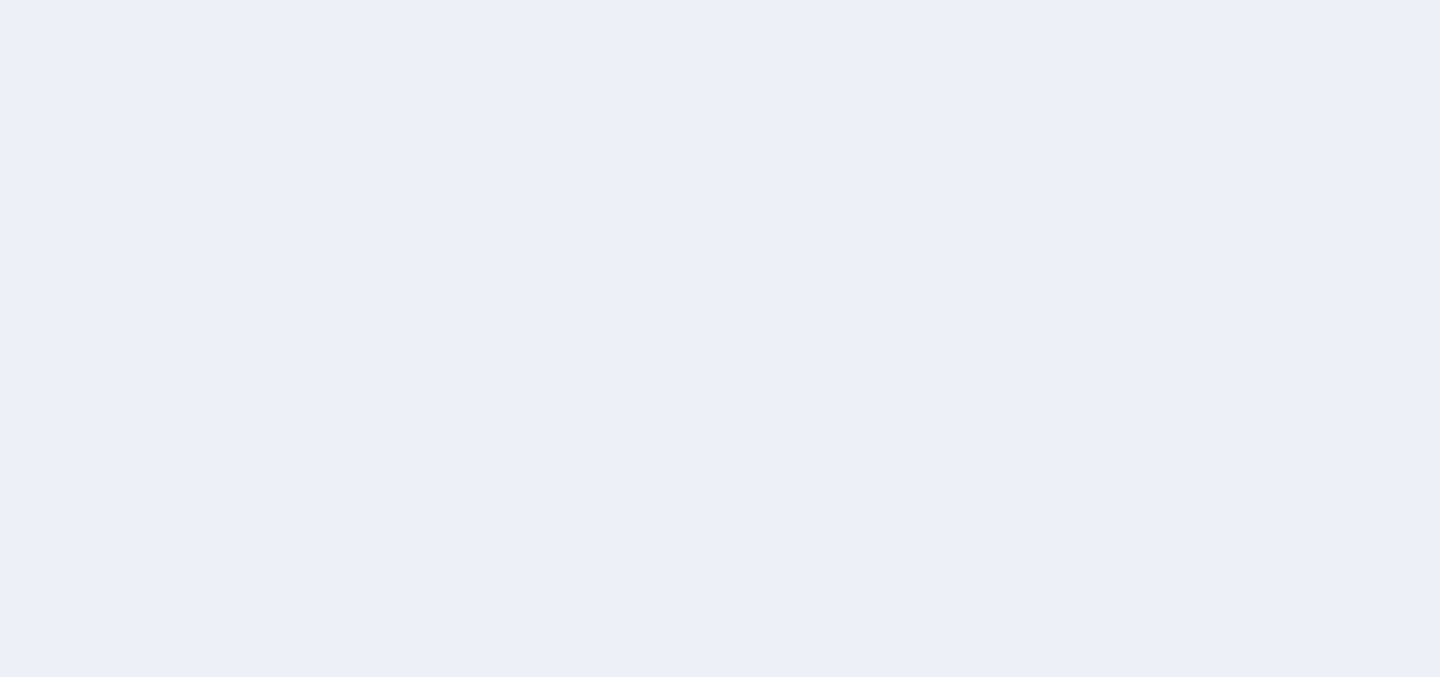 scroll, scrollTop: 0, scrollLeft: 0, axis: both 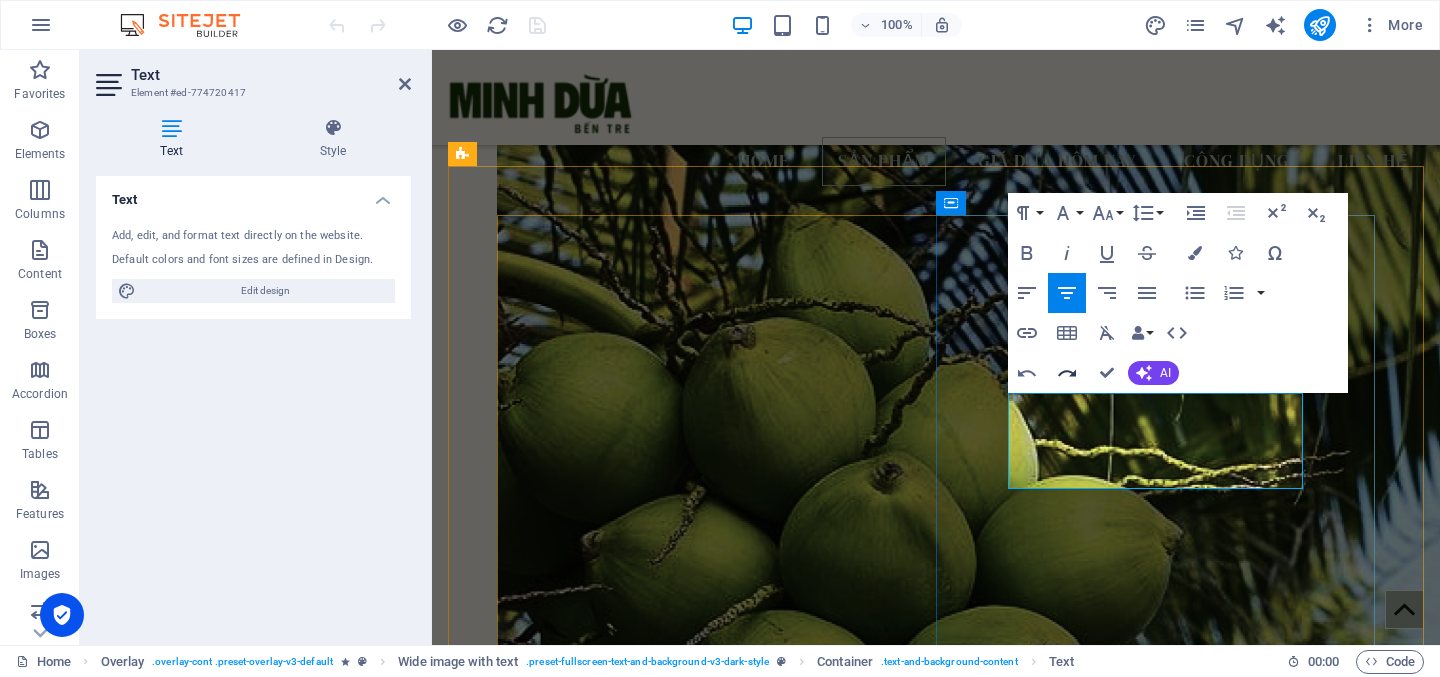 click on "​" at bounding box center [936, 2600] 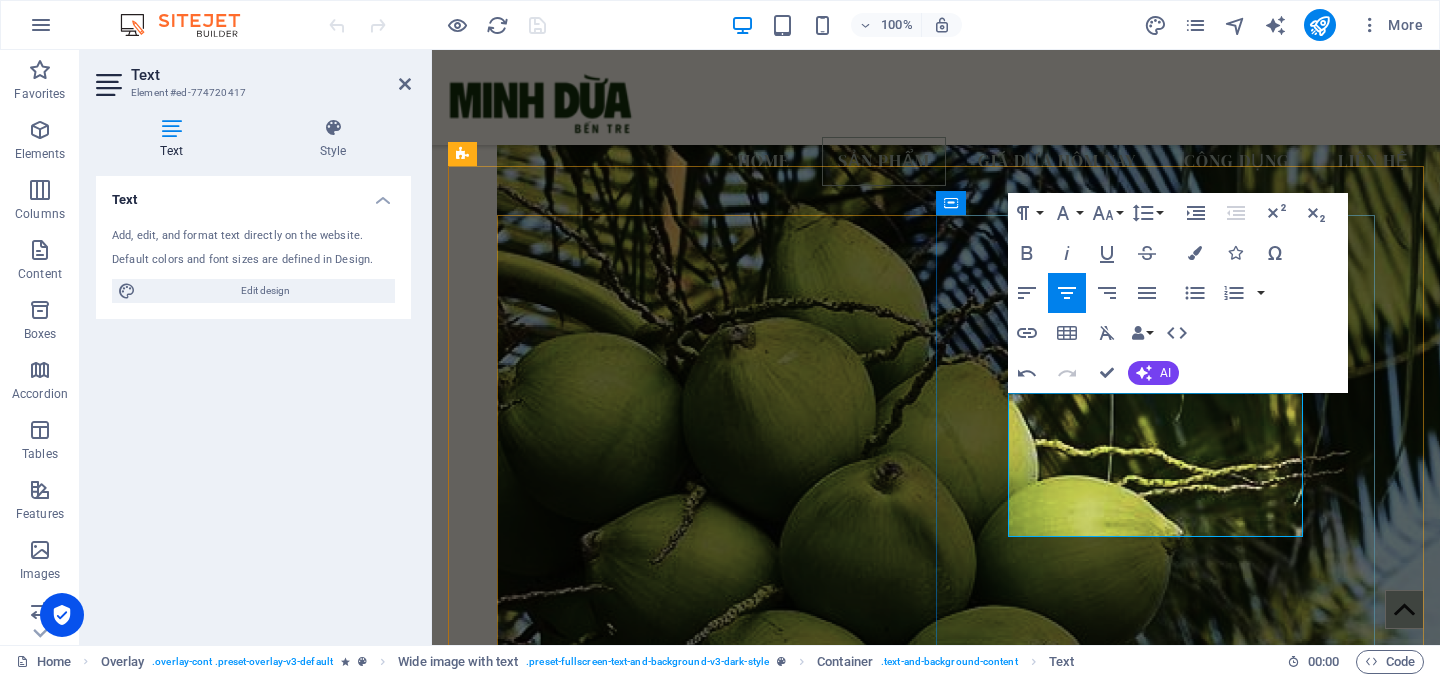 scroll, scrollTop: 1040, scrollLeft: 3, axis: both 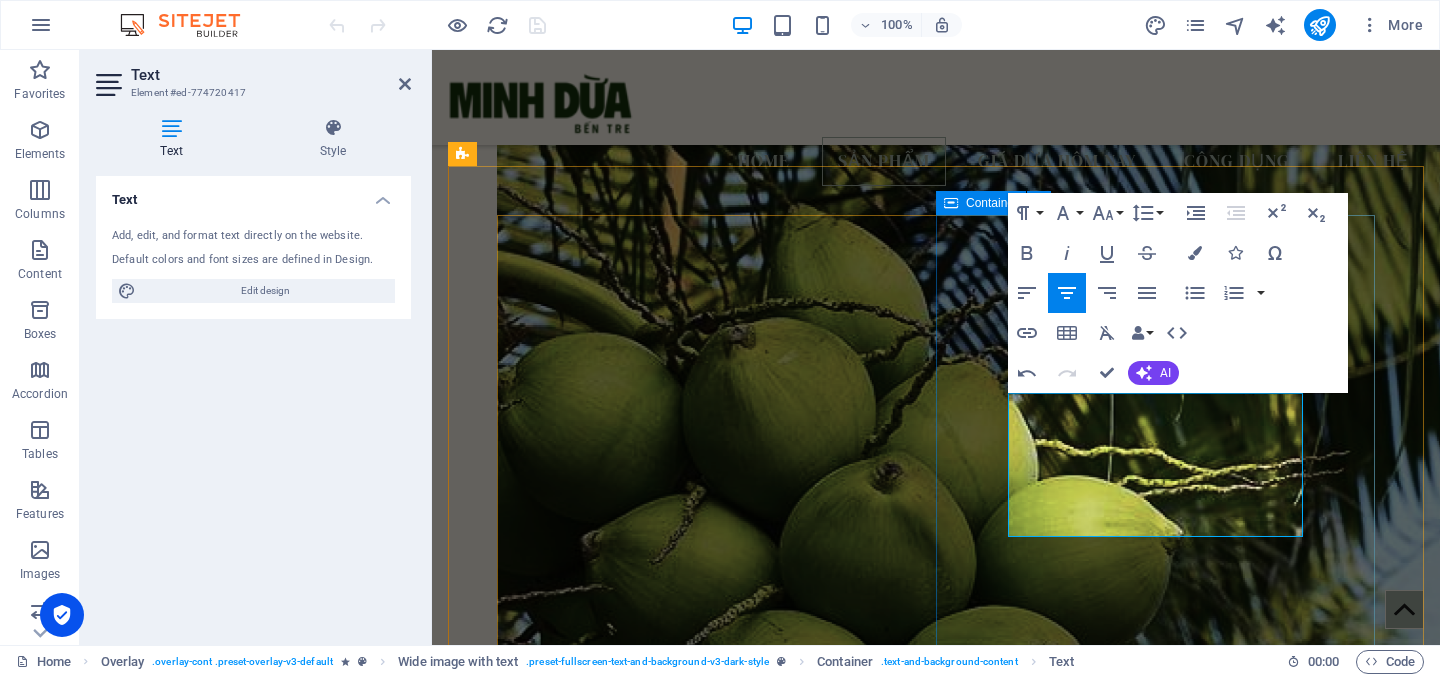 drag, startPoint x: 1140, startPoint y: 474, endPoint x: 957, endPoint y: 452, distance: 184.31766 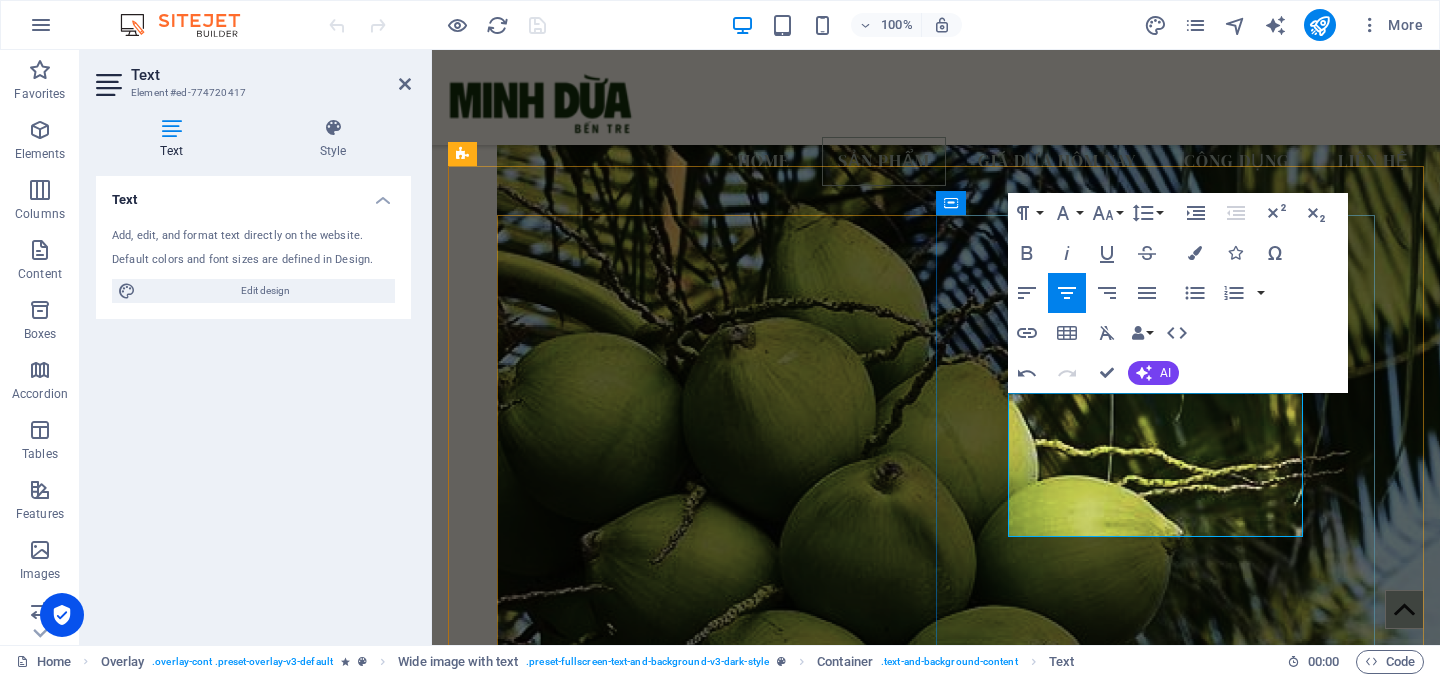 click on "Nâng cao dịch vụ: Đảm bảo dừa tươi ngon, giao hàng đúng hẹn, tạo dựng uy tín với khách hàng." at bounding box center (936, 2648) 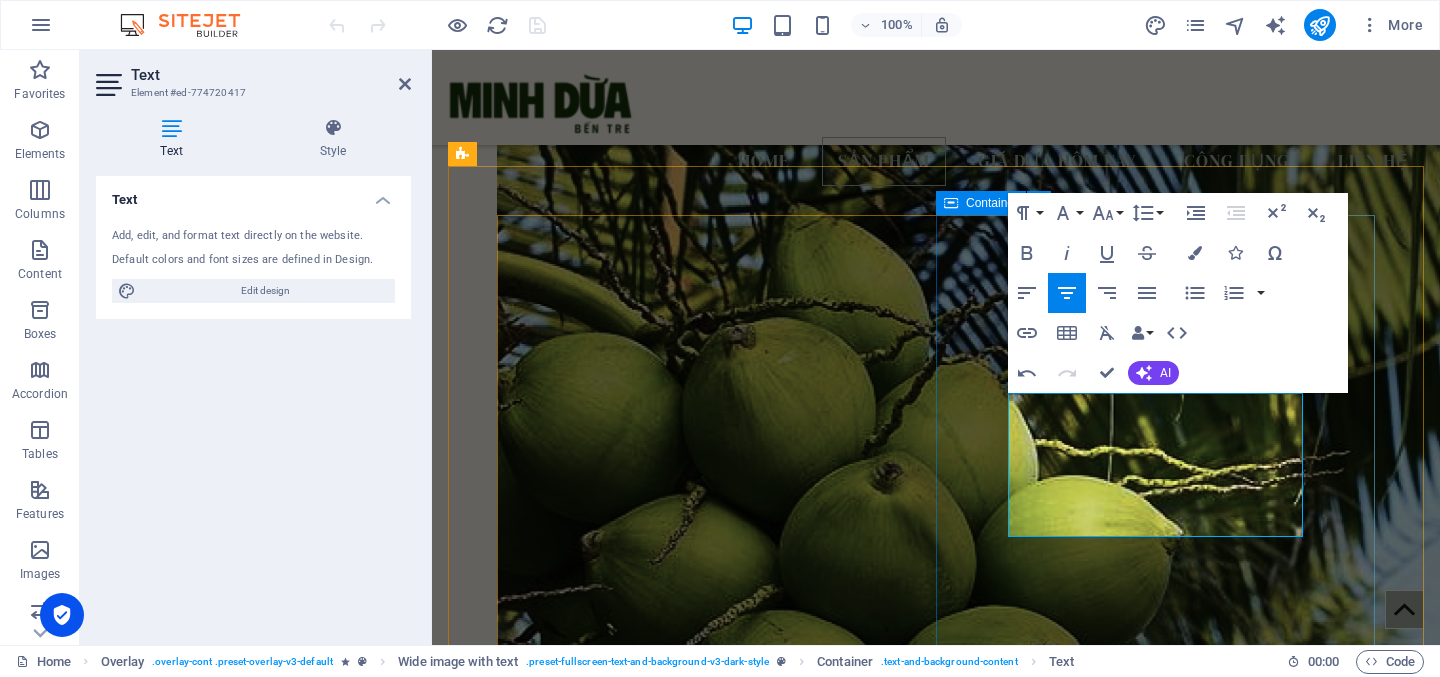 drag, startPoint x: 1134, startPoint y: 481, endPoint x: 987, endPoint y: 473, distance: 147.21753 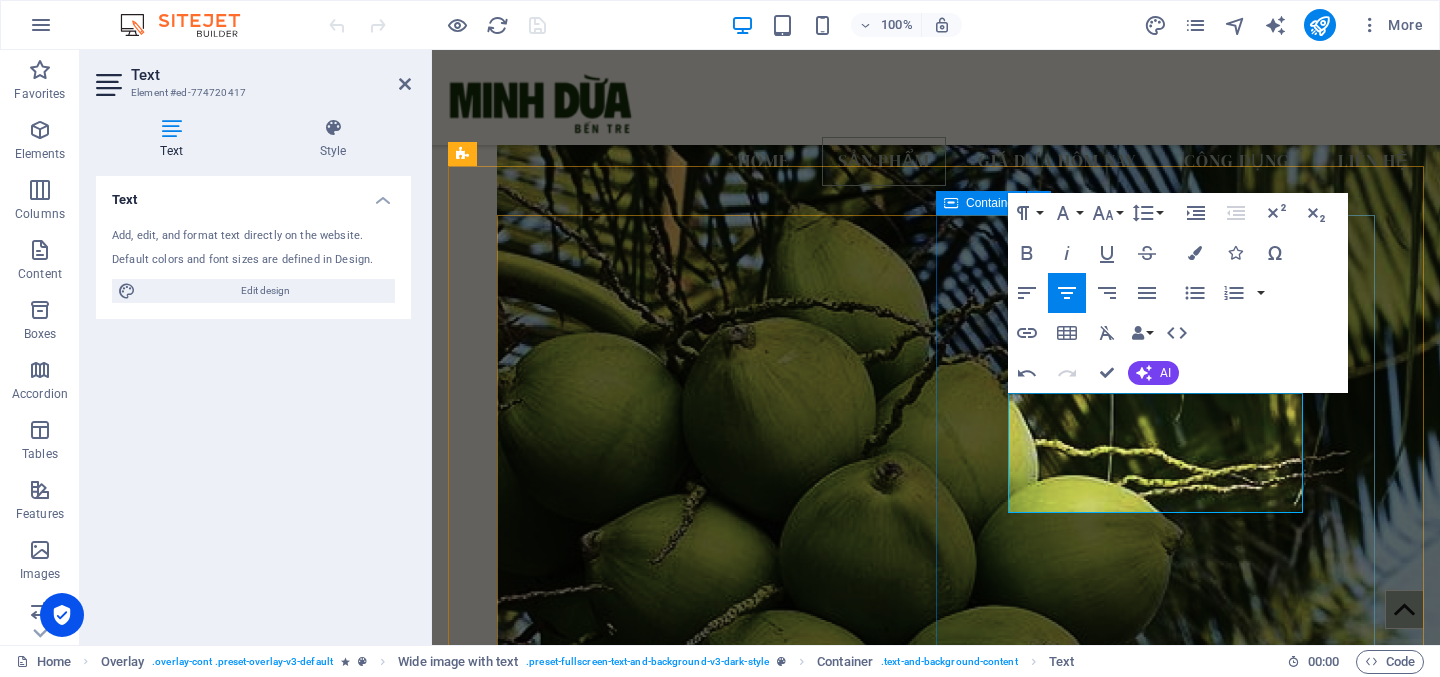 type 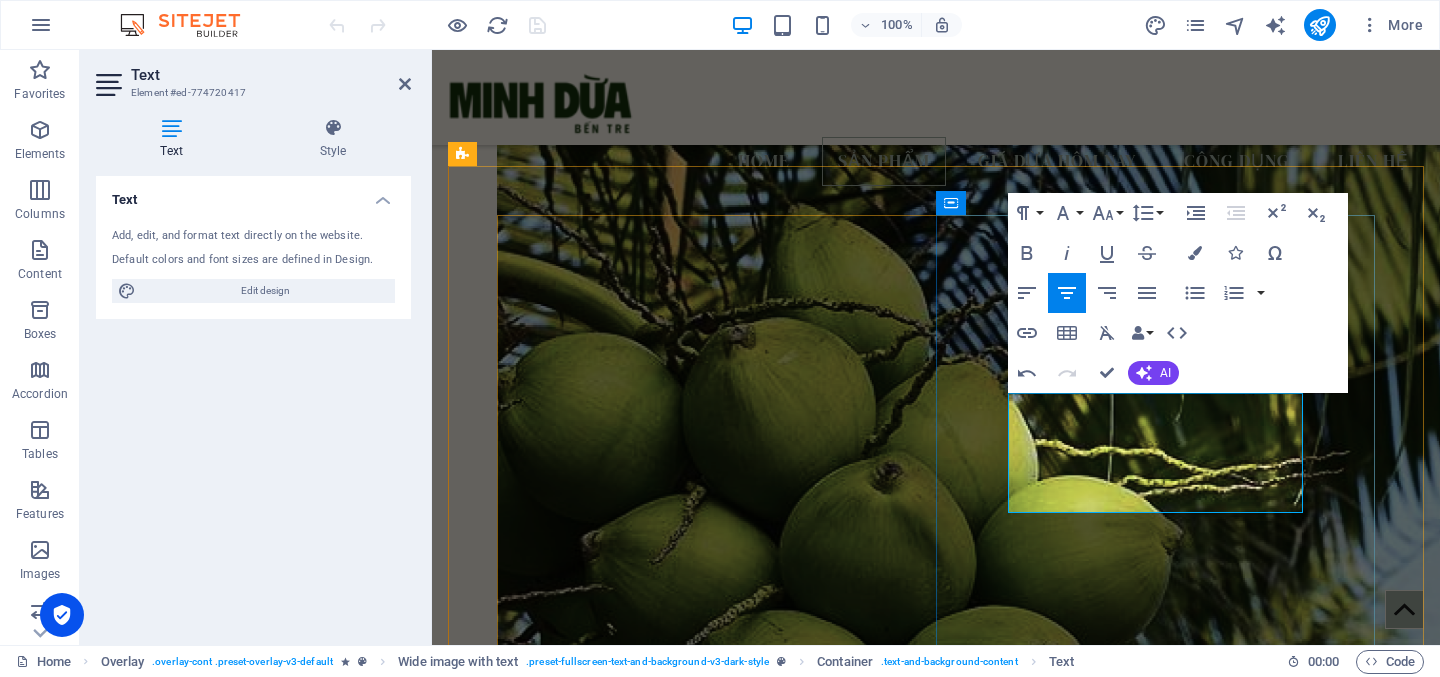 drag, startPoint x: 1199, startPoint y: 476, endPoint x: 1255, endPoint y: 486, distance: 56.88585 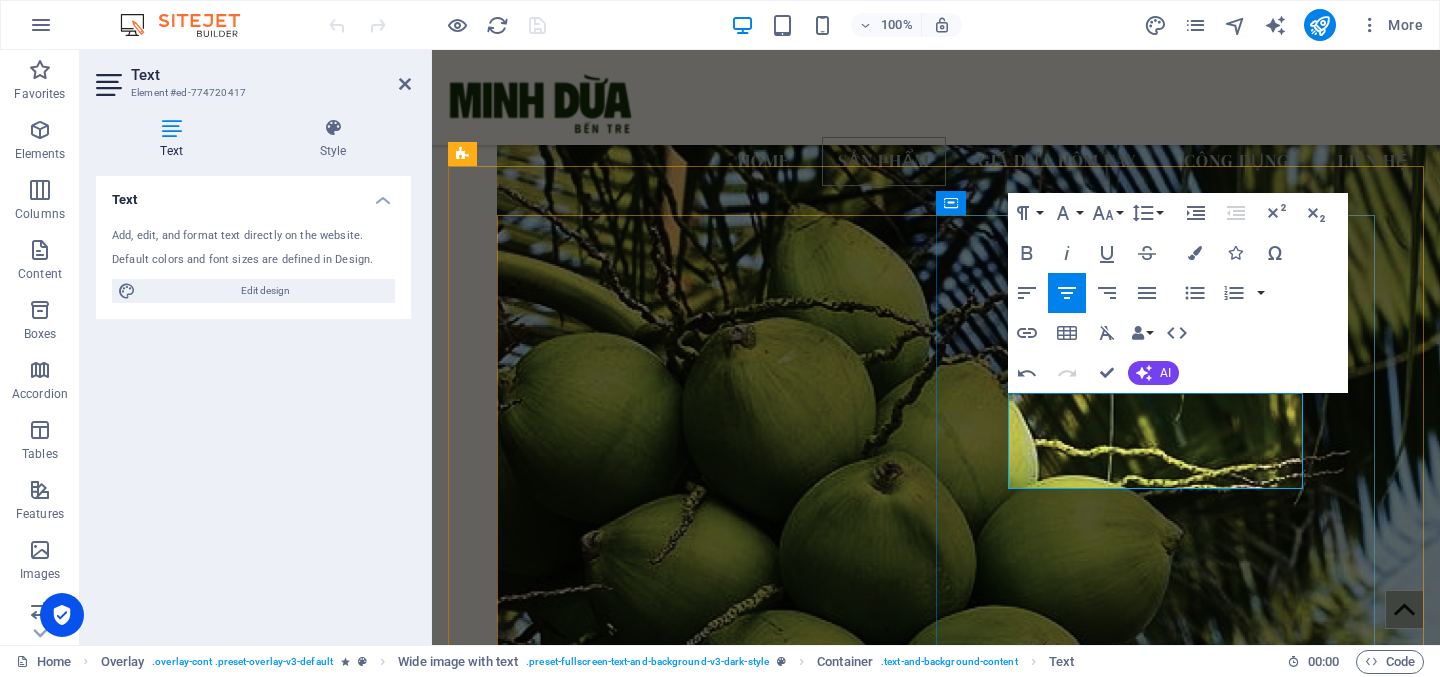 click on "Đảm bảo dừa tươi ngon, giao hàng đúng hẹn,  uy tín." at bounding box center (1008, 2576) 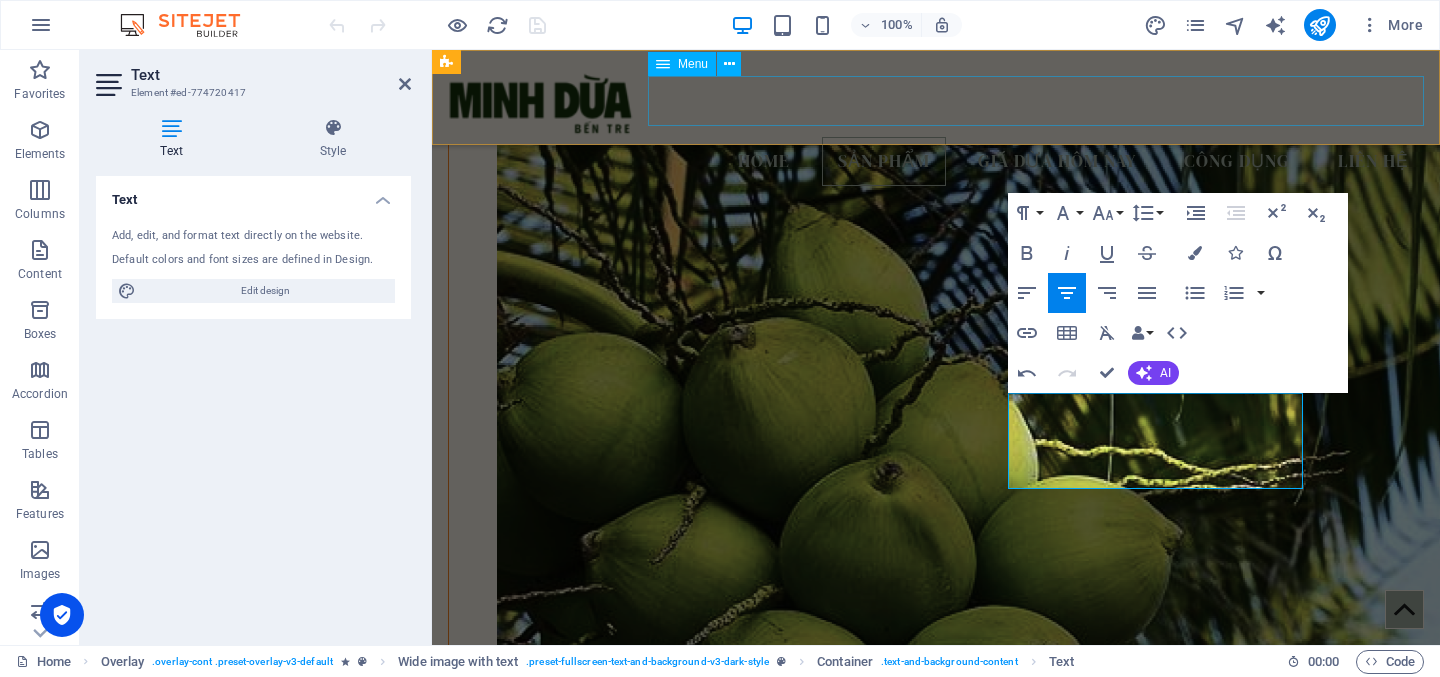 click on "Home Sản phẩm Giá dừa hôm nay Công dụng Liên hệ" at bounding box center (936, 162) 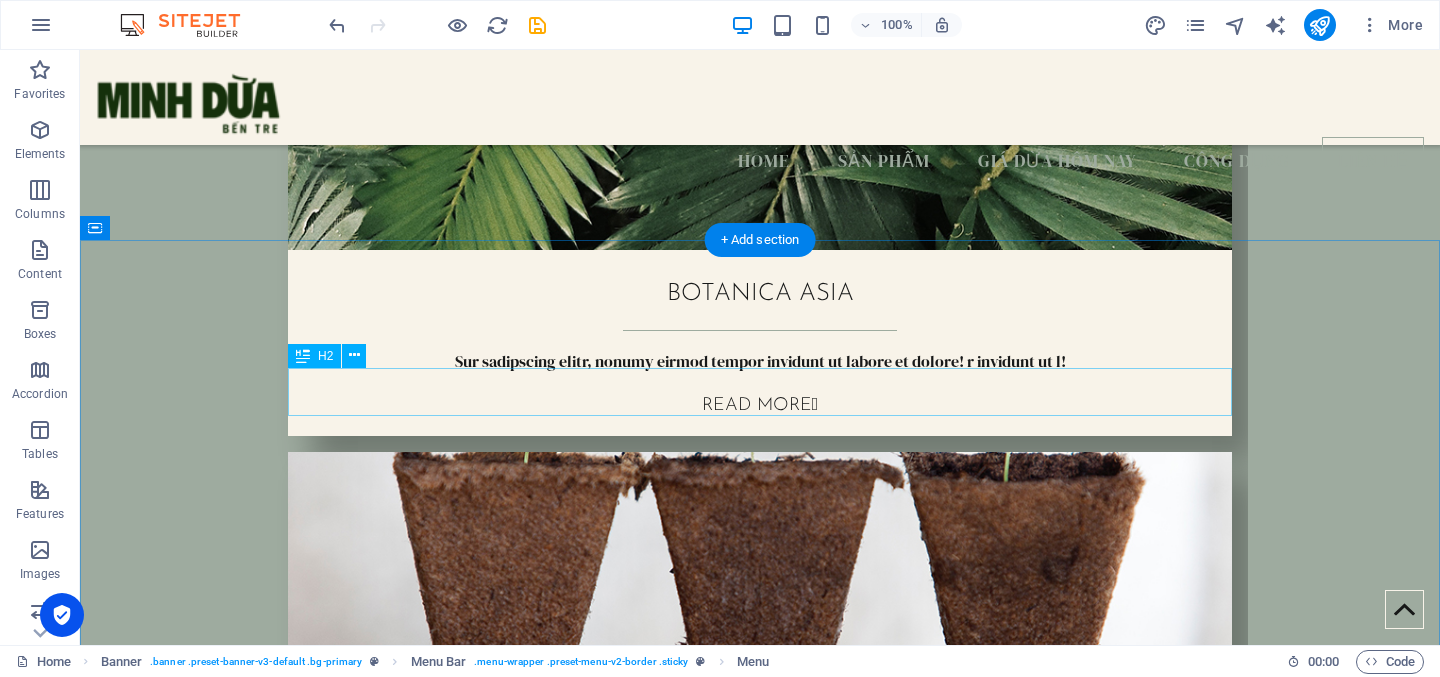 scroll, scrollTop: 5680, scrollLeft: 0, axis: vertical 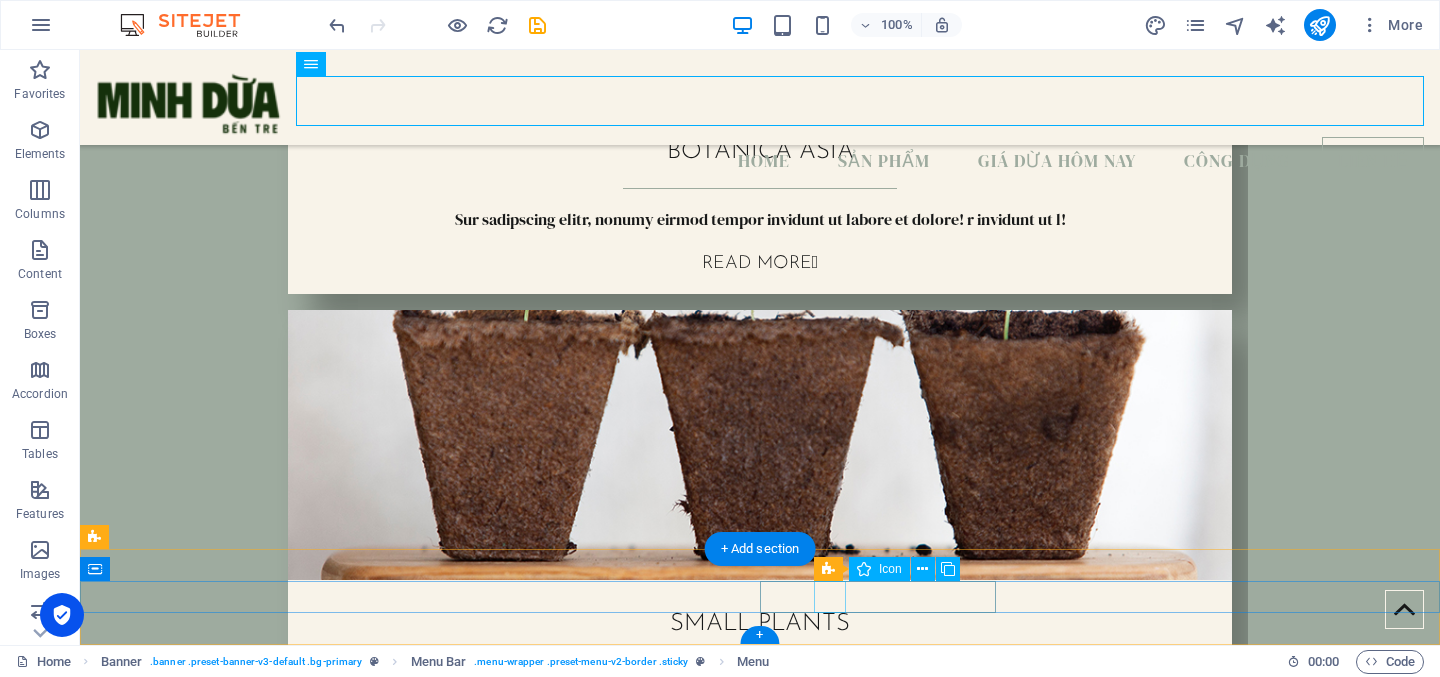 click at bounding box center [214, 6045] 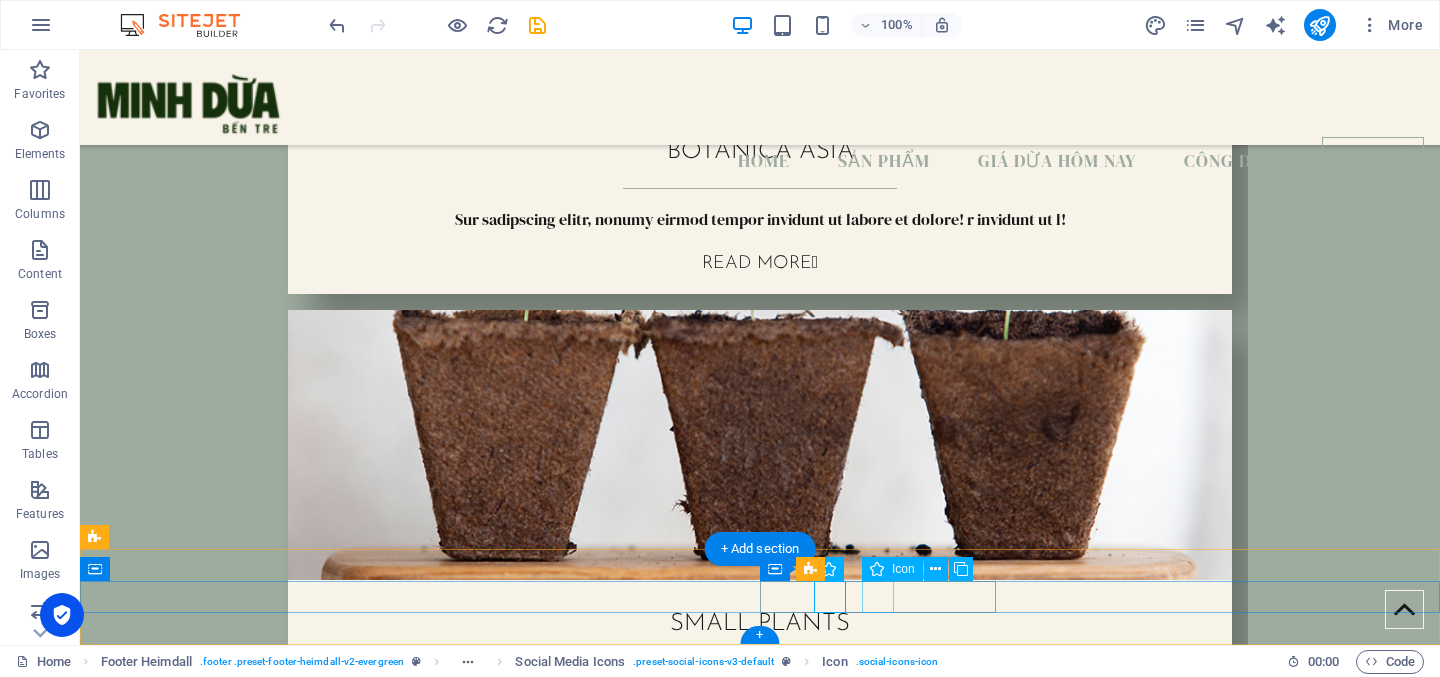 click at bounding box center (214, 6085) 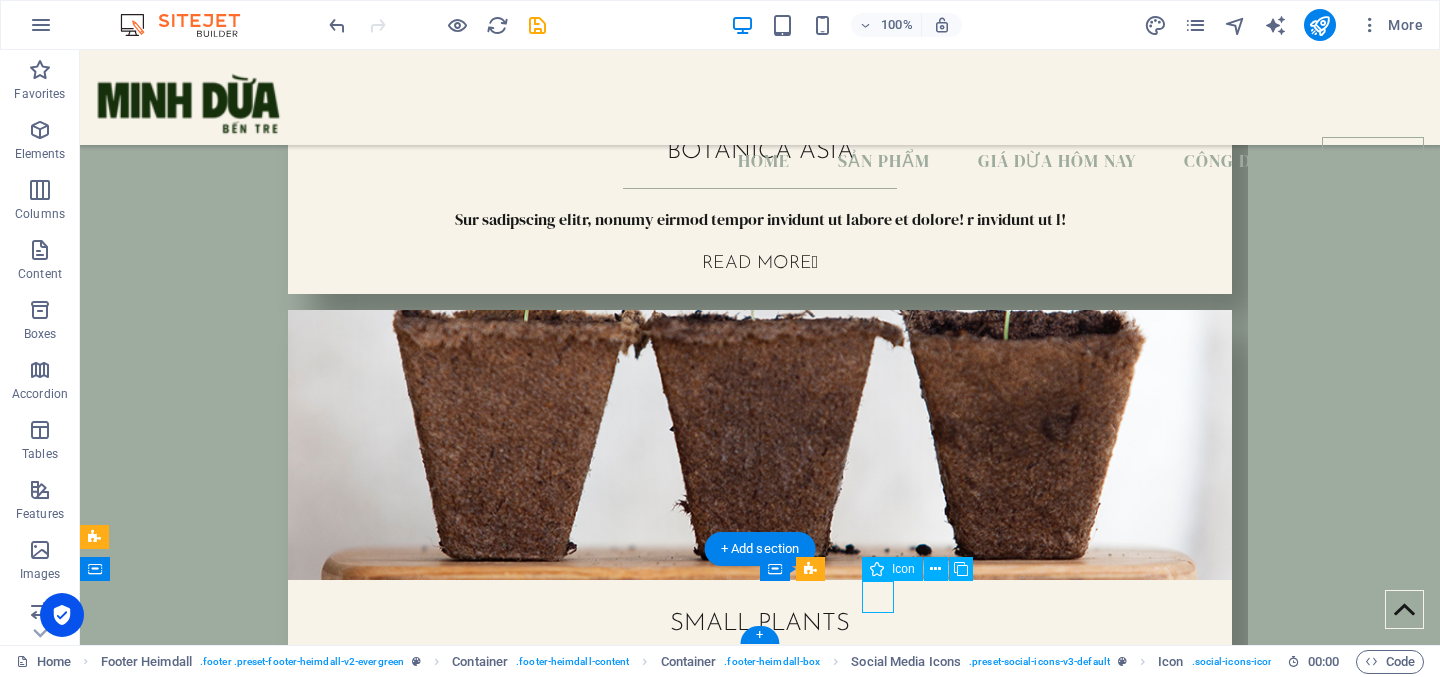 click at bounding box center (214, 6085) 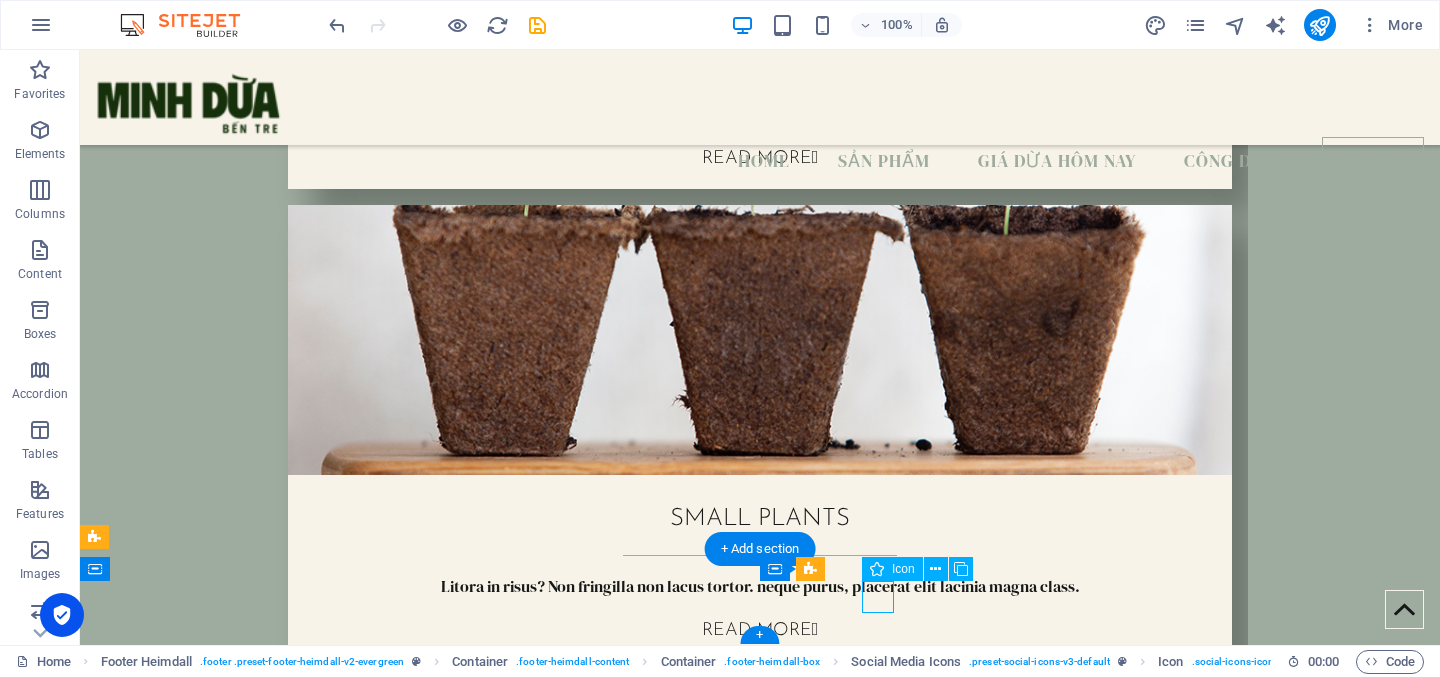 select on "xMidYMid" 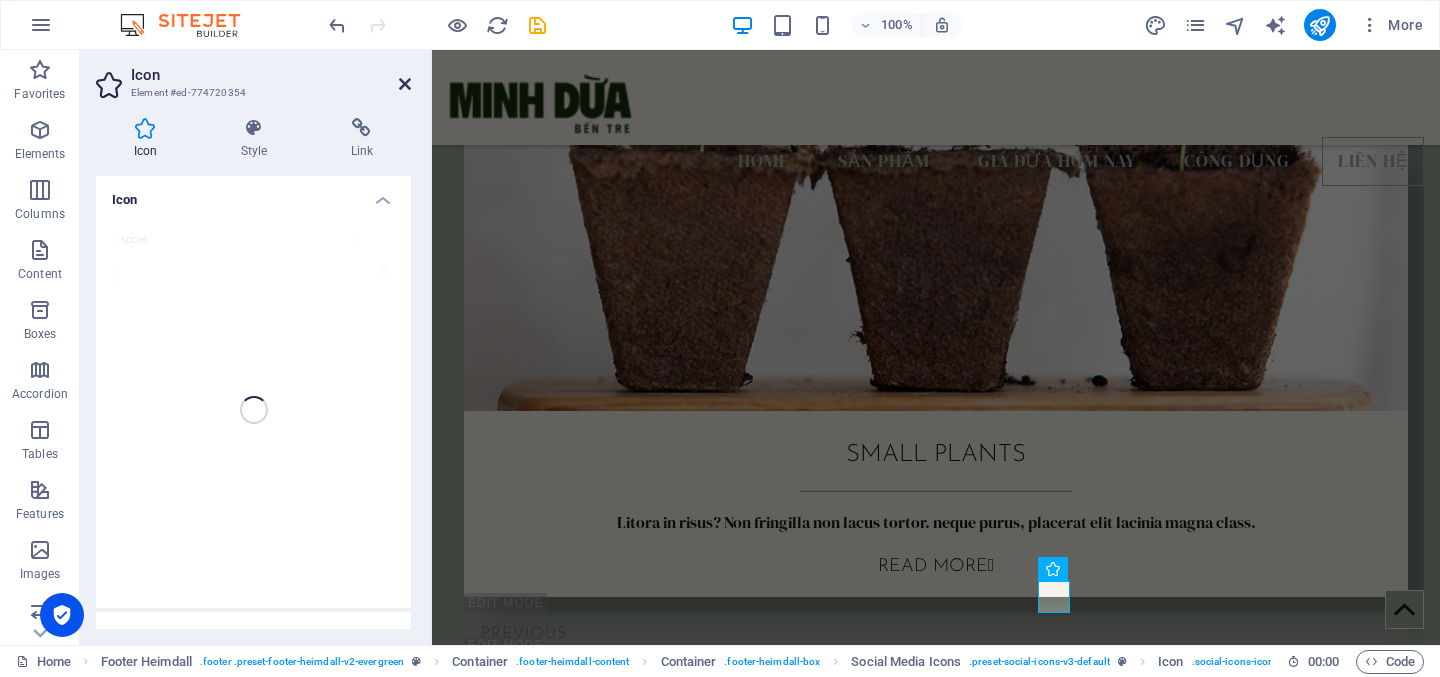 click at bounding box center (405, 84) 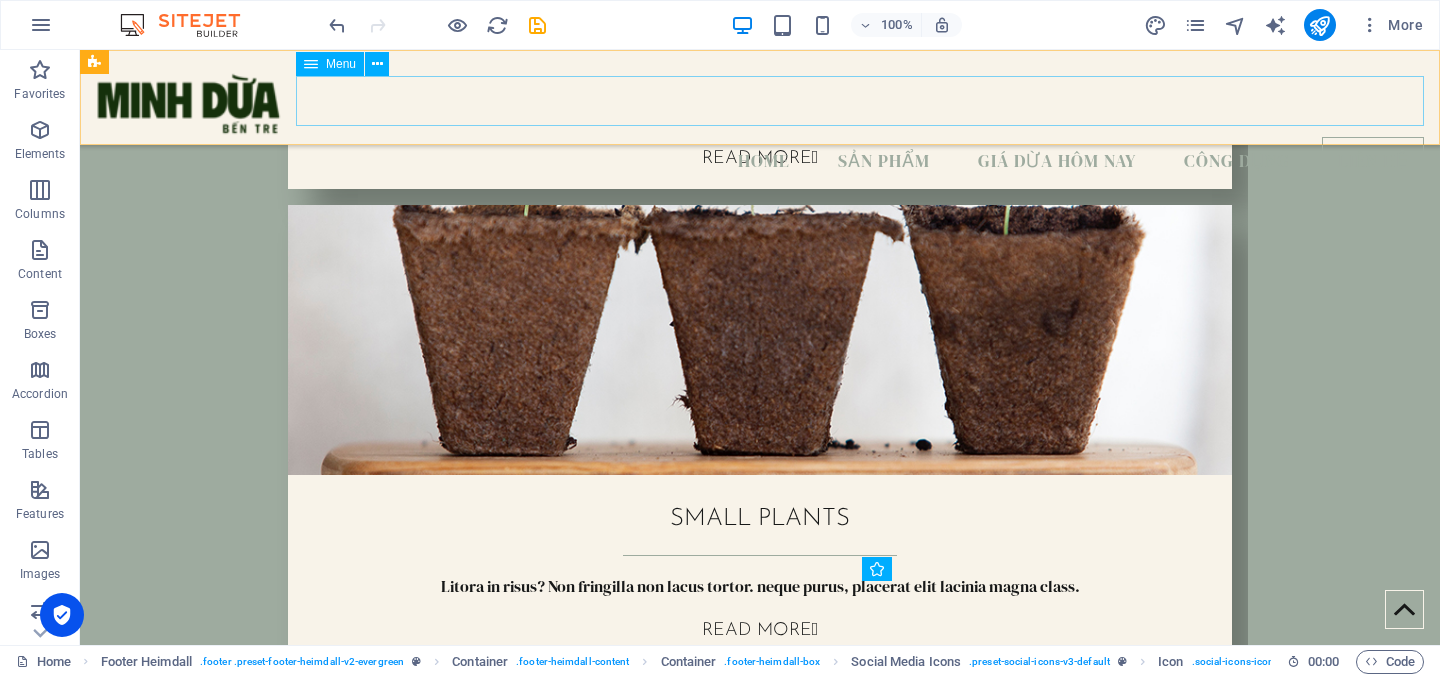 scroll, scrollTop: 5680, scrollLeft: 0, axis: vertical 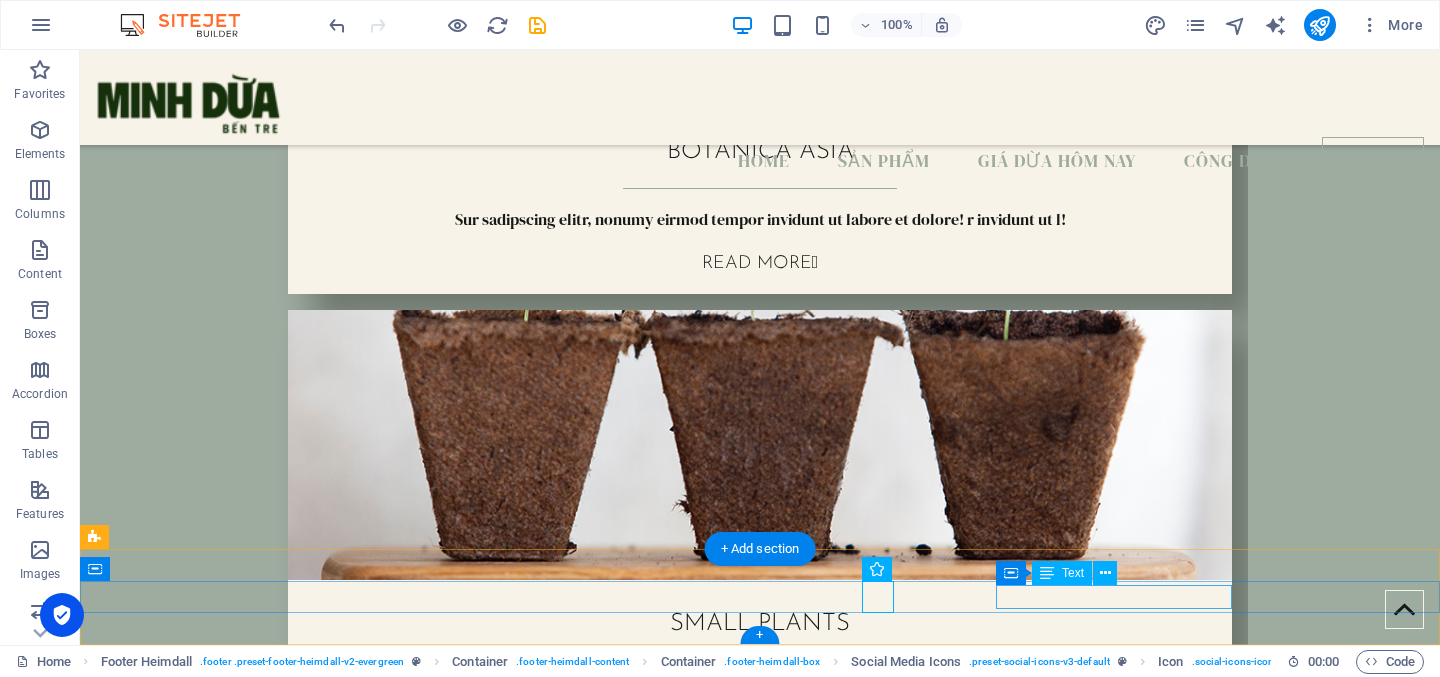click on "Legal Notice  |  Privacy Policy" at bounding box center [214, 6153] 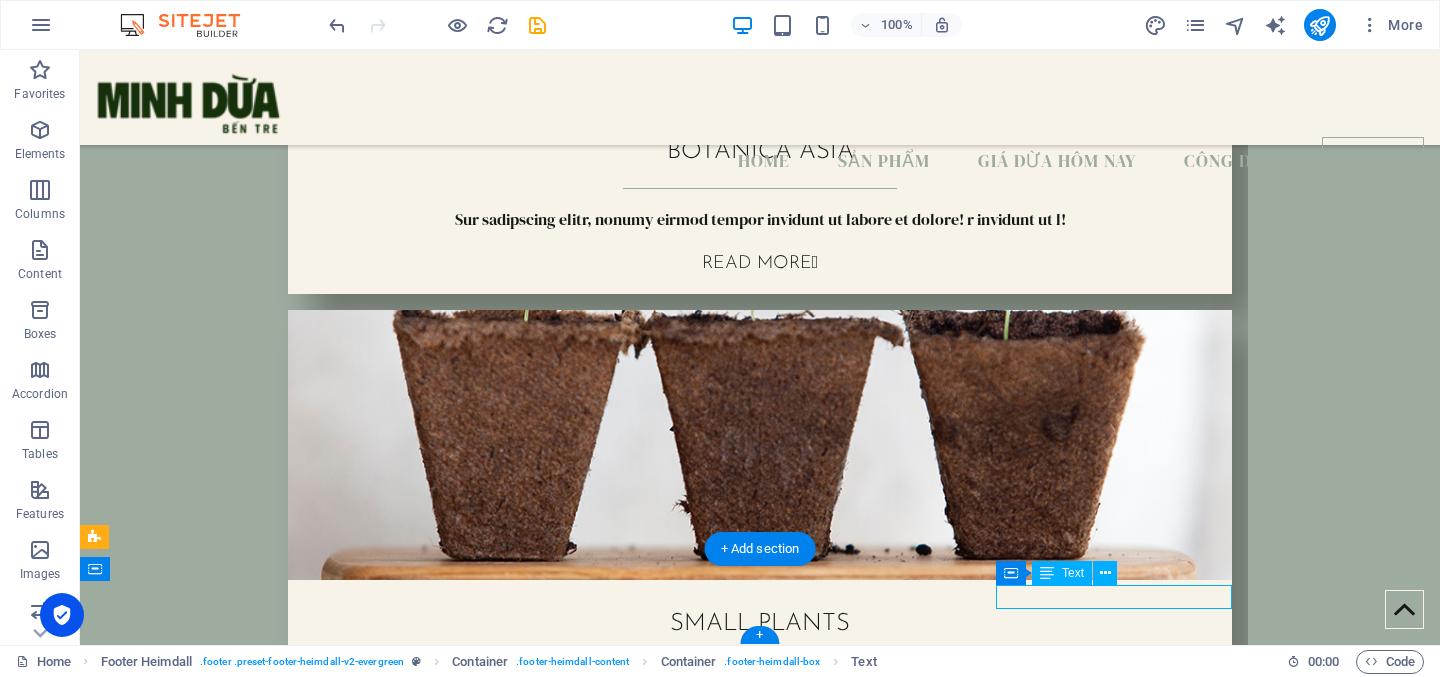 click on "Legal Notice  |  Privacy Policy" at bounding box center (214, 6153) 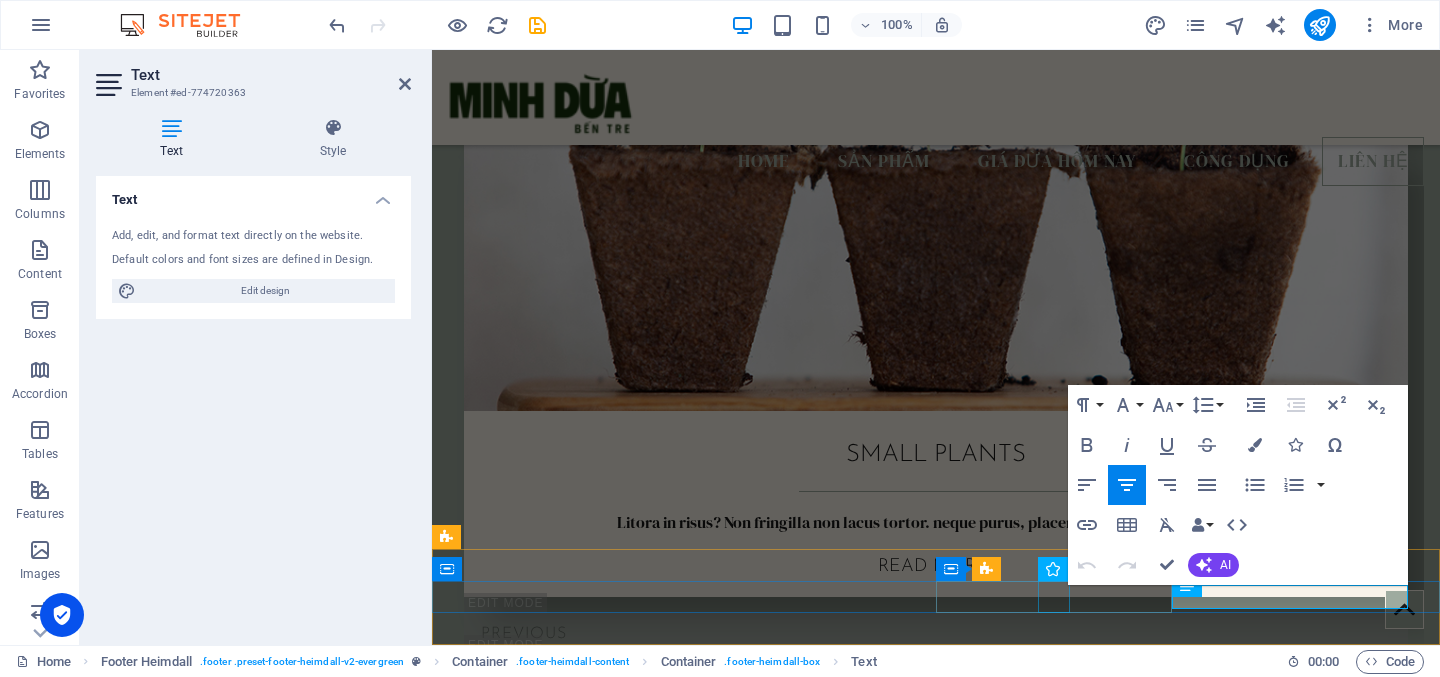 click at bounding box center (566, 5917) 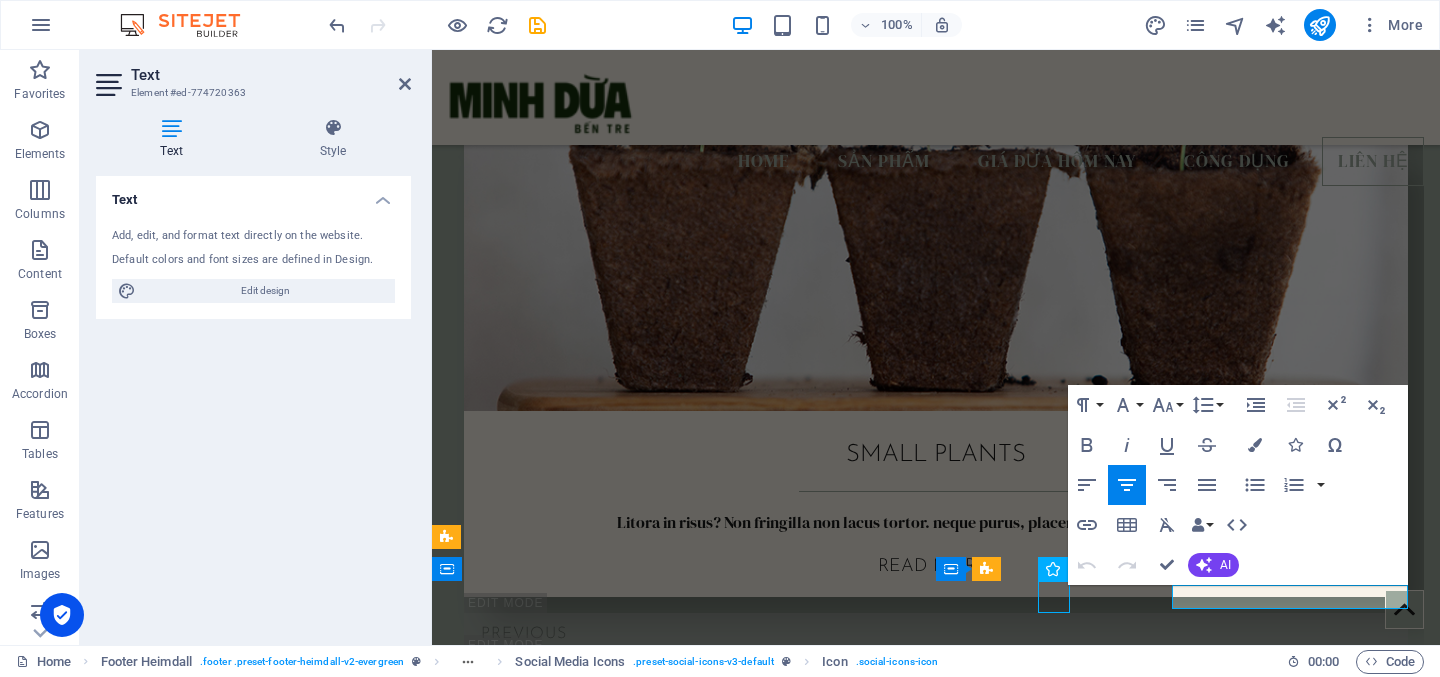 scroll, scrollTop: 5680, scrollLeft: 0, axis: vertical 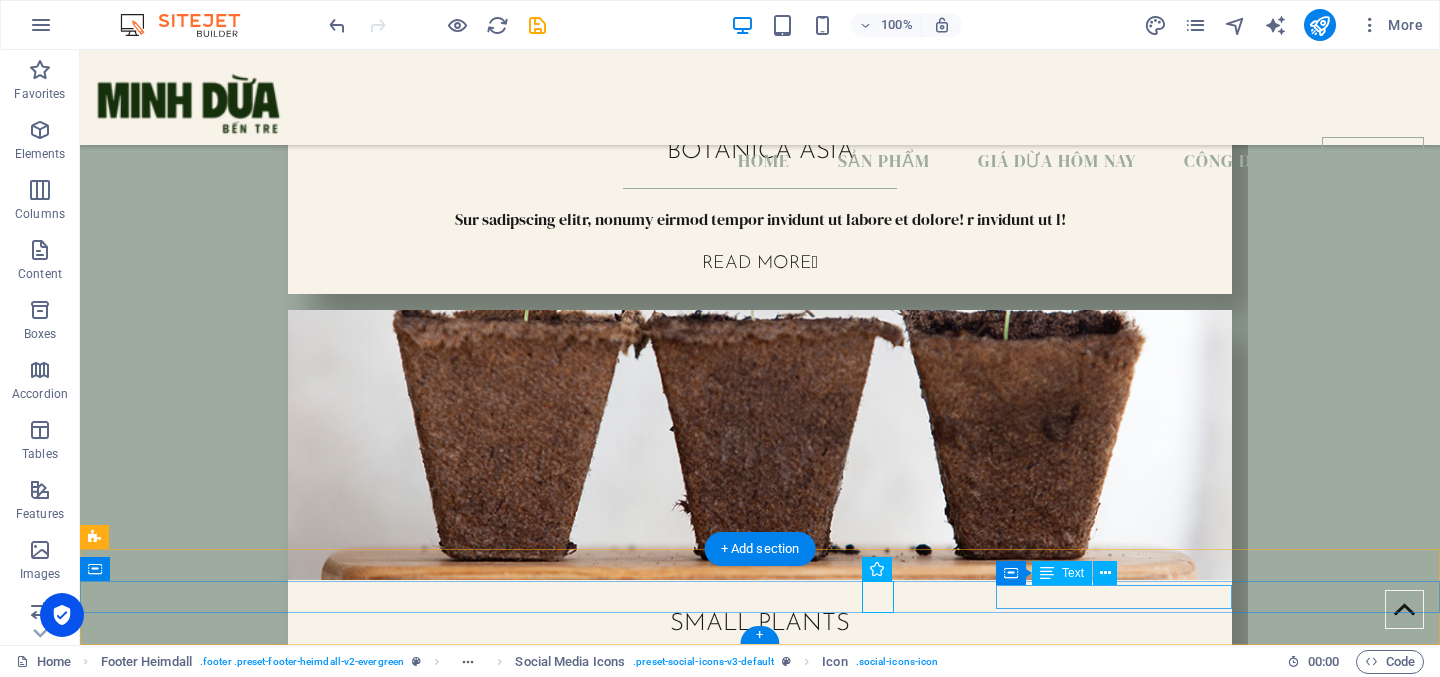click on "Legal Notice  |  Privacy Policy" at bounding box center [214, 6153] 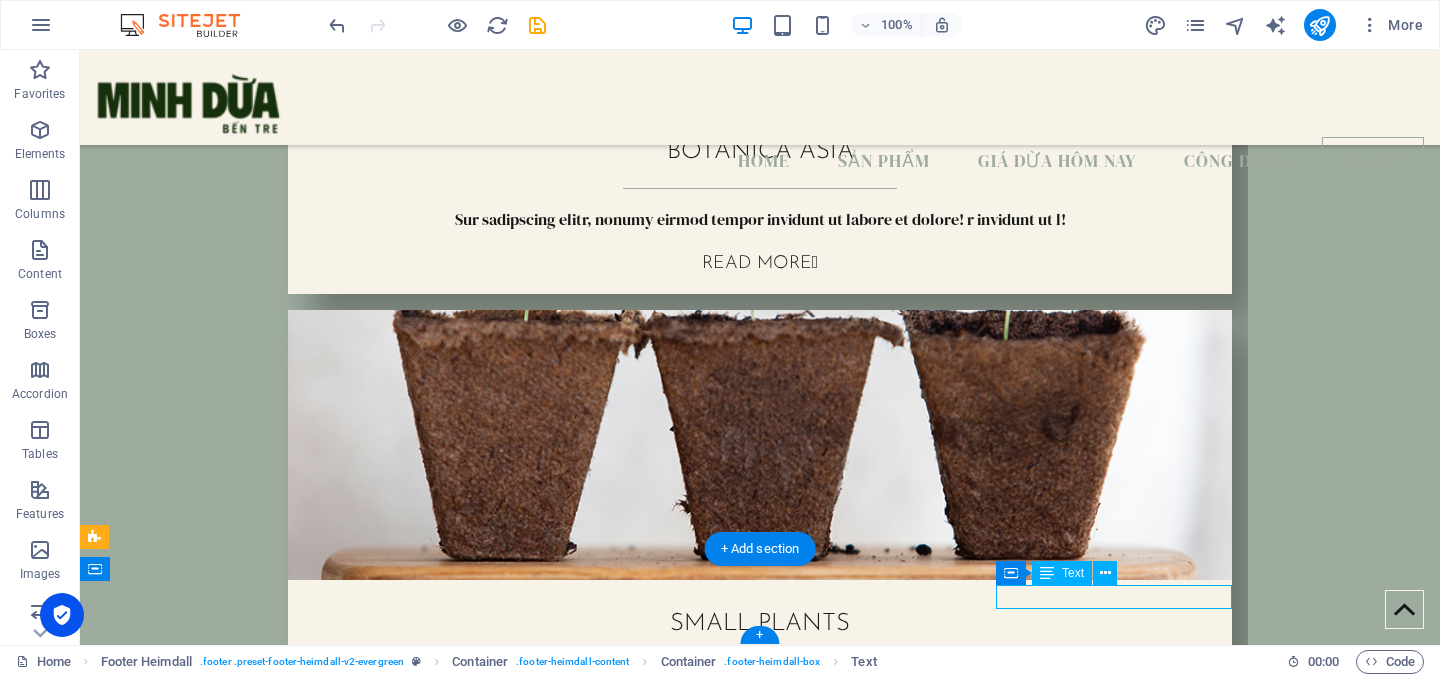 click on "Legal Notice  |  Privacy Policy" at bounding box center [214, 6153] 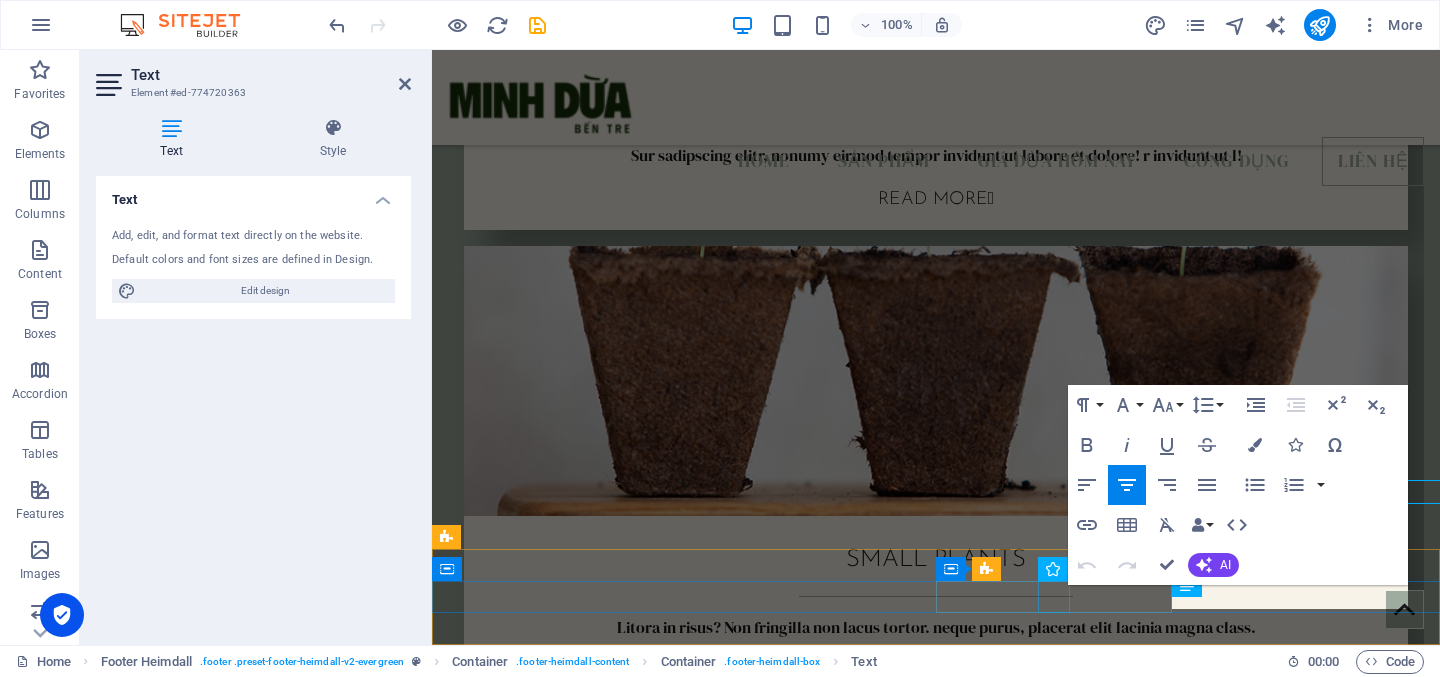 scroll, scrollTop: 5785, scrollLeft: 0, axis: vertical 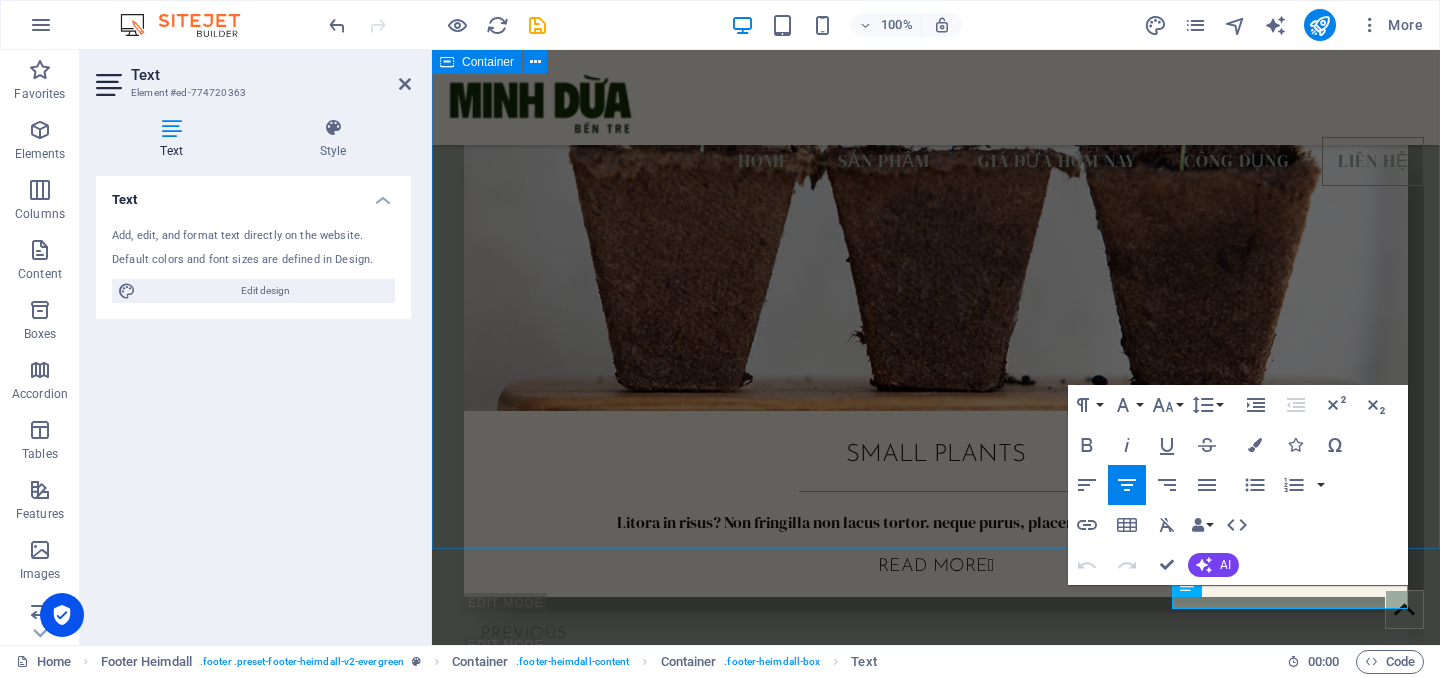 click on "CONTACT US! BECOME A PART OF EVERGREEN! Submit   I have read and understand the privacy policy. Nicht lesbar? Neu generieren" at bounding box center [936, 5571] 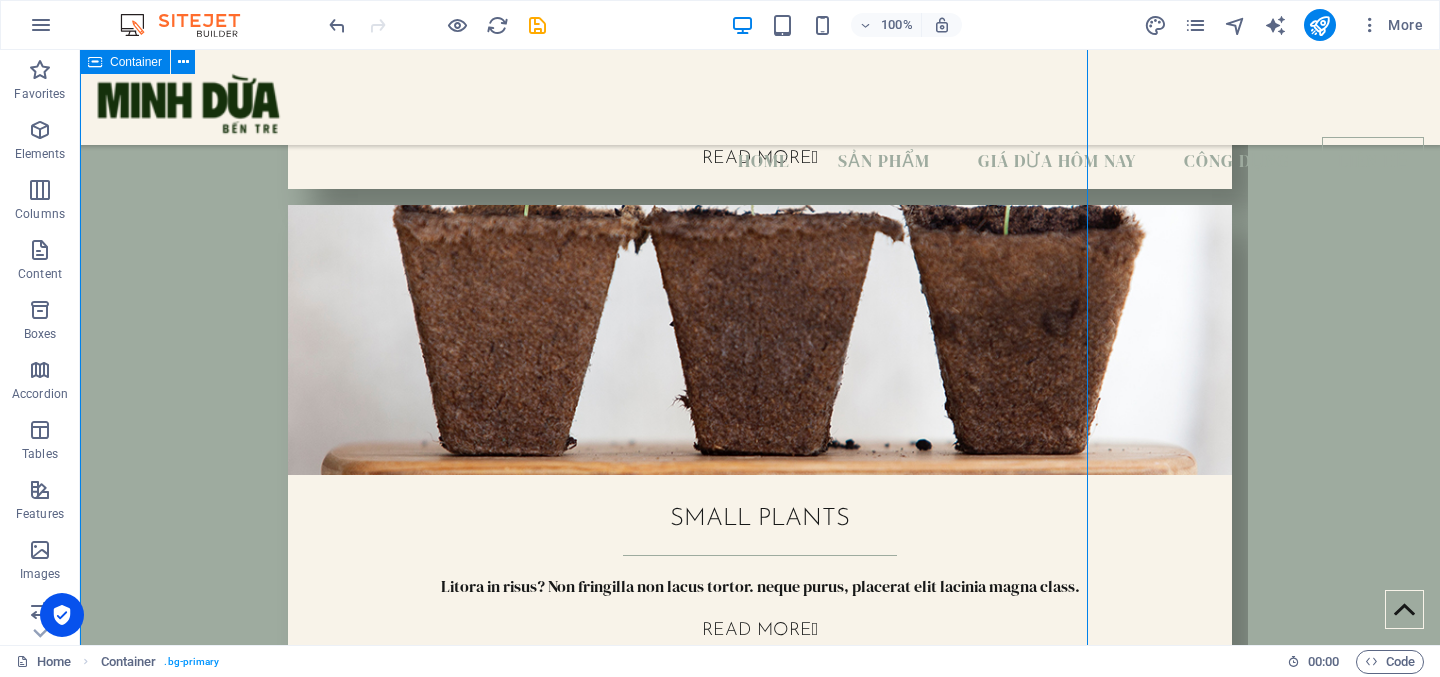 scroll, scrollTop: 5680, scrollLeft: 0, axis: vertical 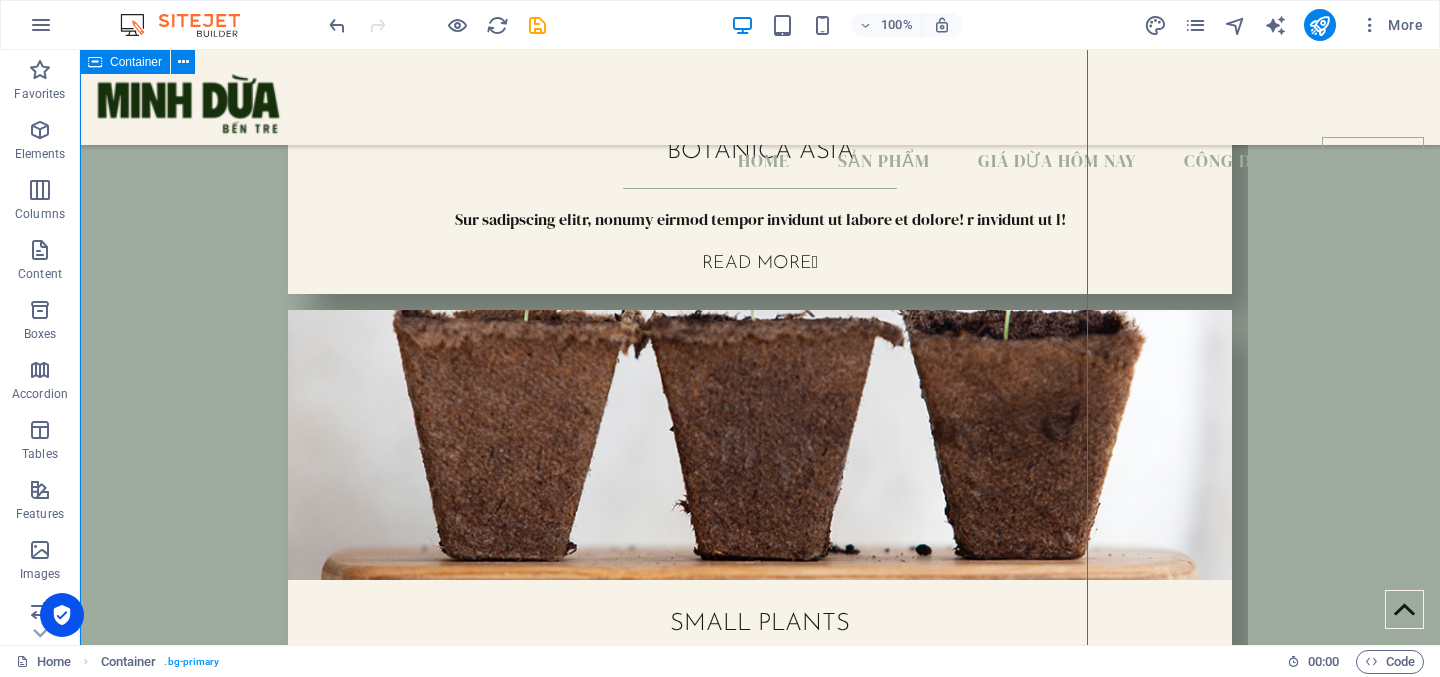 click on "CONTACT US! BECOME A PART OF EVERGREEN! Submit   I have read and understand the privacy policy. Nicht lesbar? Neu generieren" at bounding box center [760, 5572] 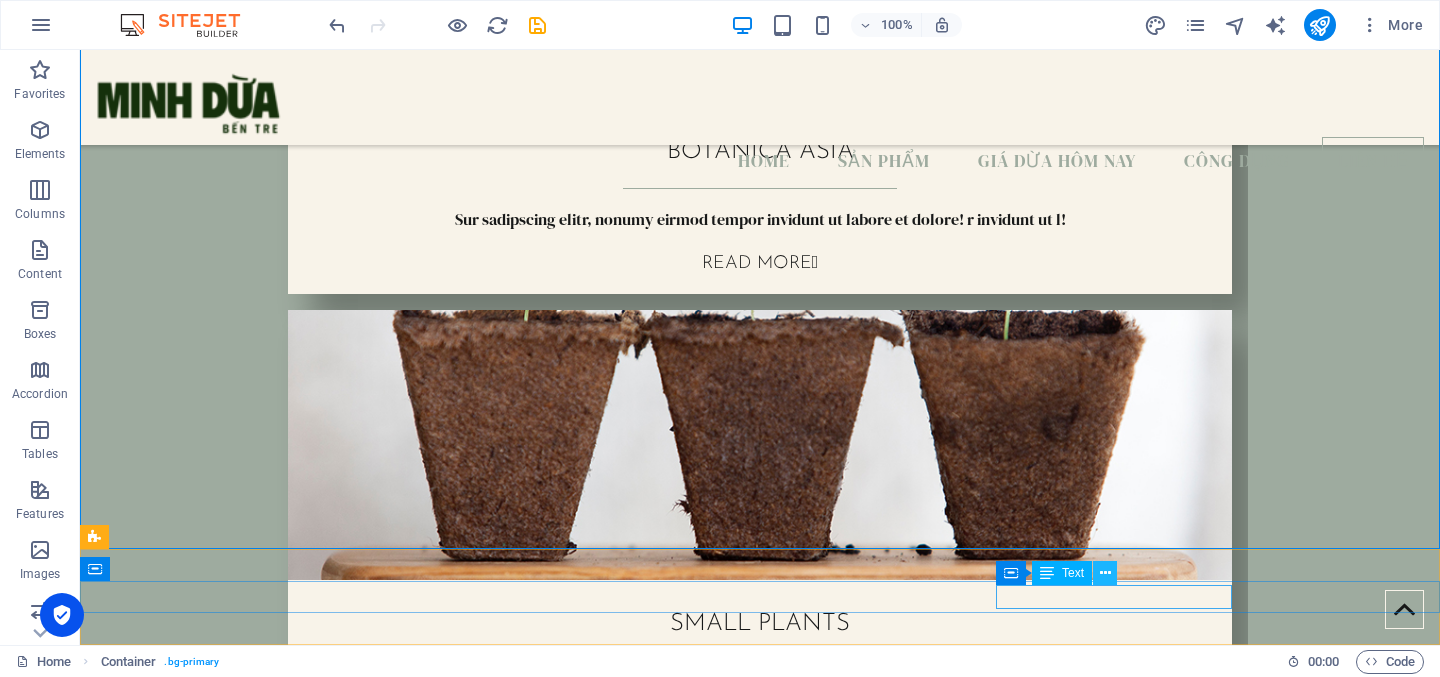 click at bounding box center [1105, 573] 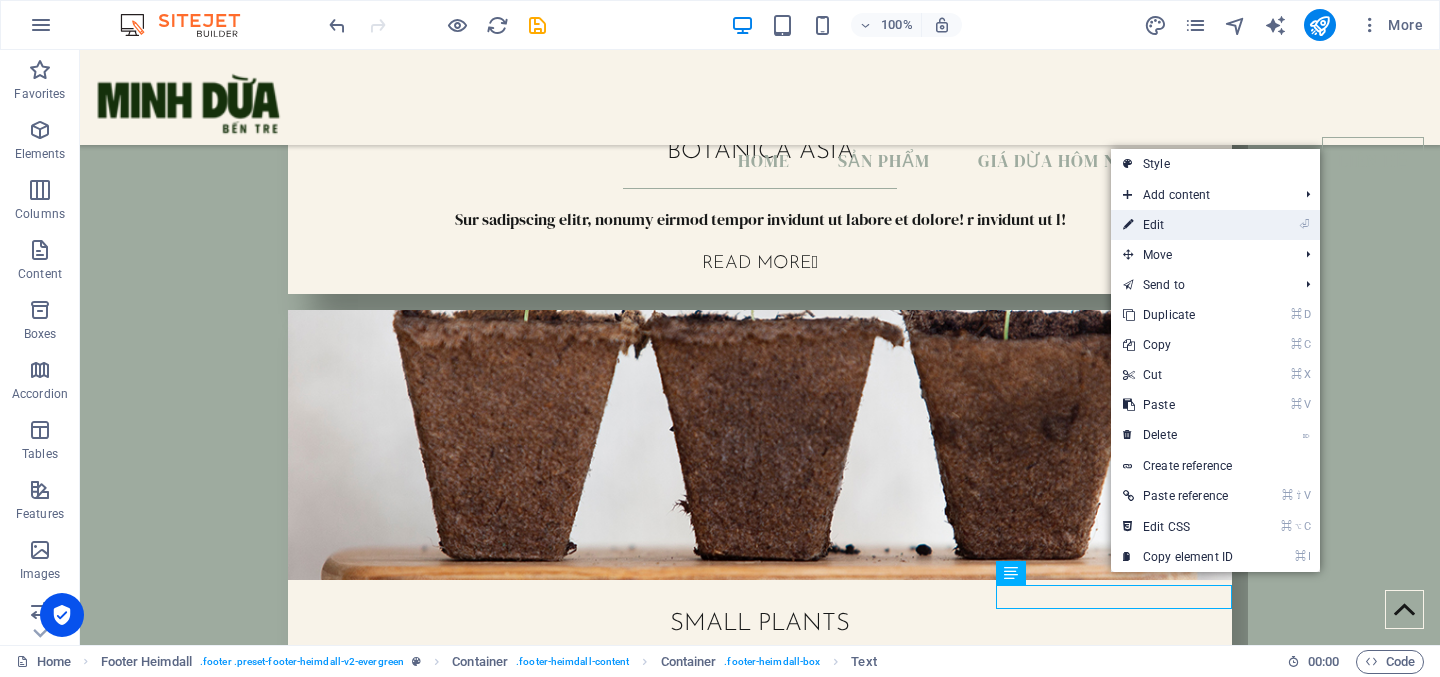 click on "⏎  Edit" at bounding box center (1178, 225) 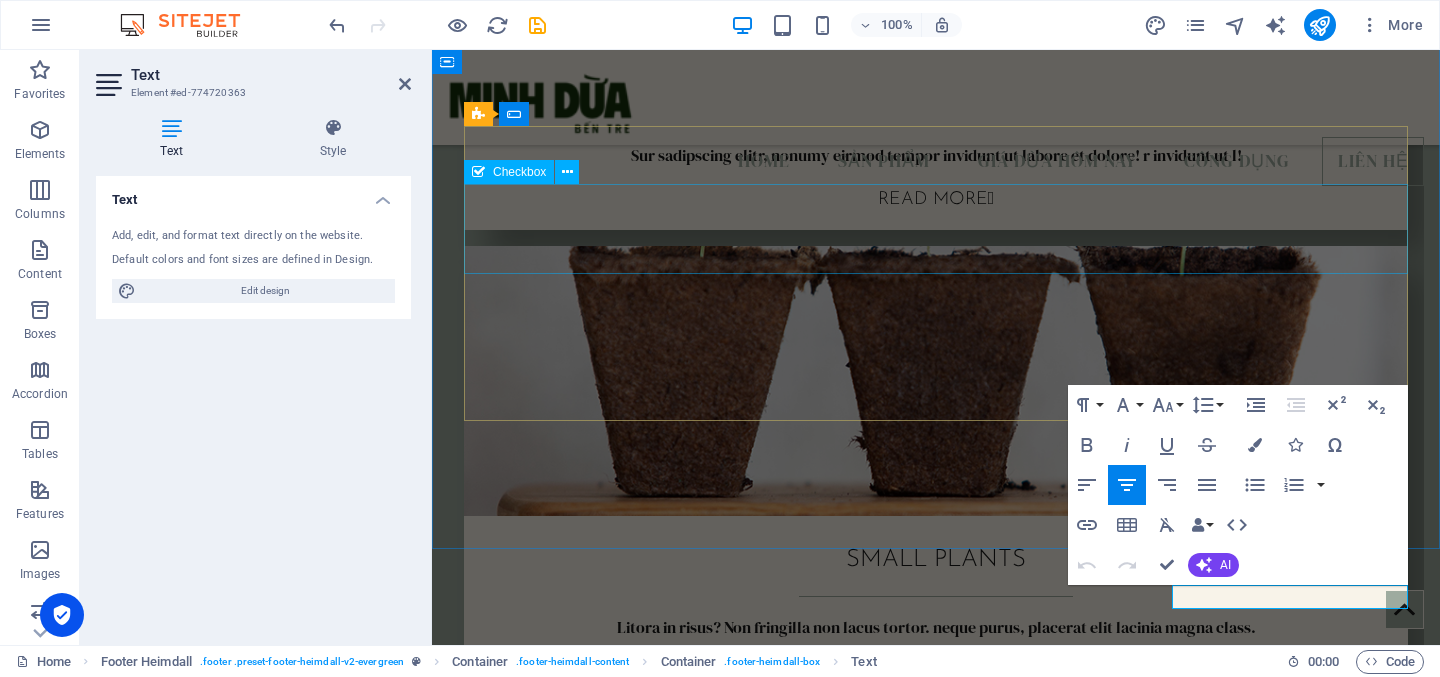 scroll, scrollTop: 5785, scrollLeft: 0, axis: vertical 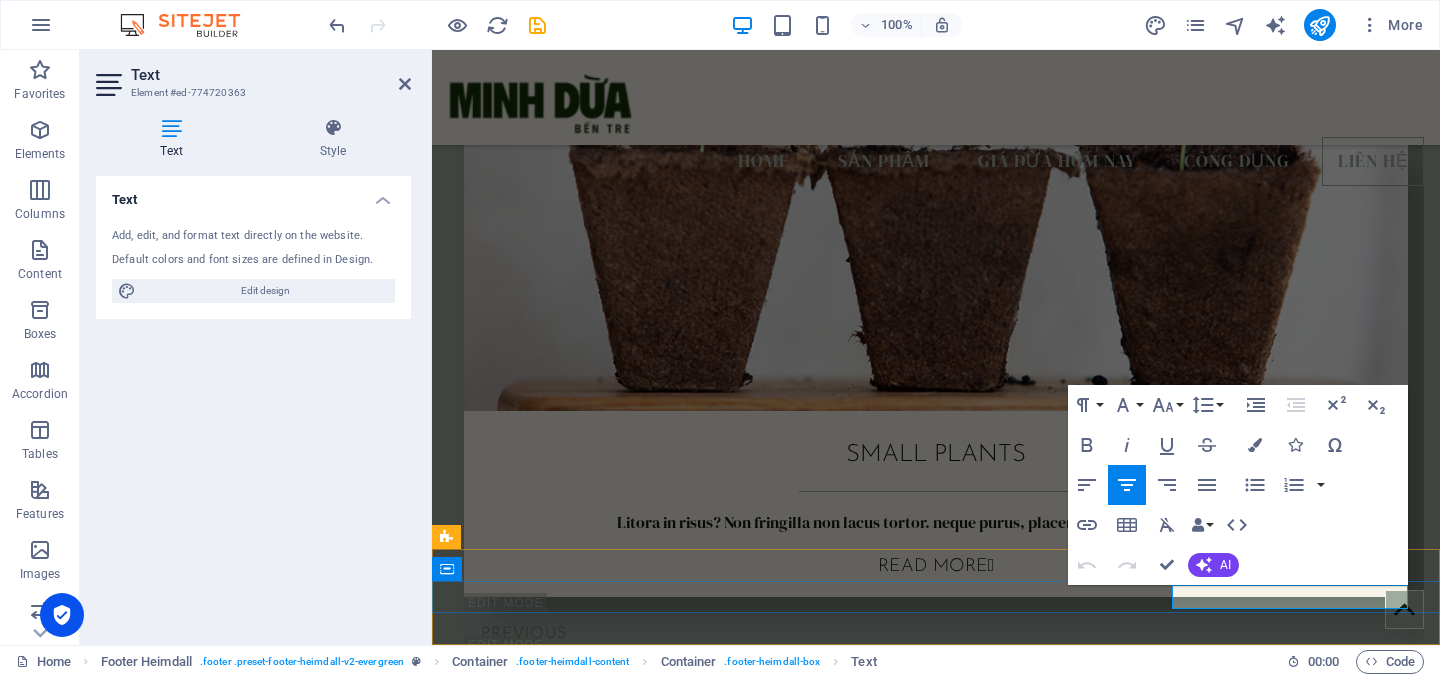 click on "Legal Notice" at bounding box center (514, 6153) 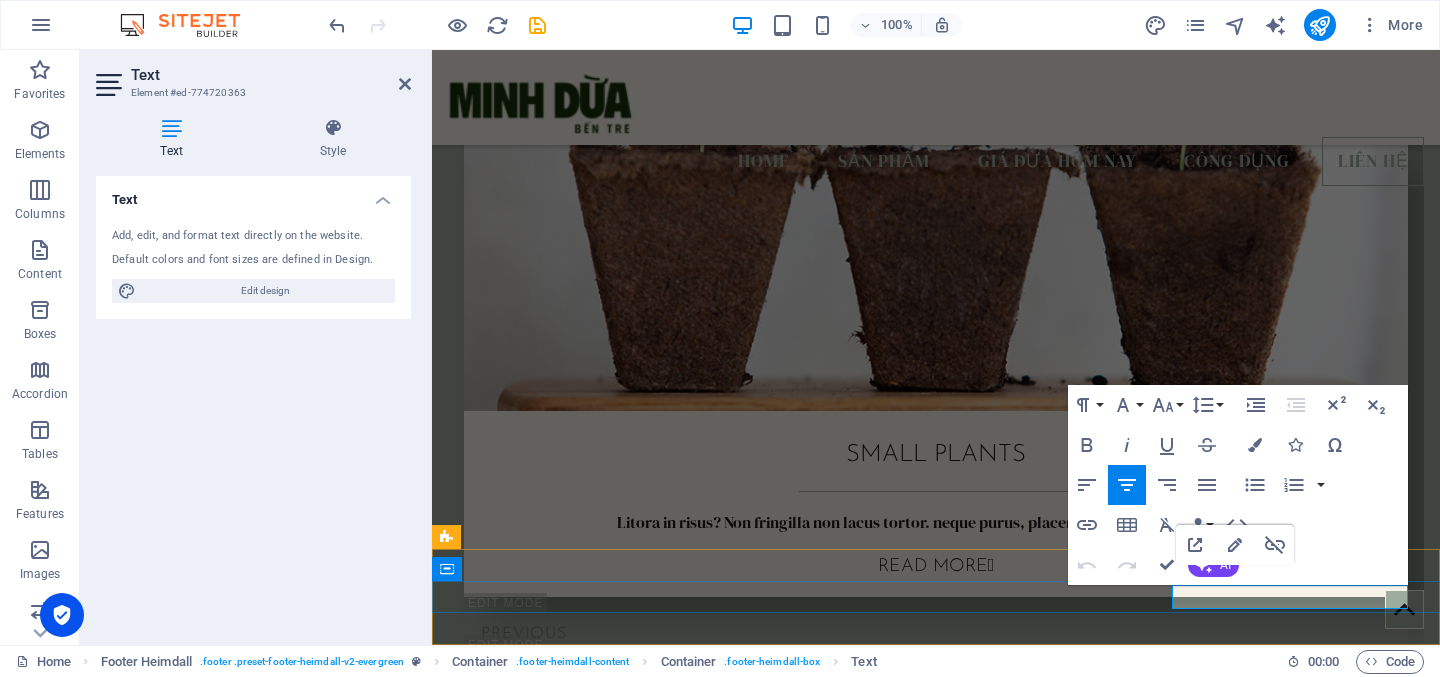 click on "Legal Notice" at bounding box center (514, 6153) 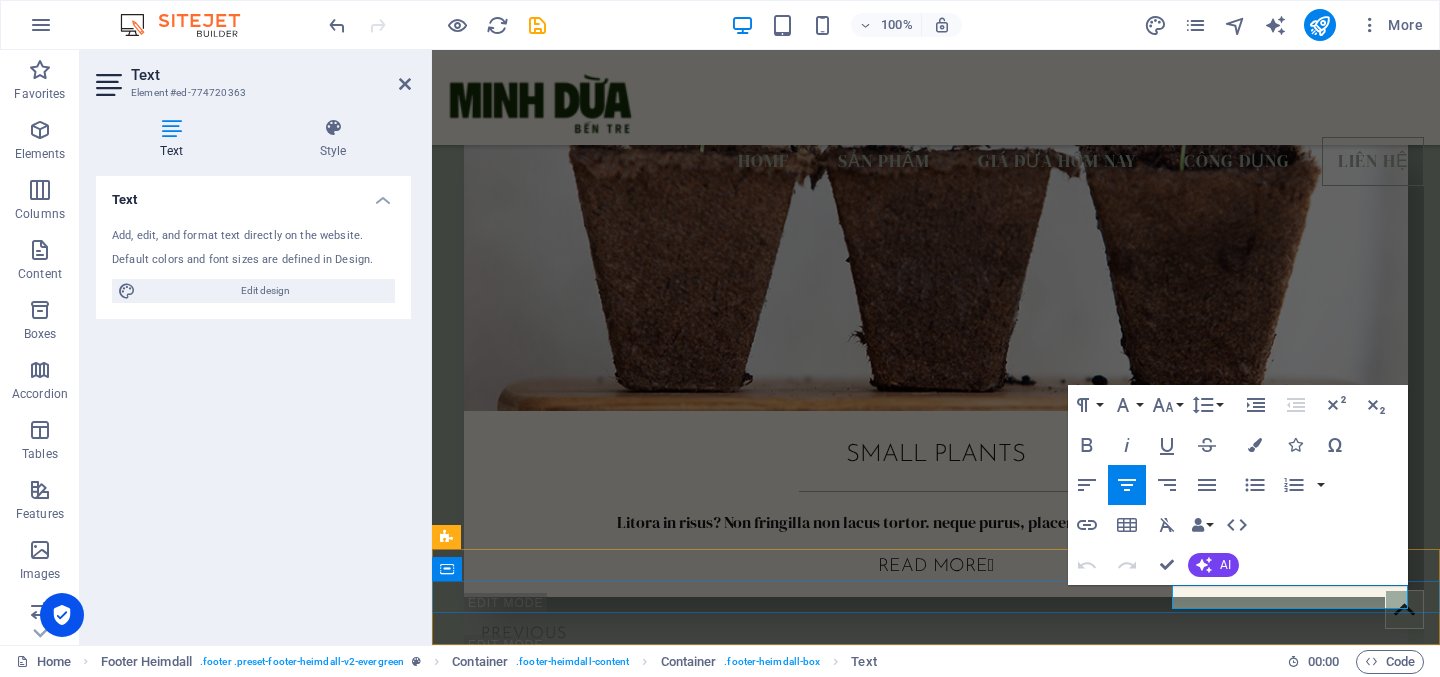 click on "Legal Notice" at bounding box center (514, 6153) 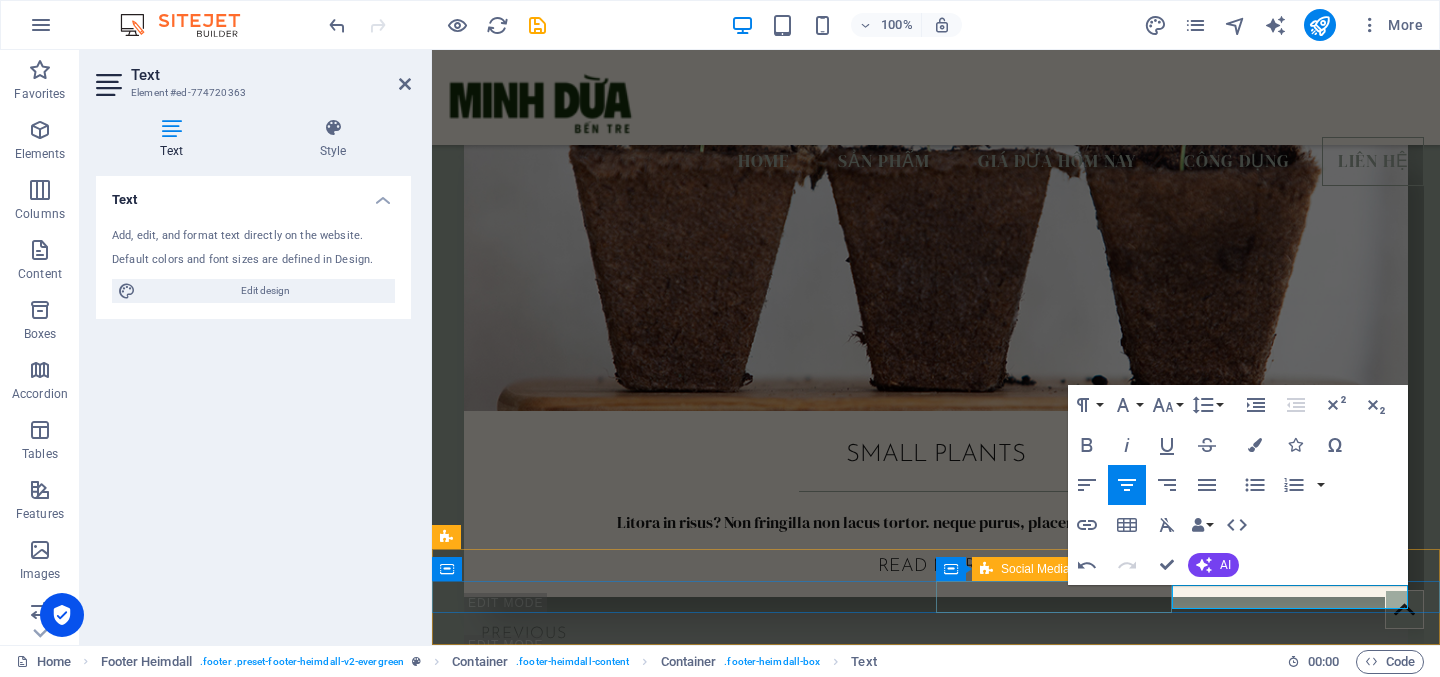 drag, startPoint x: 1235, startPoint y: 595, endPoint x: 1155, endPoint y: 593, distance: 80.024994 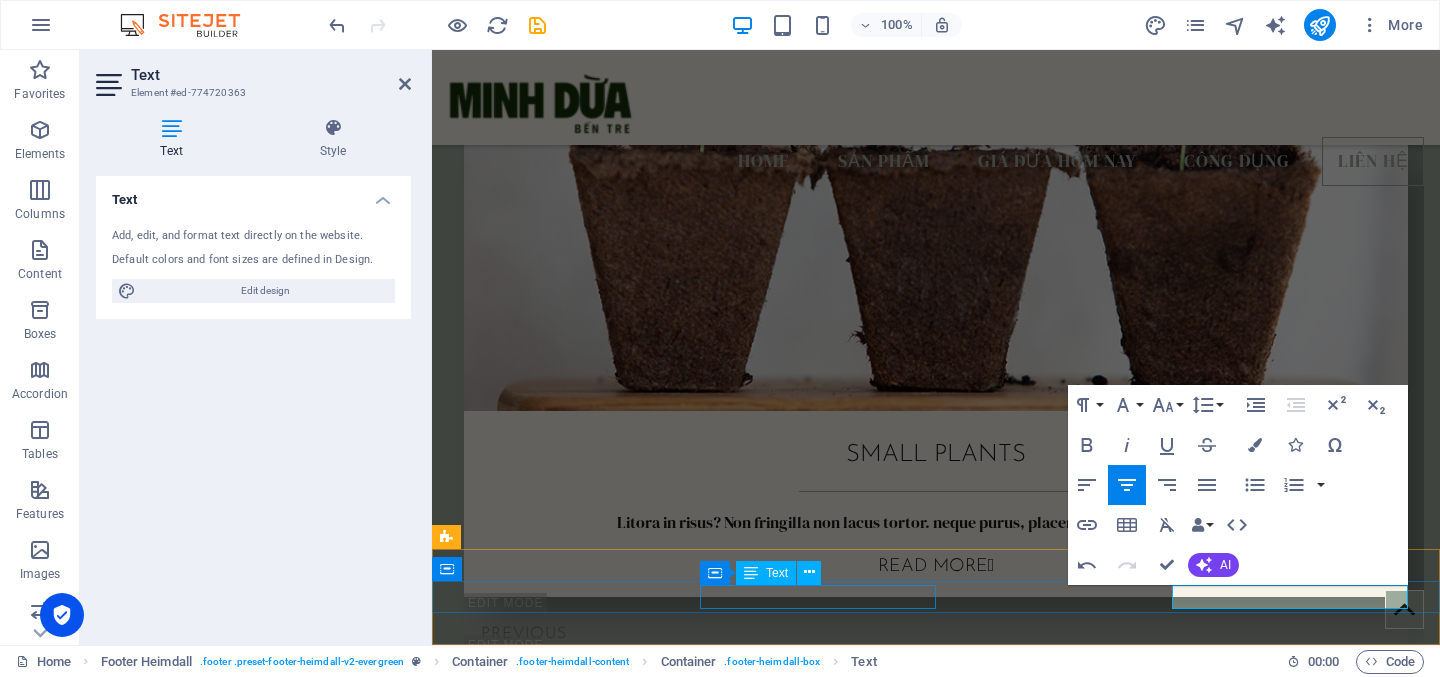 click on "[URL][DOMAIN_NAME]" at bounding box center [566, 6017] 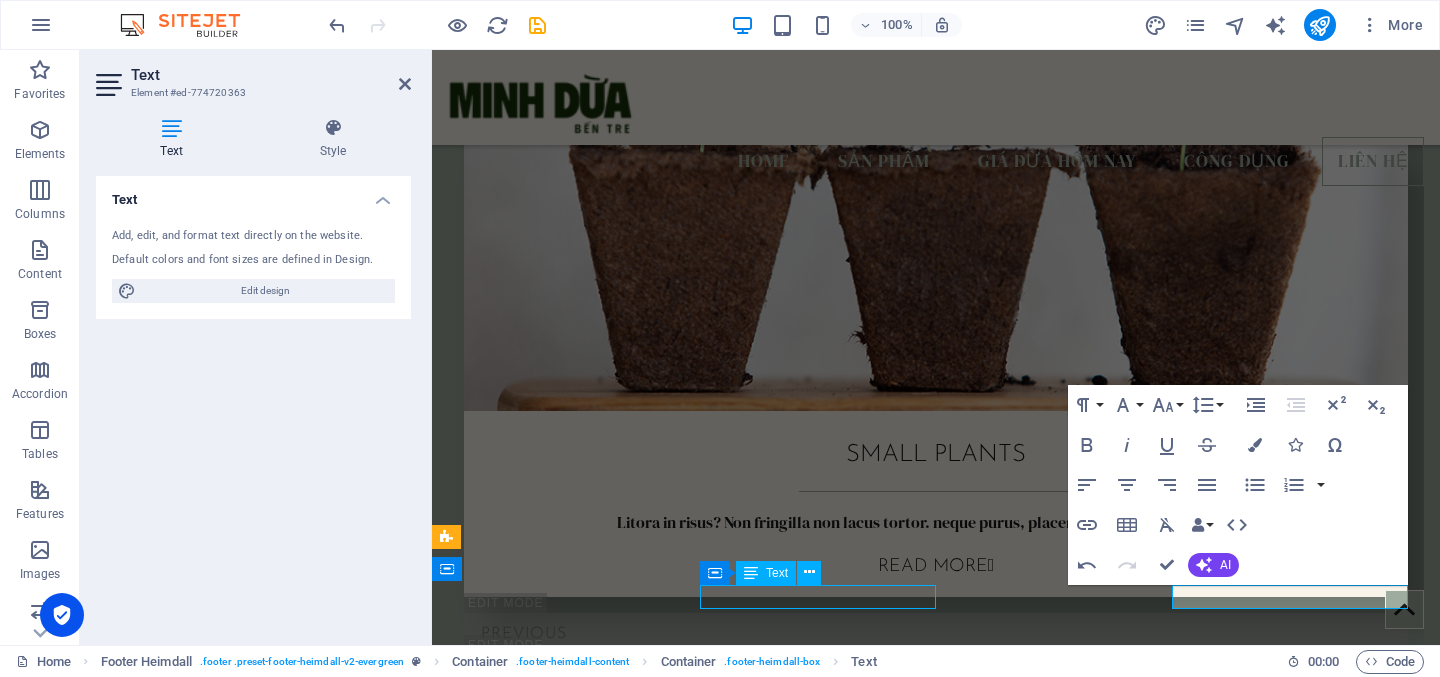 scroll, scrollTop: 5680, scrollLeft: 0, axis: vertical 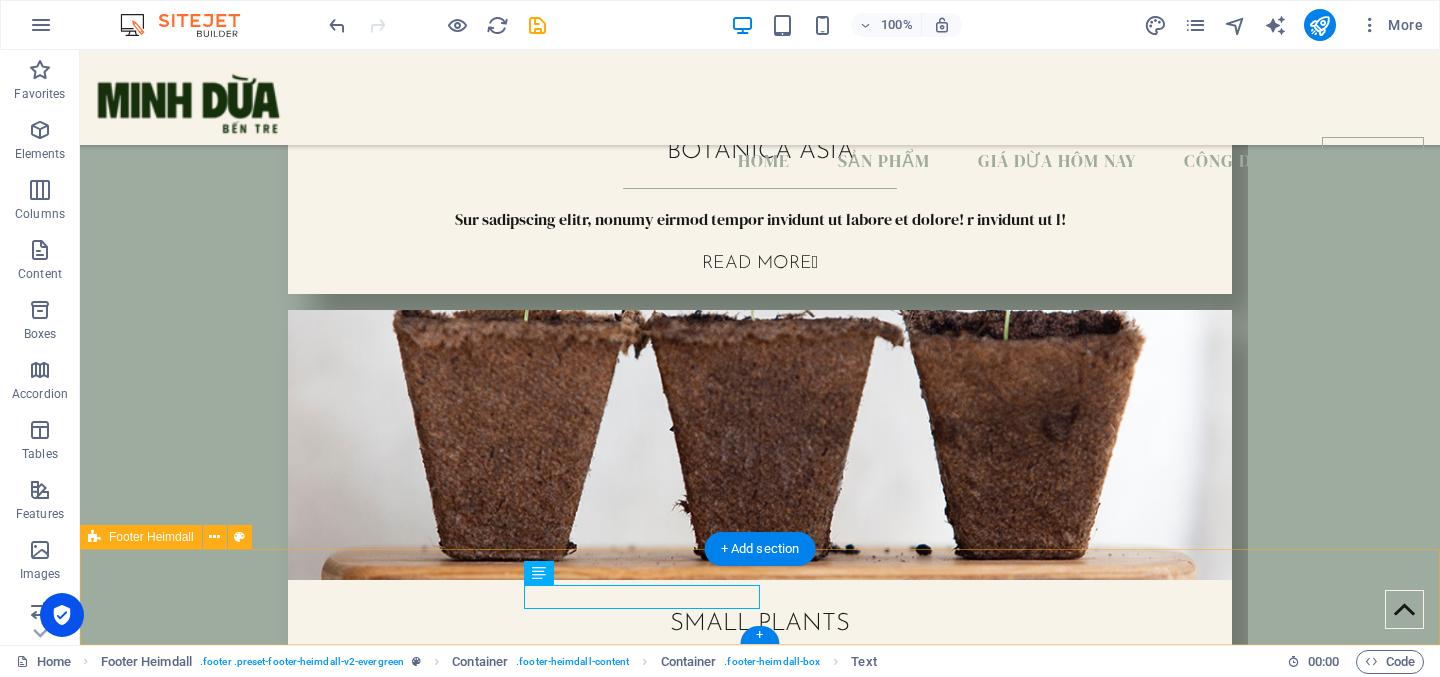 click on "[URL][DOMAIN_NAME] Đặt hàng |  Privacy Policy" at bounding box center (760, 6073) 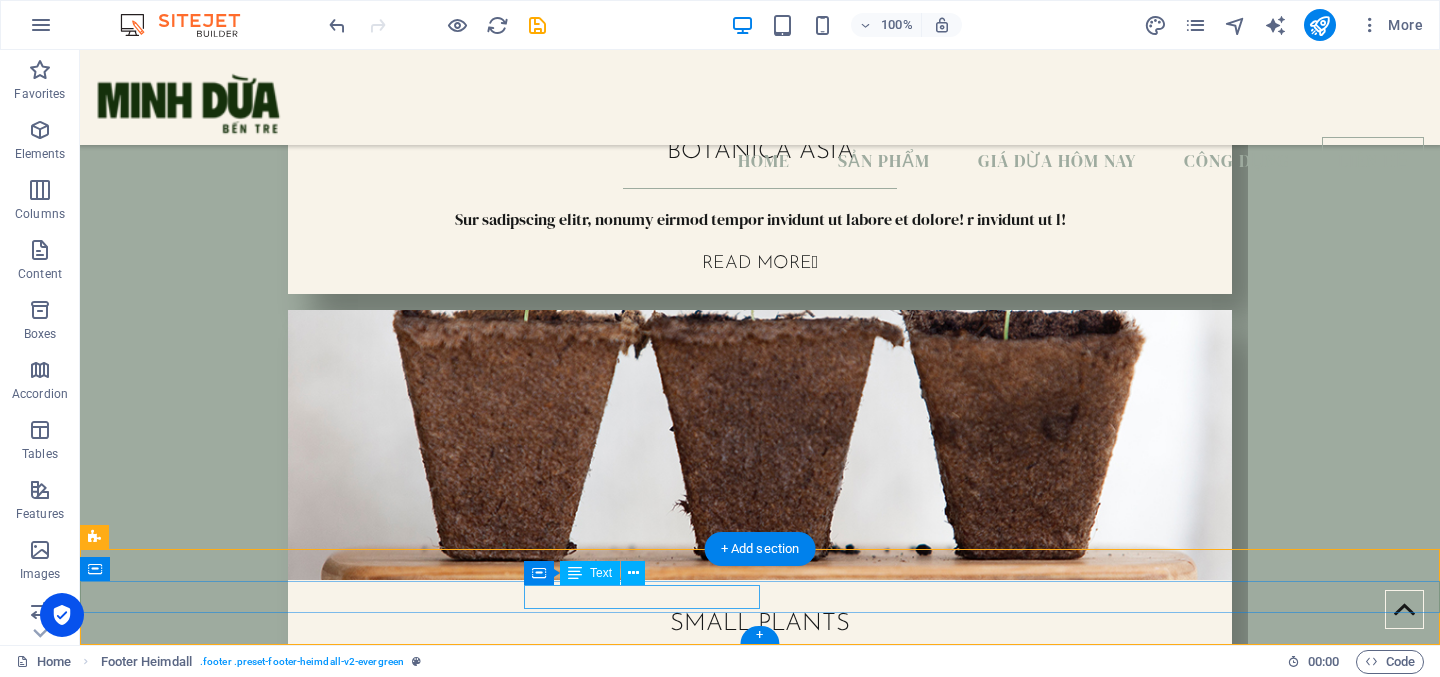 click on "[URL][DOMAIN_NAME]" at bounding box center (214, 6017) 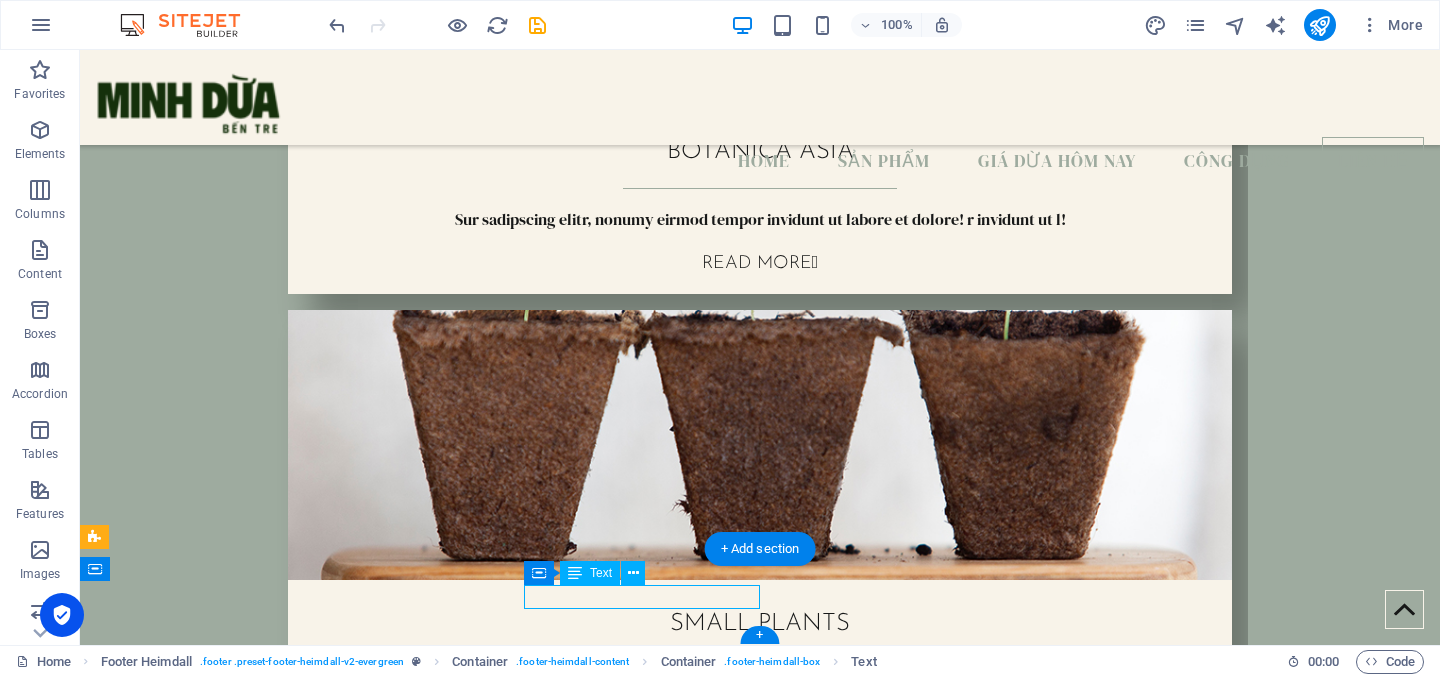 click on "[URL][DOMAIN_NAME]" at bounding box center [214, 6017] 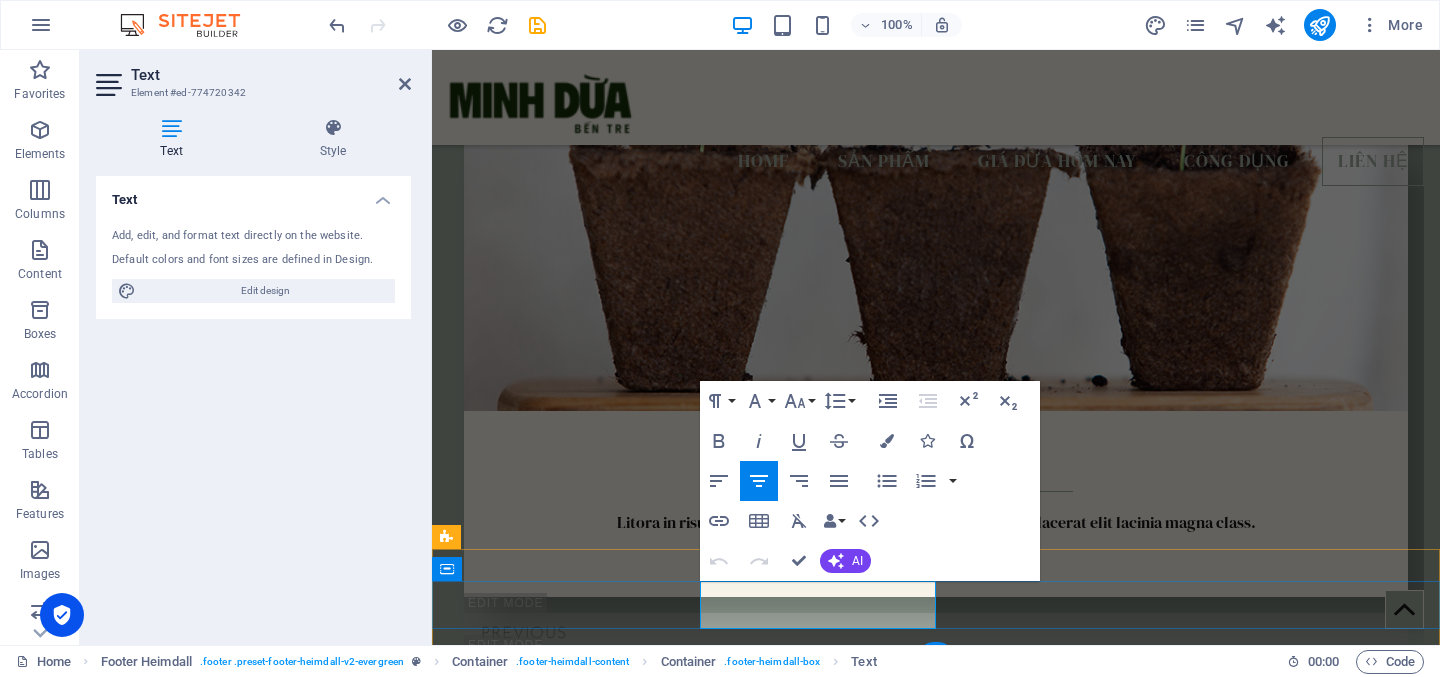click on "[URL][DOMAIN_NAME]" at bounding box center [566, 6017] 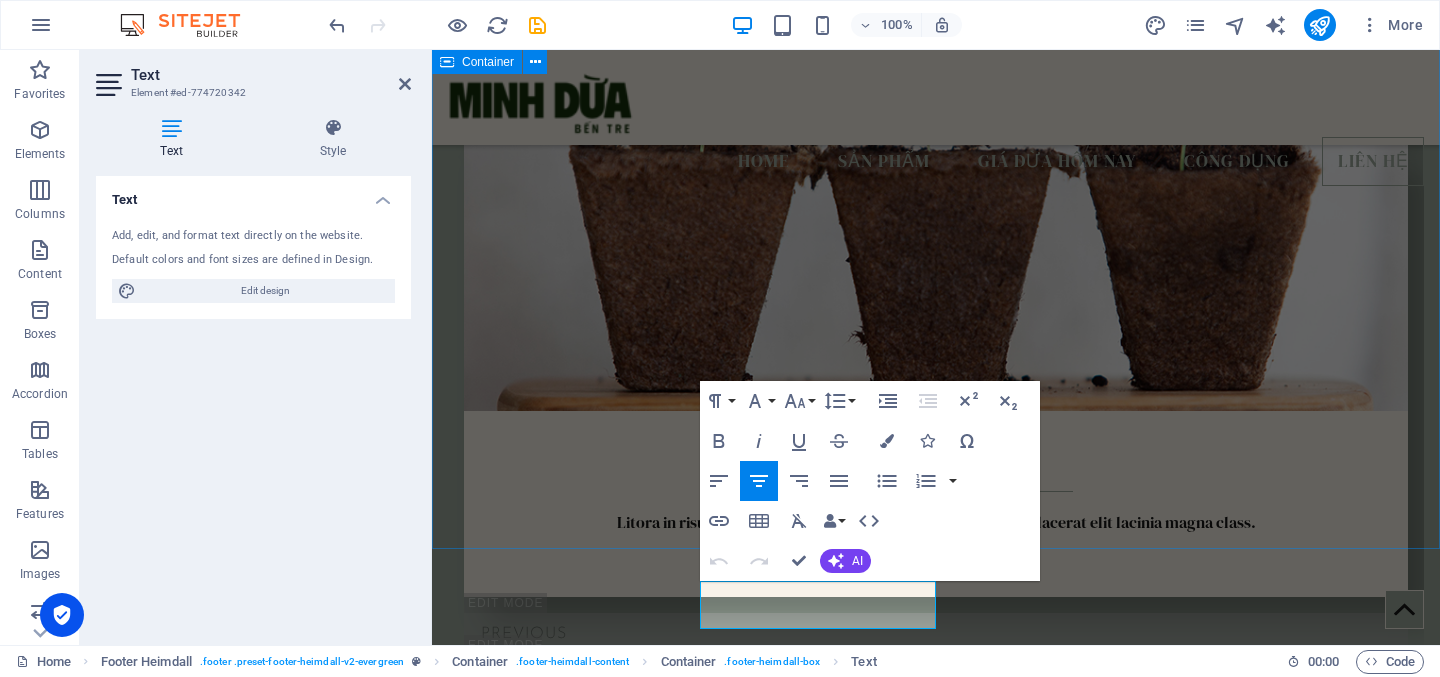 click on "CONTACT US! BECOME A PART OF EVERGREEN! Submit   I have read and understand the privacy policy. Nicht lesbar? Neu generieren" at bounding box center (936, 5571) 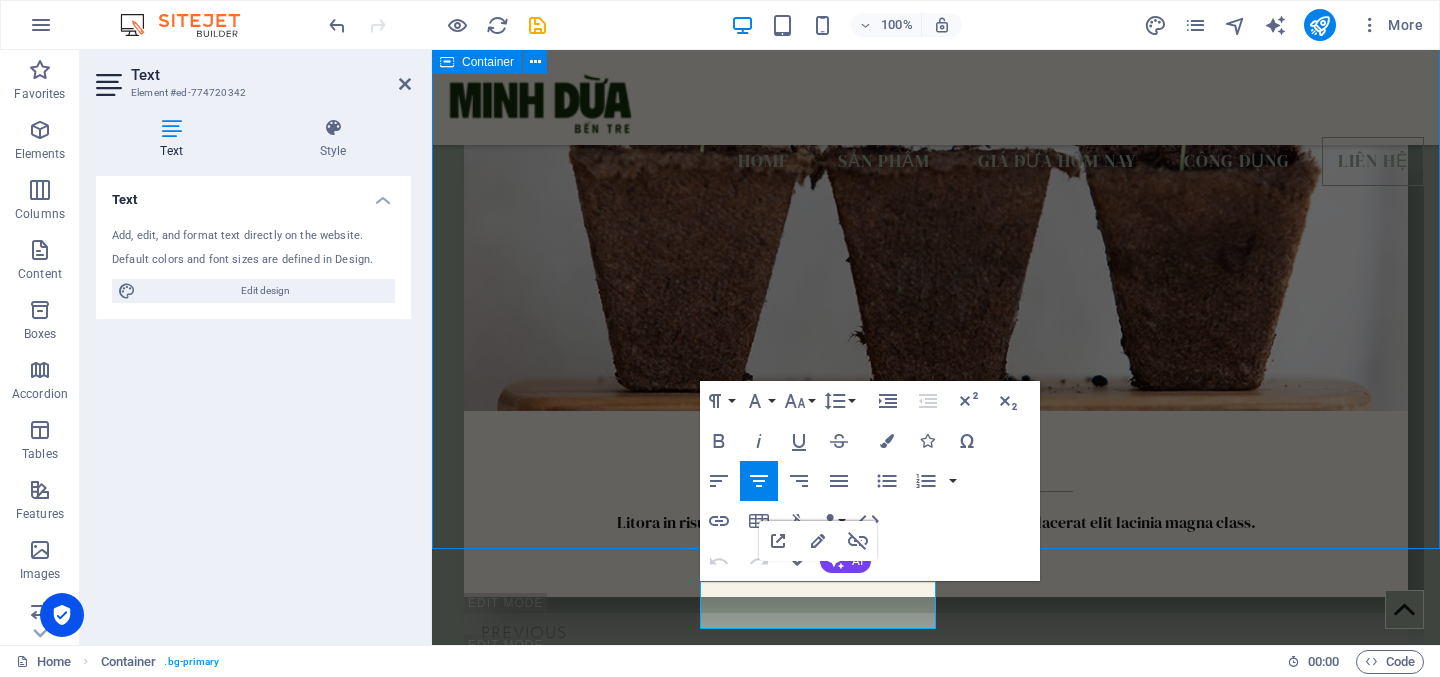 scroll, scrollTop: 5680, scrollLeft: 0, axis: vertical 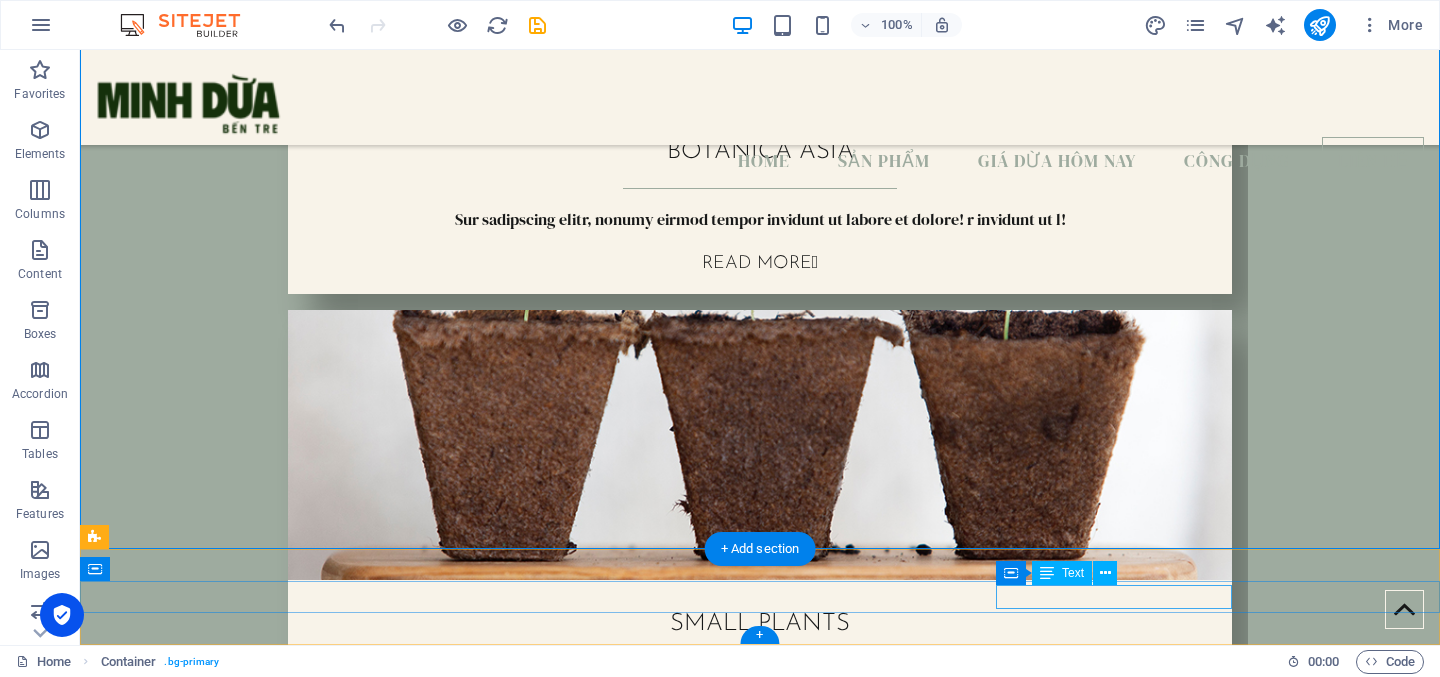 click on "Đặt hàng |  Privacy Policy" at bounding box center (214, 6153) 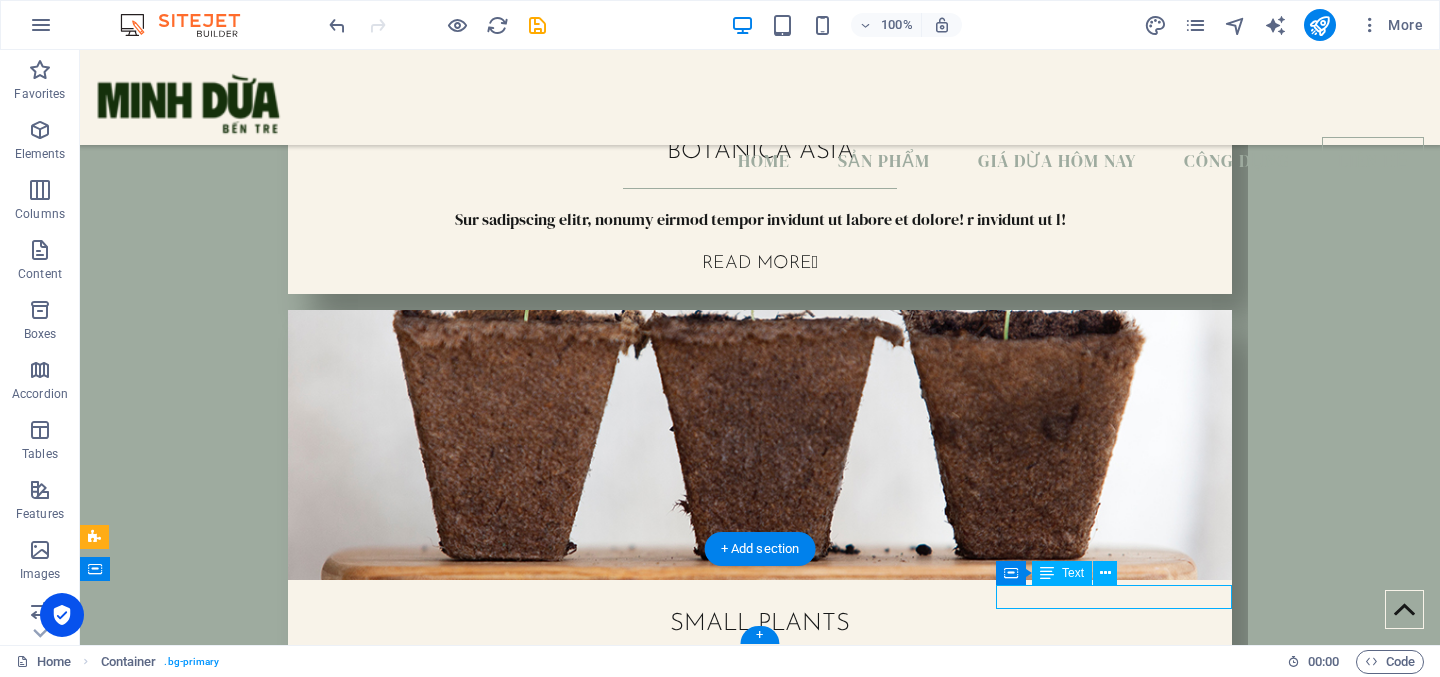 click on "Đặt hàng |  Privacy Policy" at bounding box center [214, 6153] 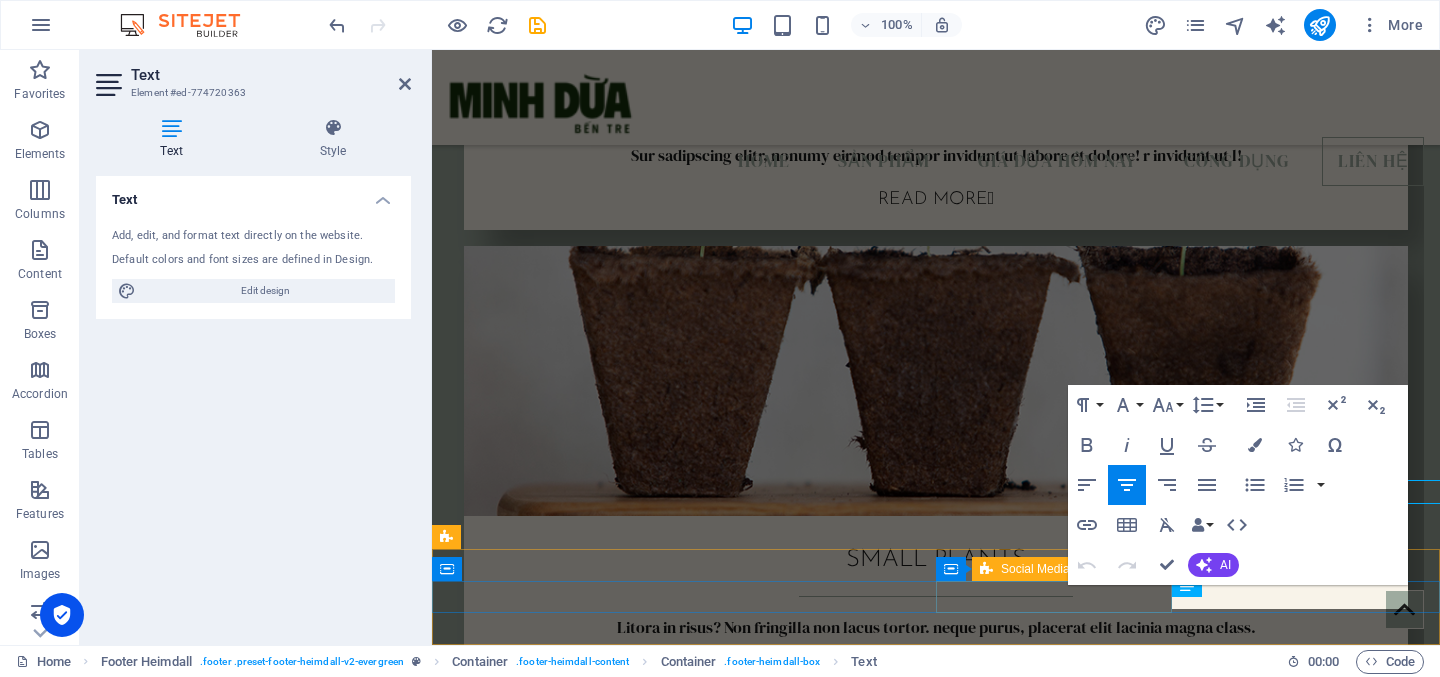 scroll, scrollTop: 5785, scrollLeft: 0, axis: vertical 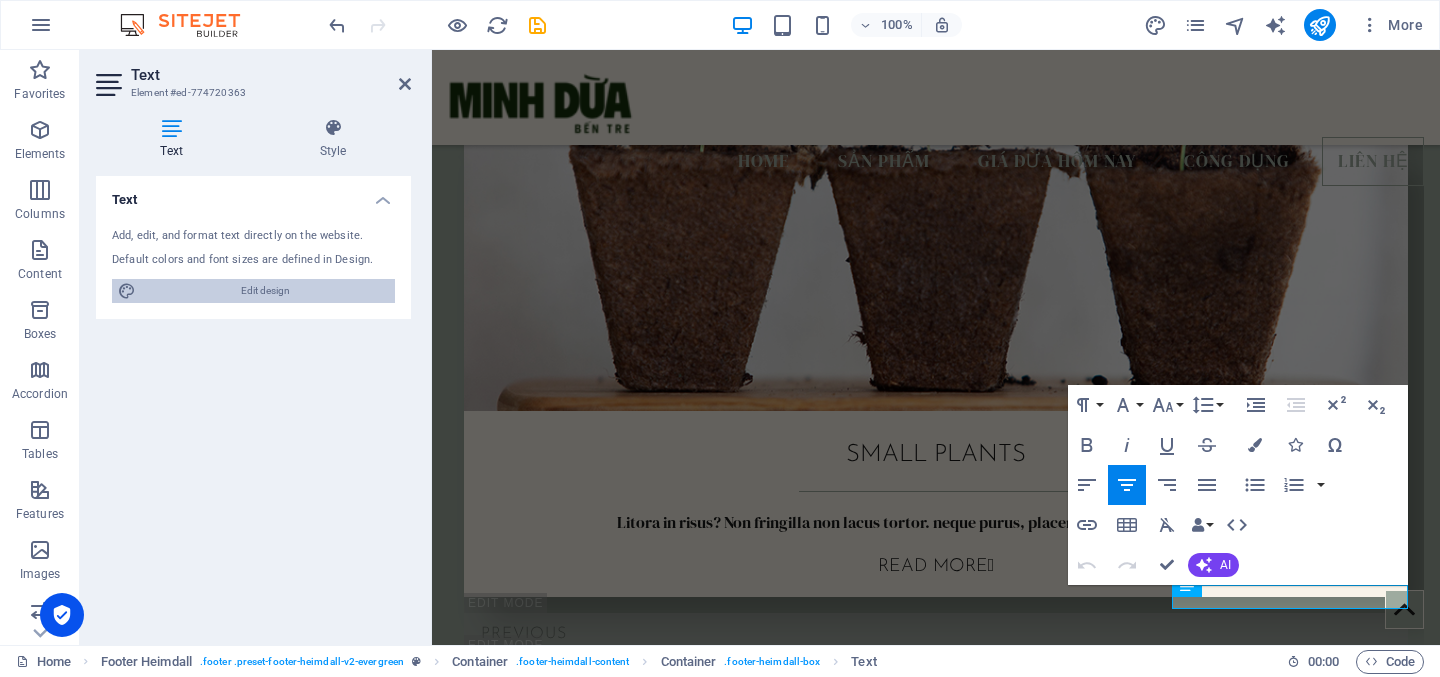 click on "Edit design" at bounding box center (265, 291) 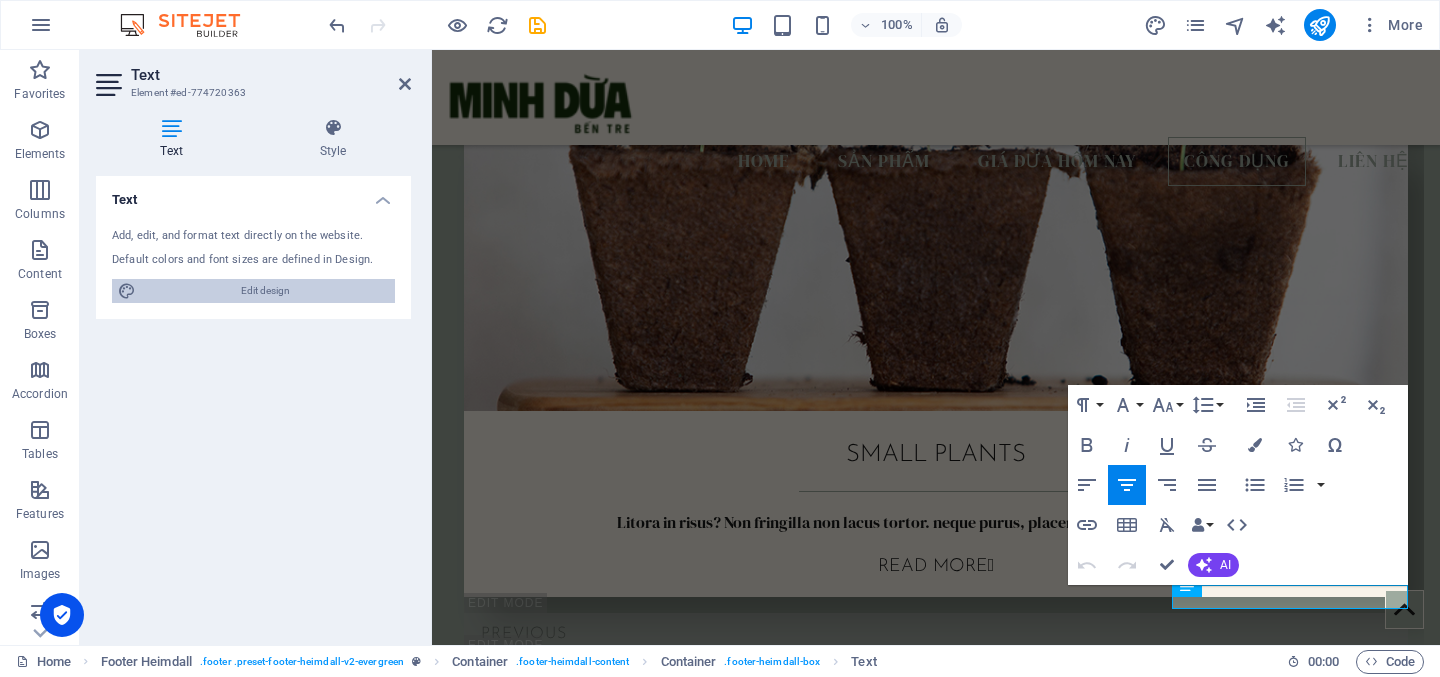 select on "700" 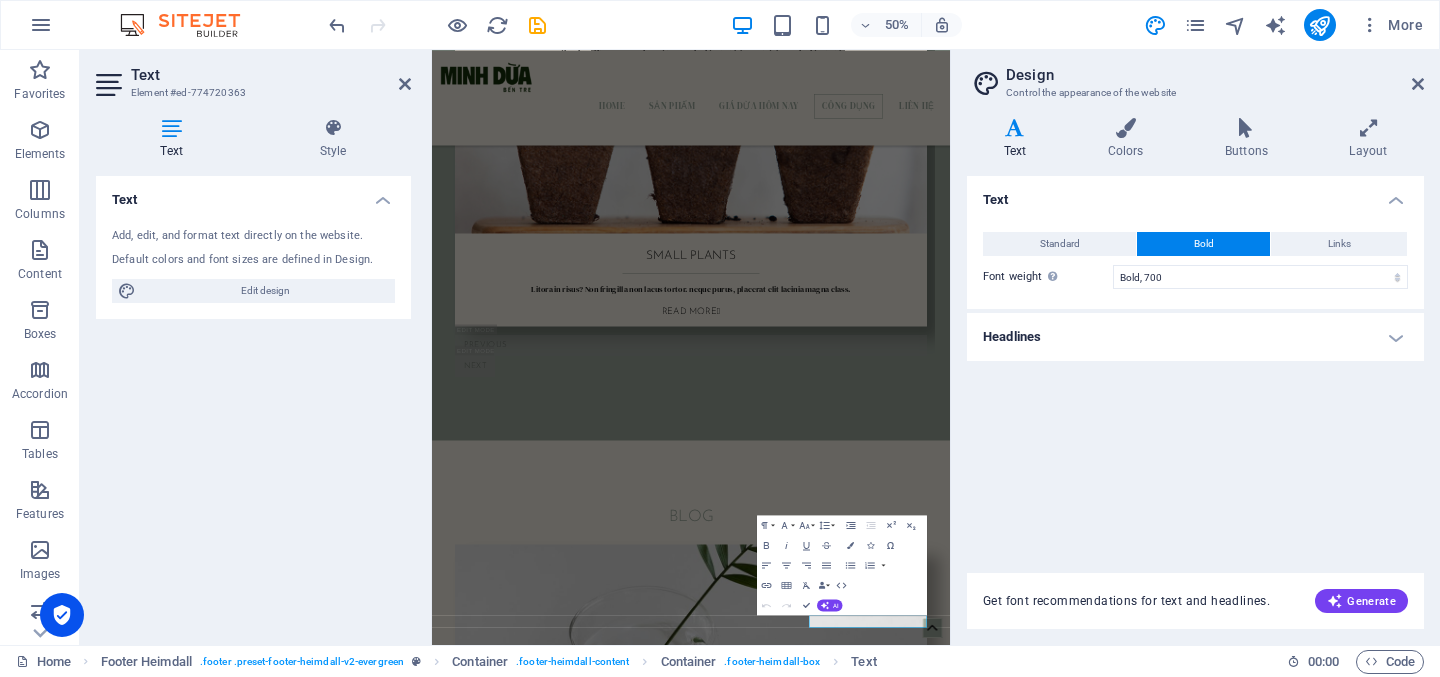 scroll, scrollTop: 5171, scrollLeft: 0, axis: vertical 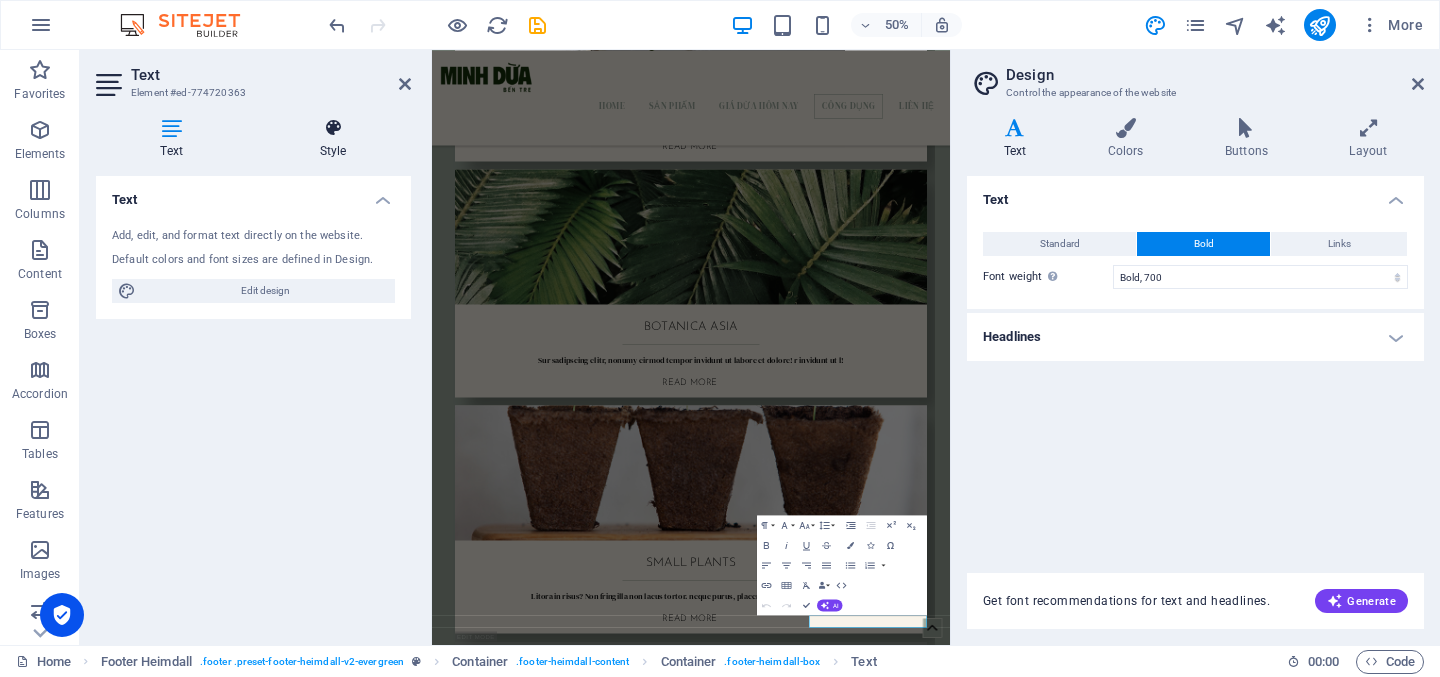 click on "Style" at bounding box center (333, 139) 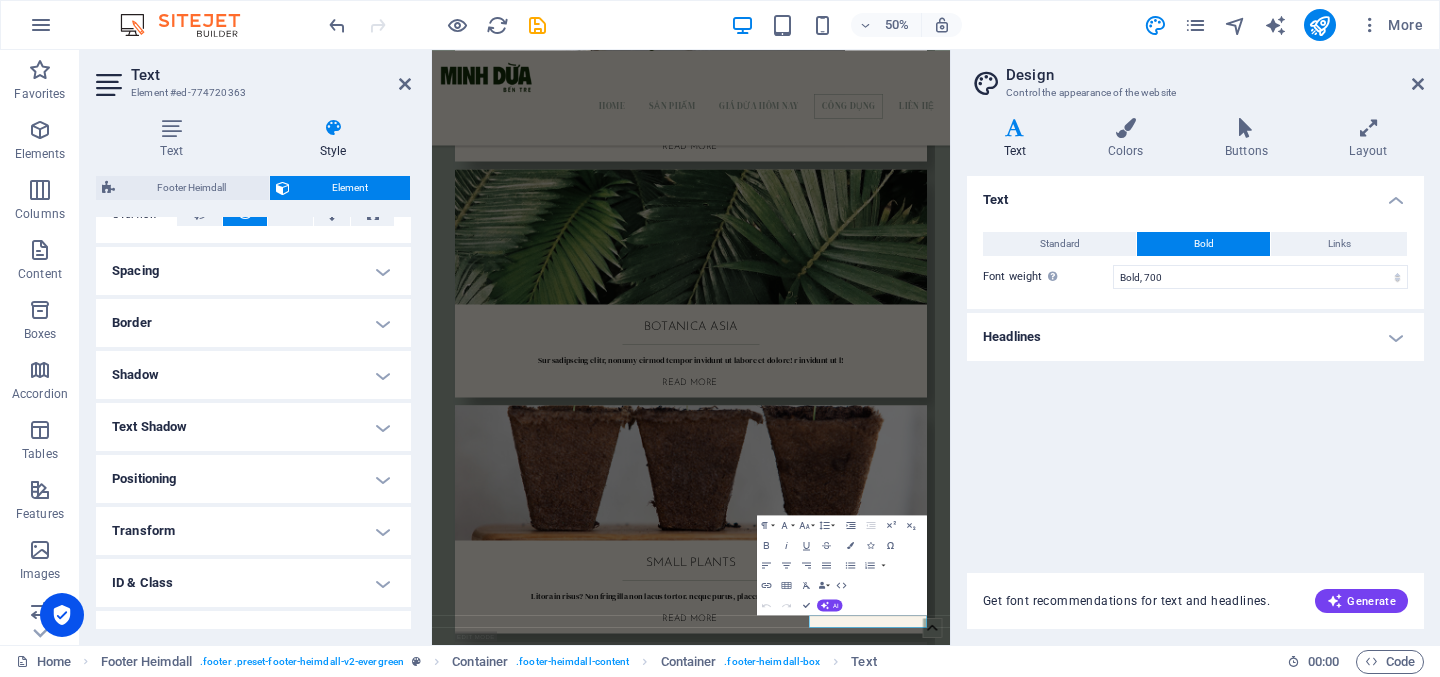 scroll, scrollTop: 433, scrollLeft: 0, axis: vertical 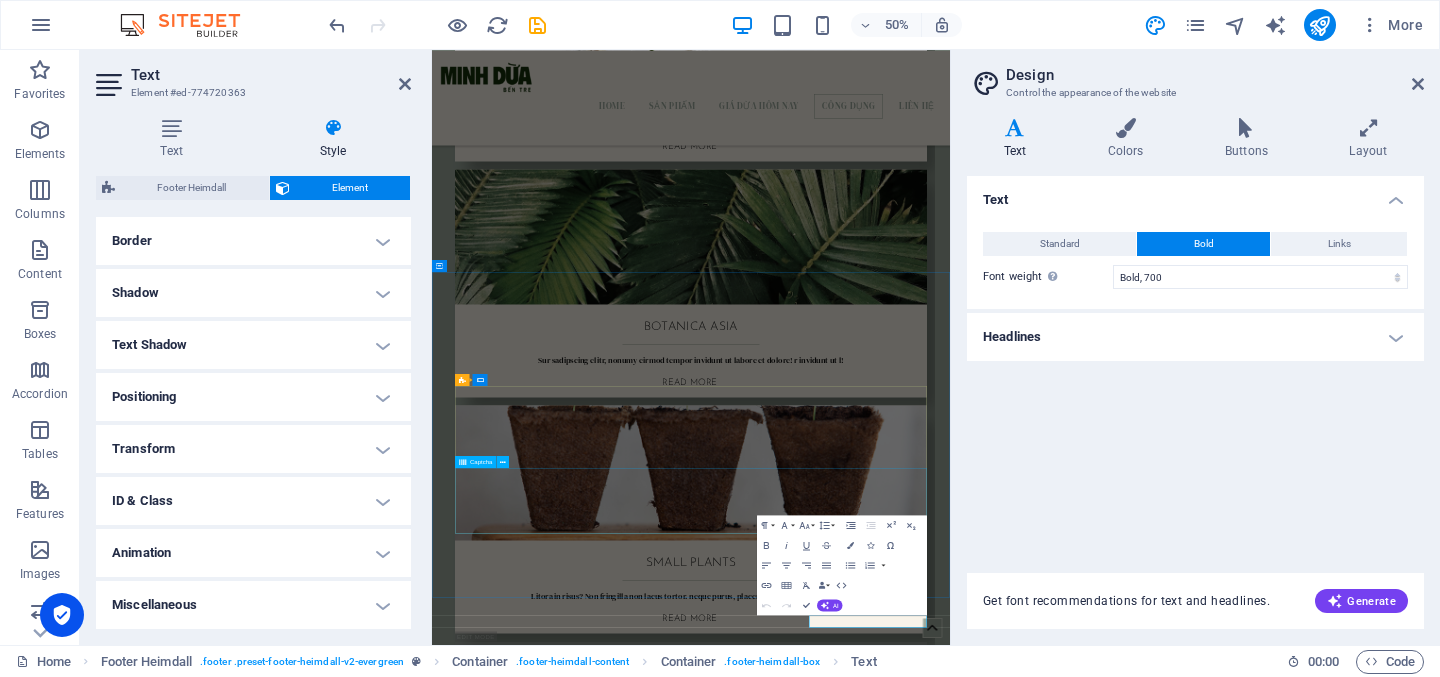click on "Nicht lesbar? Neu generieren" at bounding box center (950, 6327) 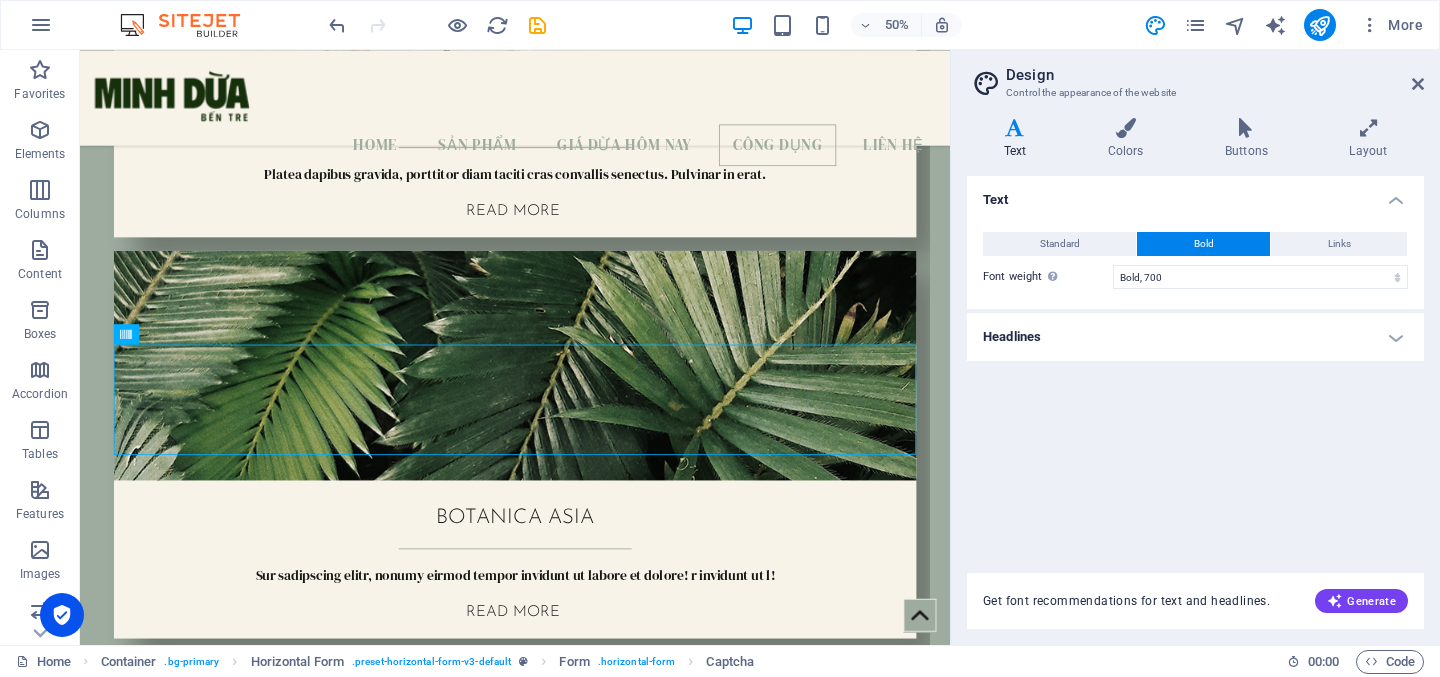 scroll, scrollTop: 5659, scrollLeft: 0, axis: vertical 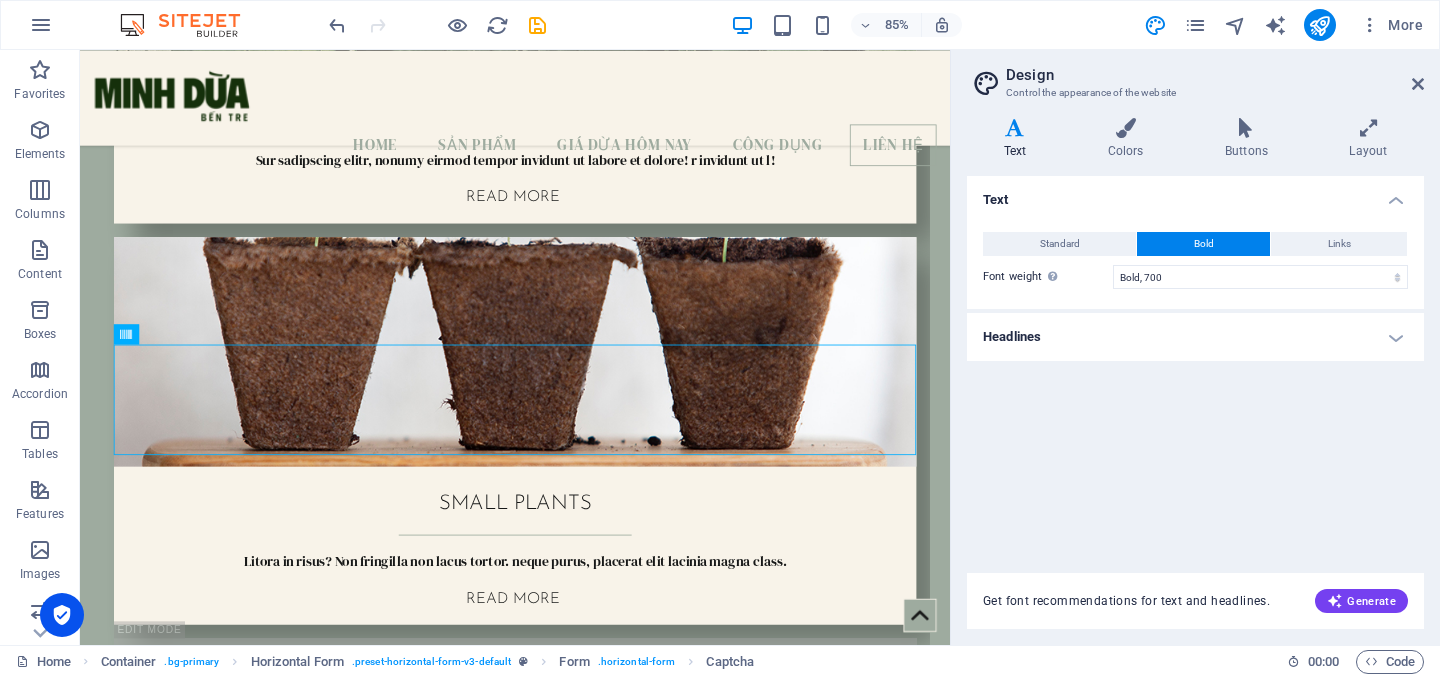 click on "Design Control the appearance of the website Variants  Text  Colors  Buttons  Layout Text Standard Bold Links Font color Font DM Serif Display Font size 16 rem px Line height 1.5 Font weight To display the font weight correctly, it may need to be enabled.  Manage Fonts Thin, 100 Extra-light, 200 Light, 300 Regular, 400 Medium, 500 Semi-bold, 600 Bold, 700 Extra-bold, 800 Black, 900 Letter spacing 0 rem px Font style Text transform Tt TT tt Text align Font weight To display the font weight correctly, it may need to be enabled.  Manage Fonts Thin, 100 Extra-light, 200 Light, 300 Regular, 400 Medium, 500 Semi-bold, 600 Bold, 700 Extra-bold, 800 Black, 900 Default Hover / Active Font color Font color Decoration Decoration Transition duration 0.3 s Transition function Ease Ease In Ease Out Ease In/Ease Out Linear Headlines All H1 / Textlogo H2 H3 H4 H5 H6 Font color Font Josefin Sans Line height 1.5 Font weight To display the font weight correctly, it may need to be enabled.  Manage Fonts Thin, 100 Light, 300 0 px" at bounding box center (1195, 347) 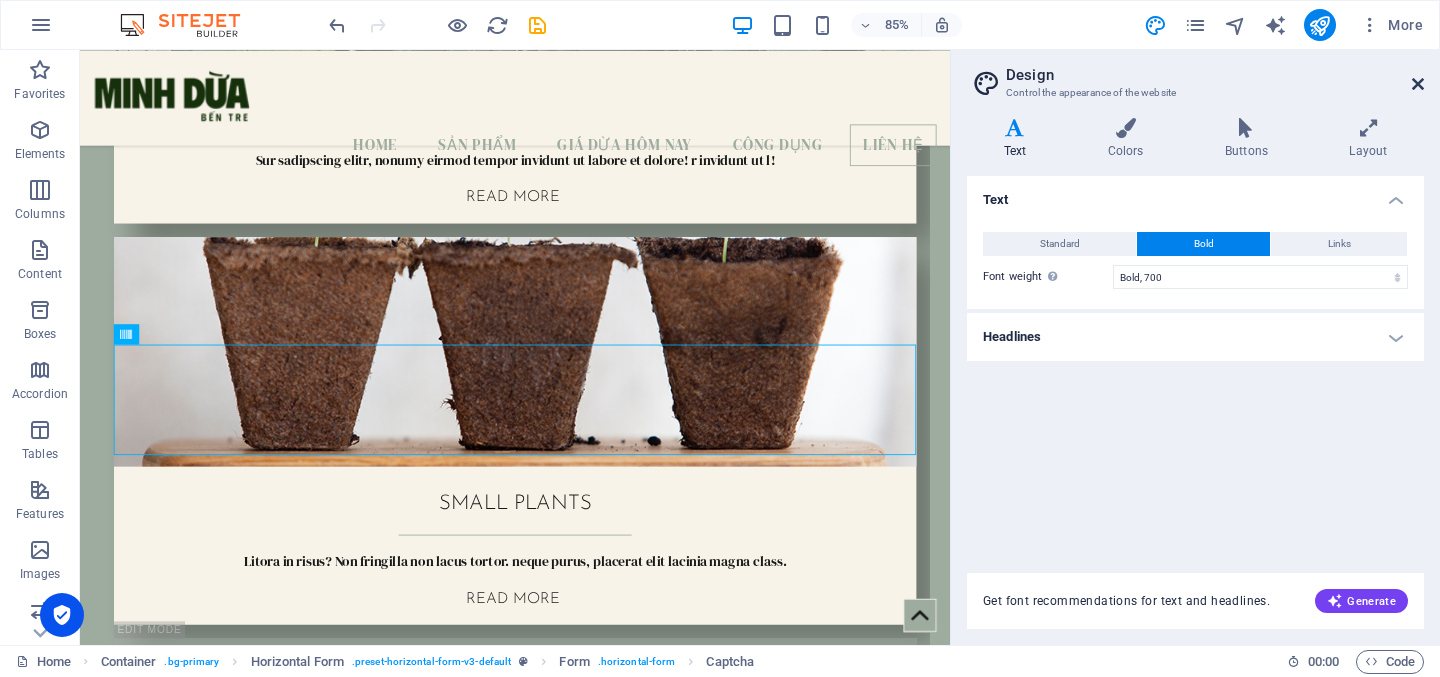 click at bounding box center (1418, 84) 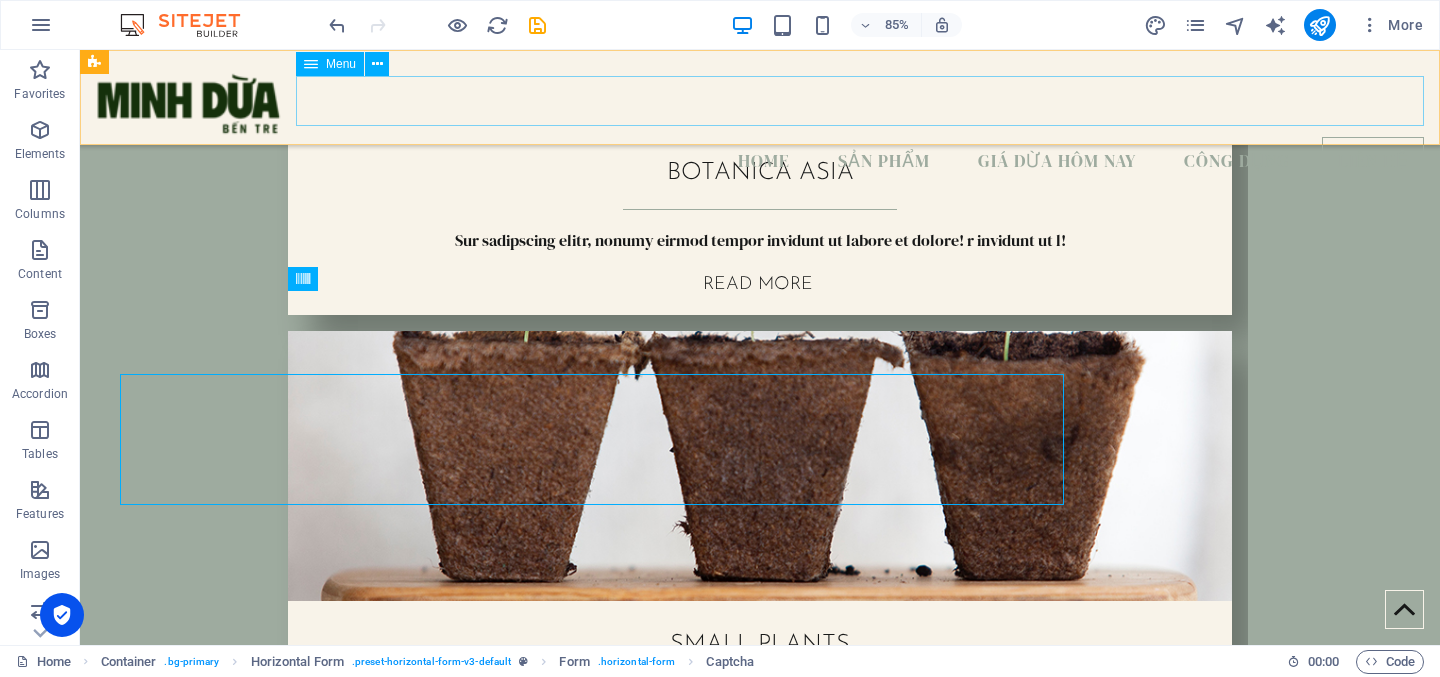 scroll, scrollTop: 5680, scrollLeft: 0, axis: vertical 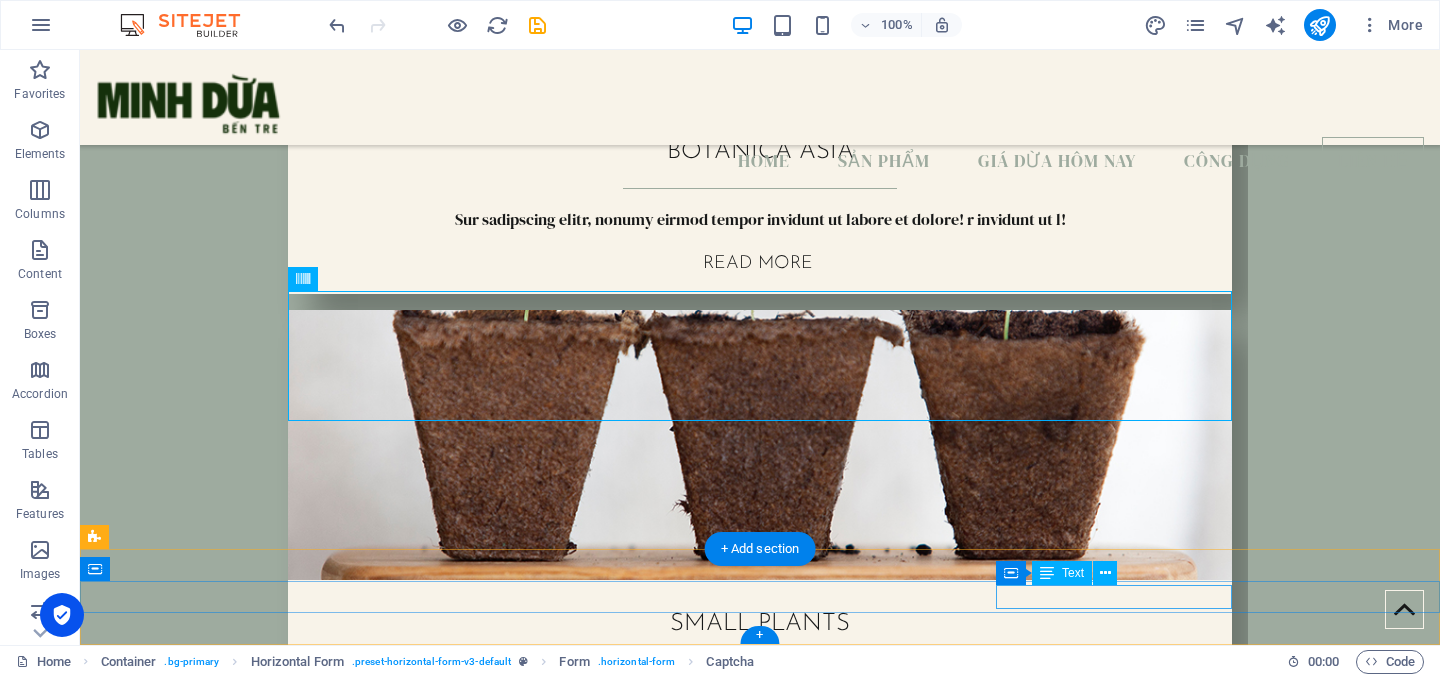 click on "Đặt hàng |  Privacy Policy" at bounding box center [214, 6153] 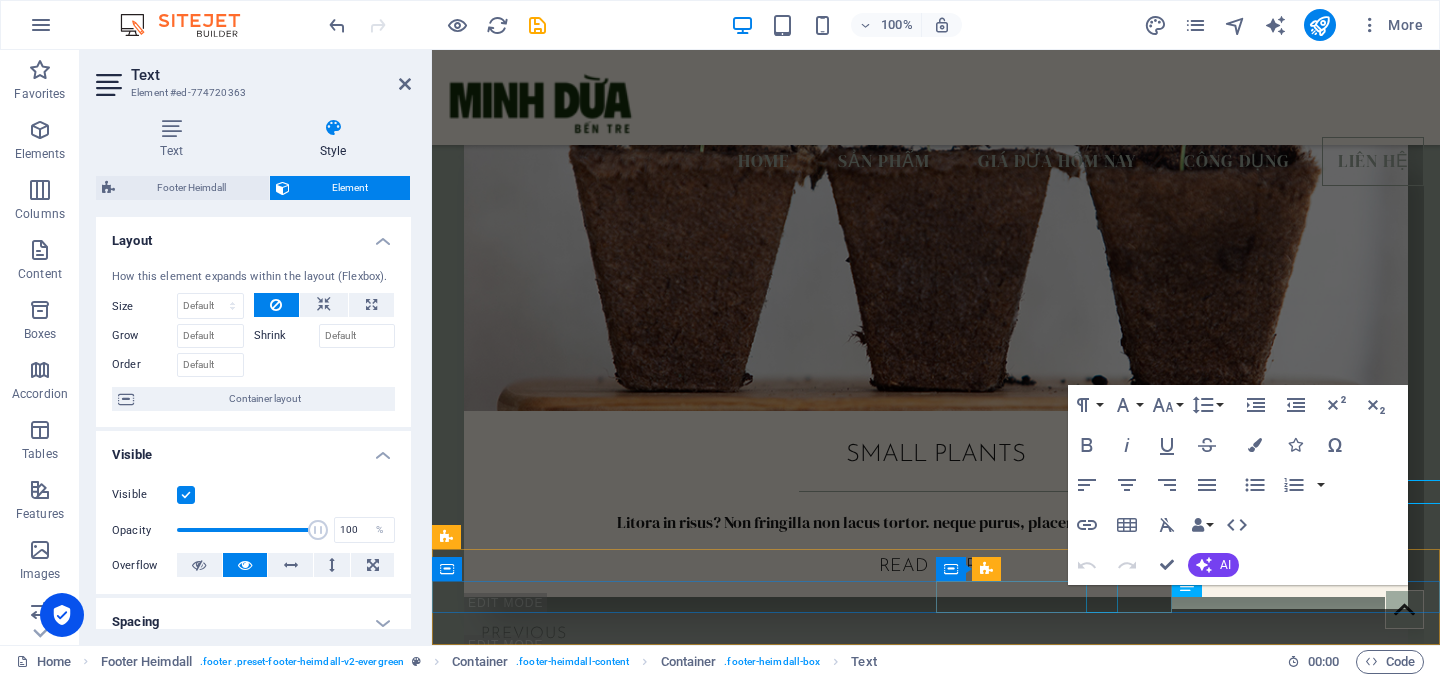 click at bounding box center (566, 6125) 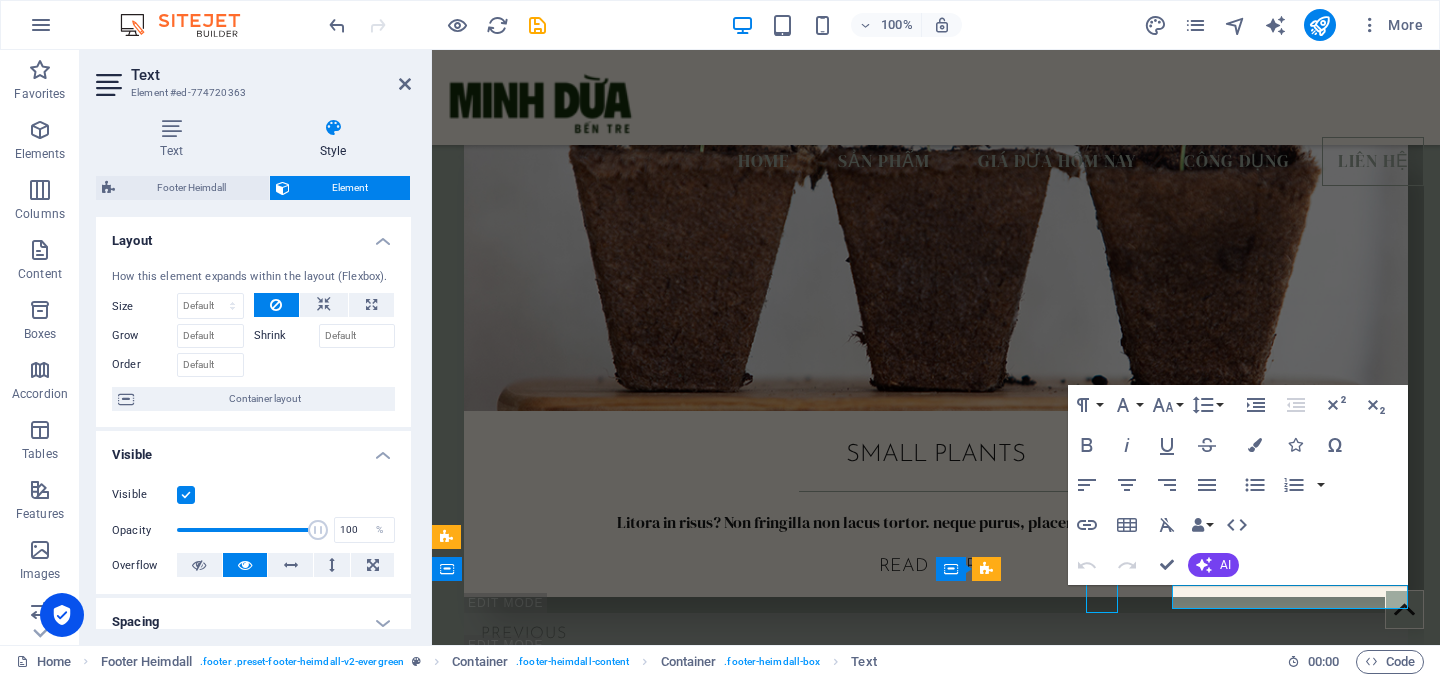 click at bounding box center (566, 6125) 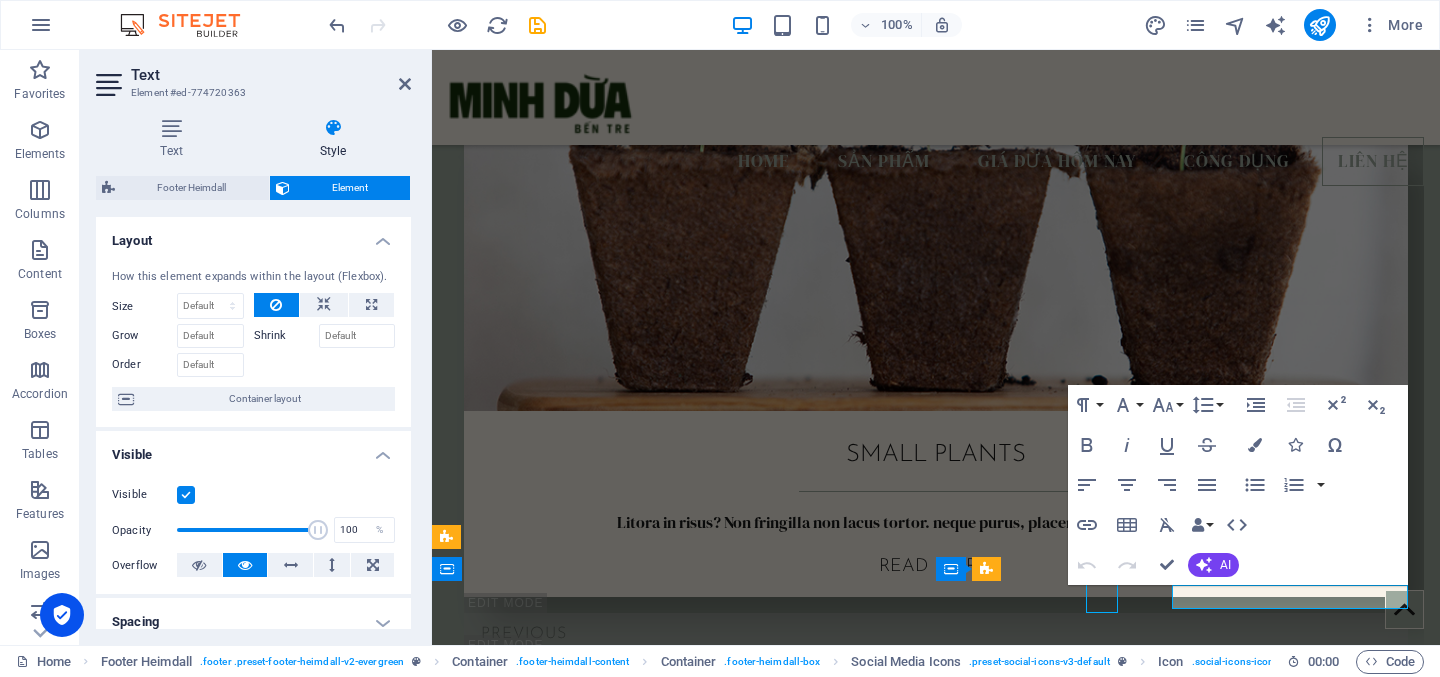 scroll, scrollTop: 5680, scrollLeft: 0, axis: vertical 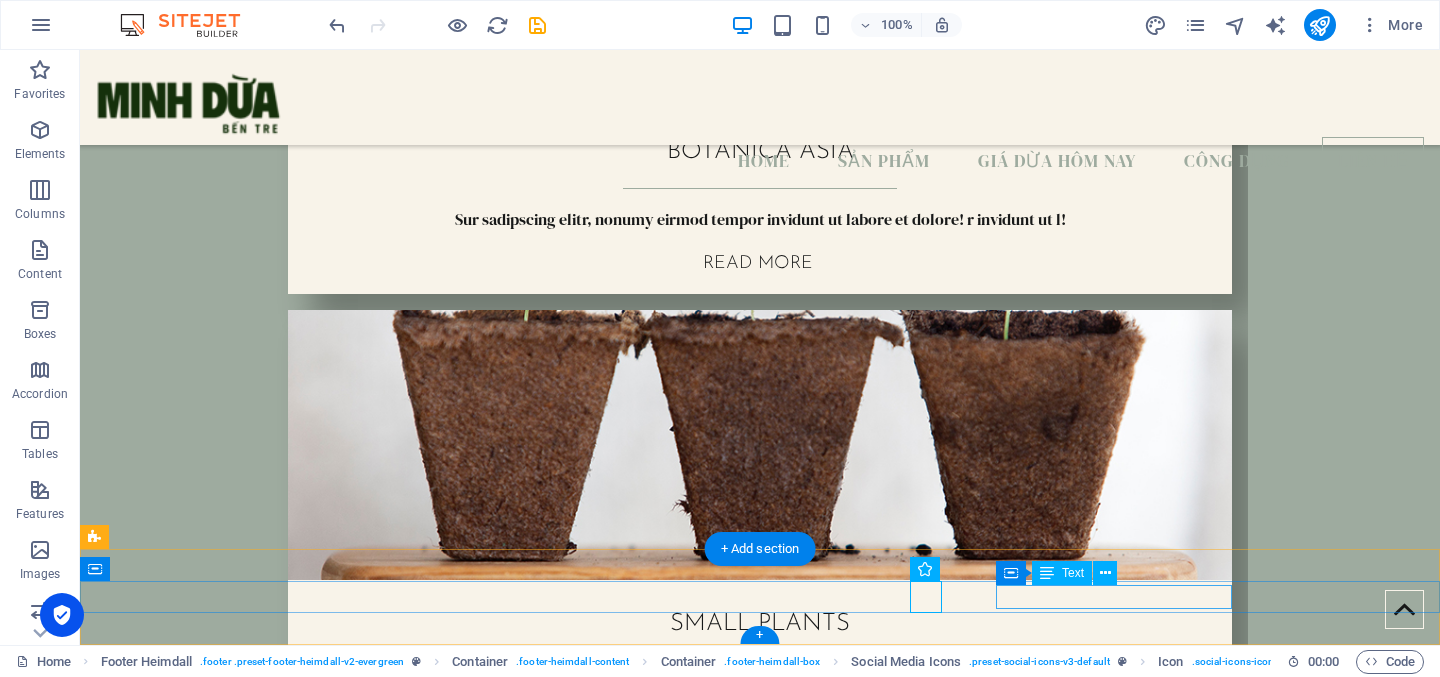 click on "Đặt hàng |  Privacy Policy" at bounding box center (214, 6153) 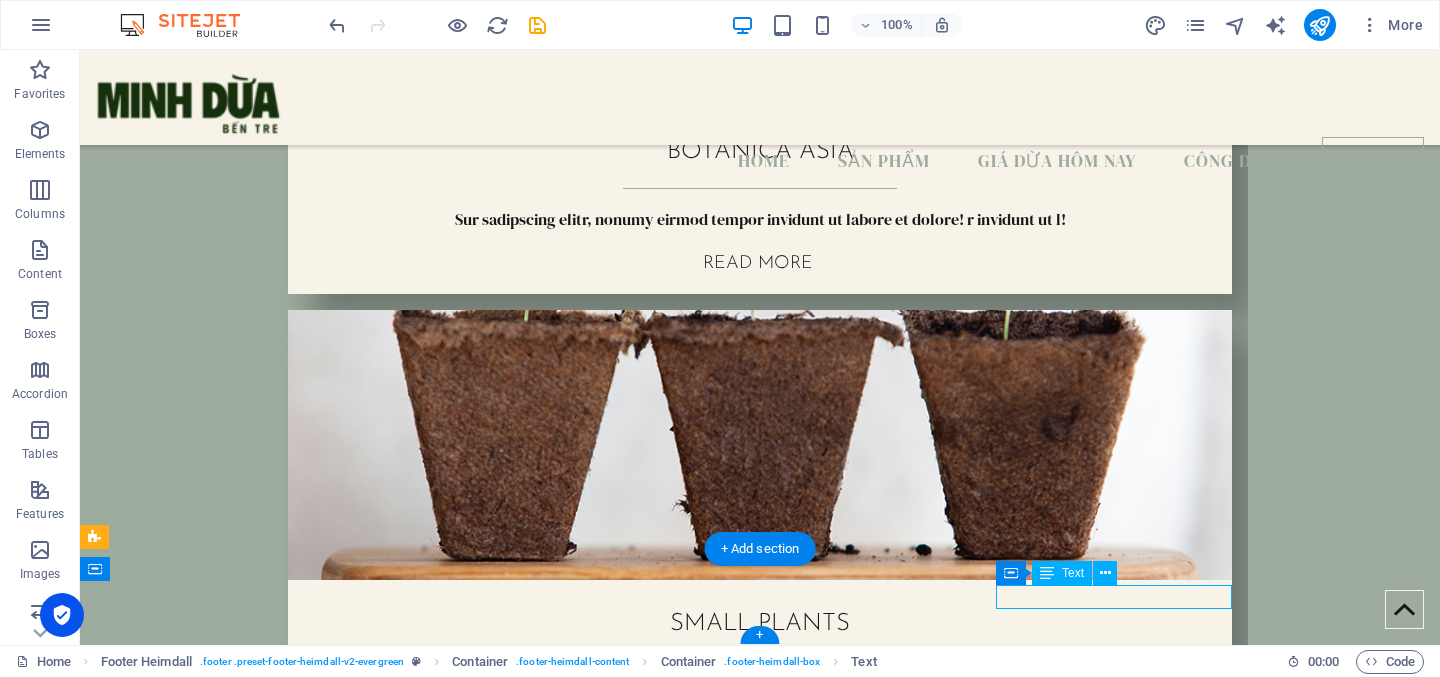 click on "Đặt hàng |  Privacy Policy" at bounding box center [214, 6153] 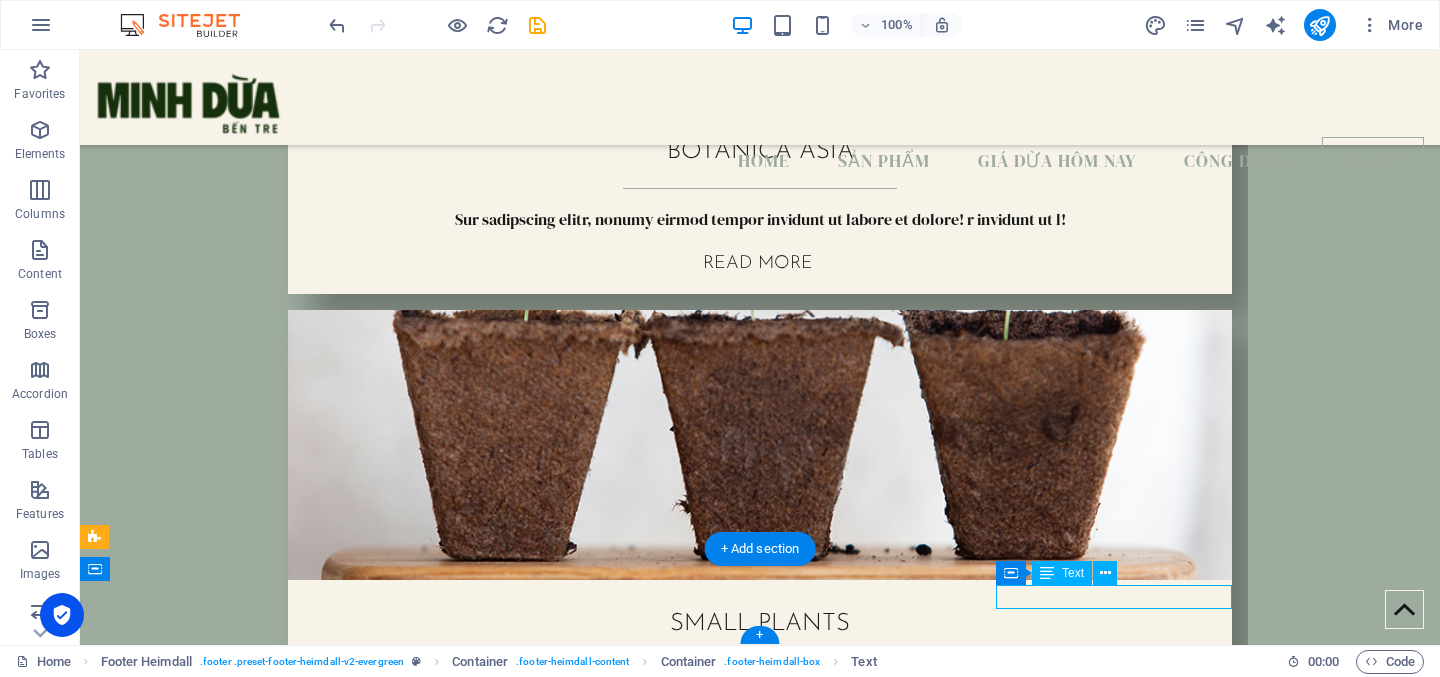 scroll, scrollTop: 5785, scrollLeft: 0, axis: vertical 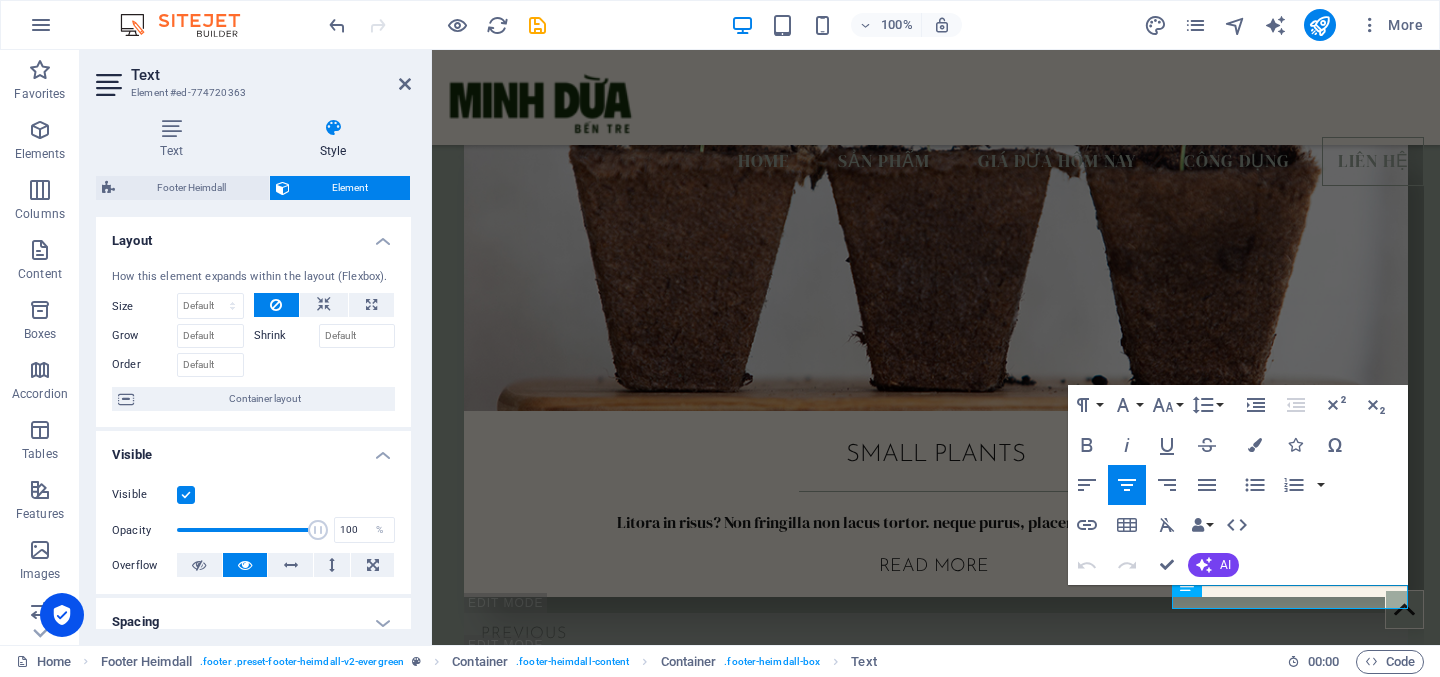click on "Visible" at bounding box center (253, 449) 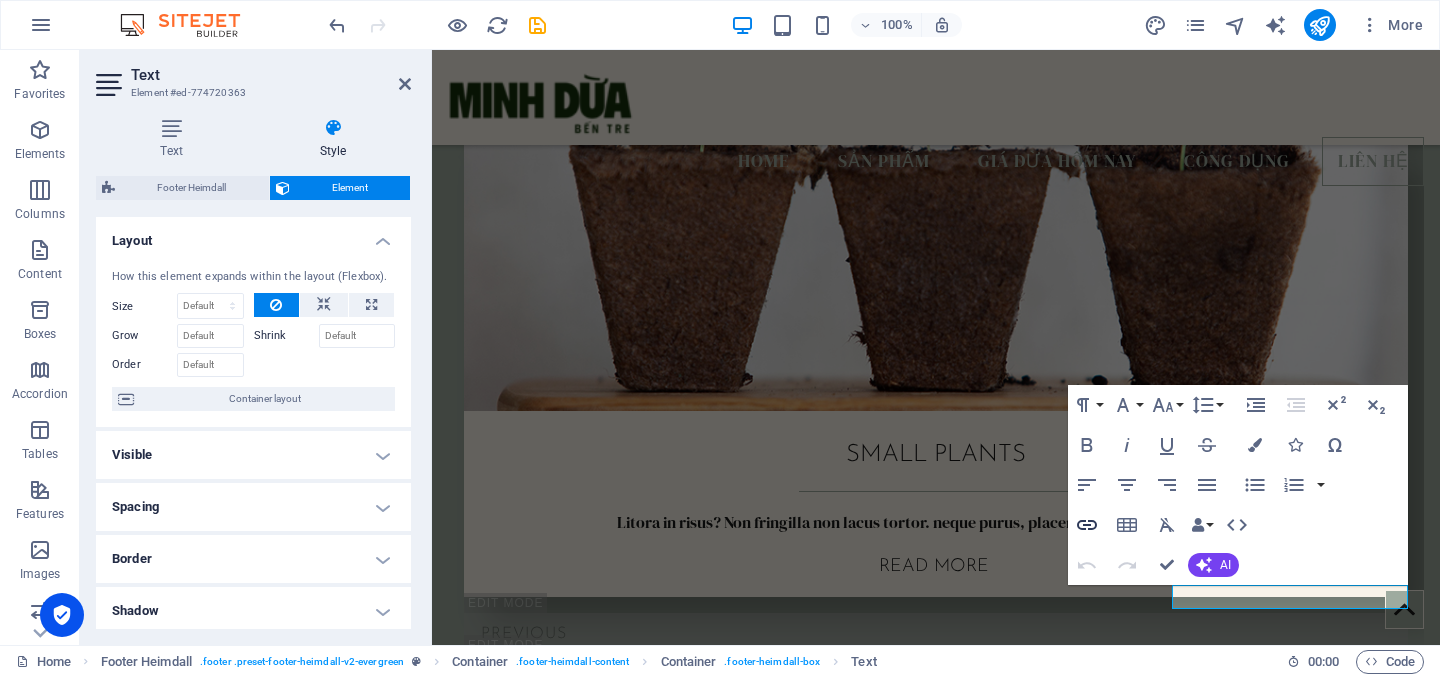 click 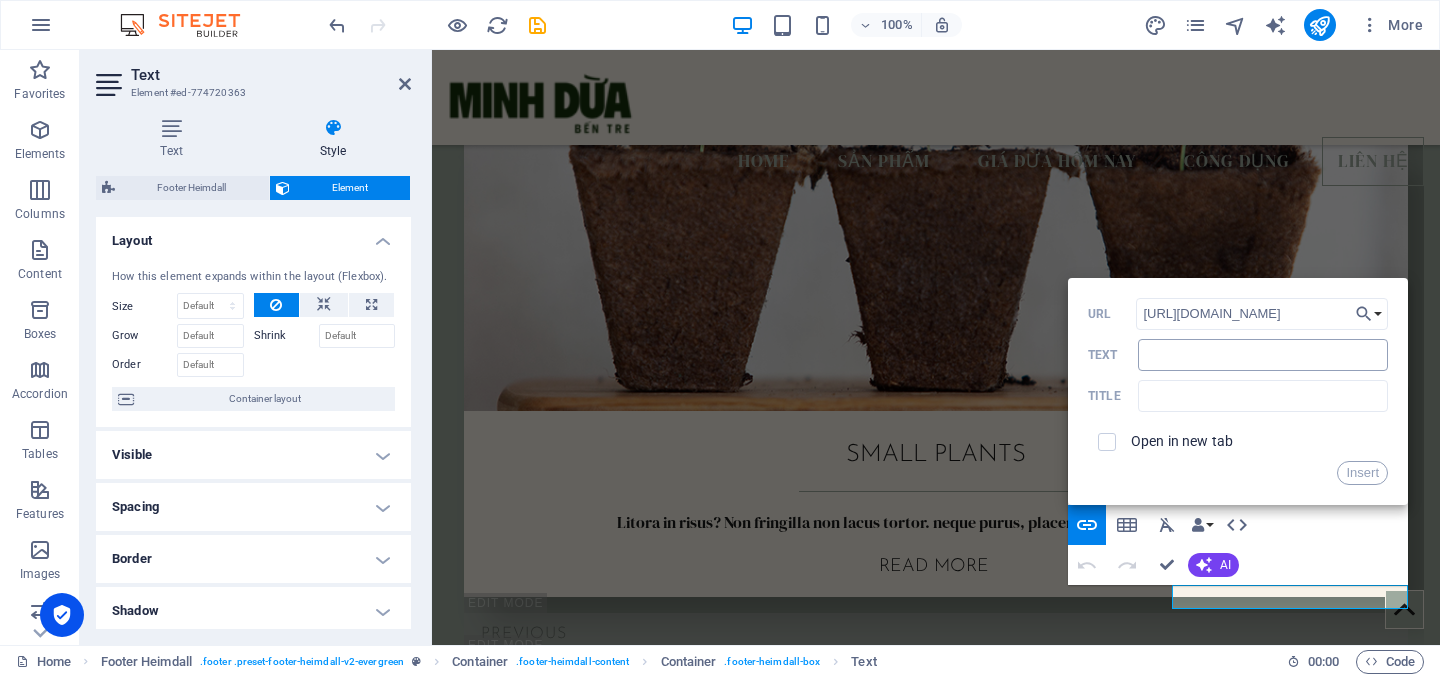 scroll, scrollTop: 0, scrollLeft: 25, axis: horizontal 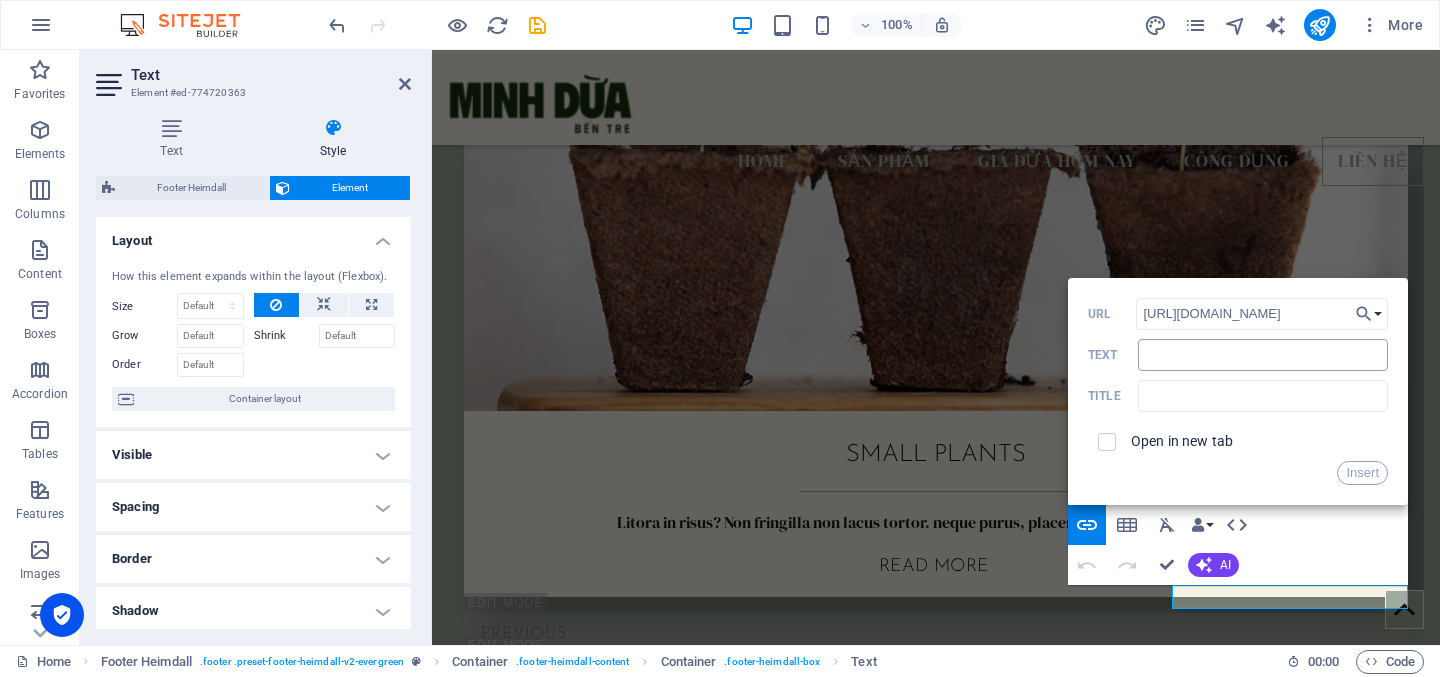 type on "[URL][DOMAIN_NAME]" 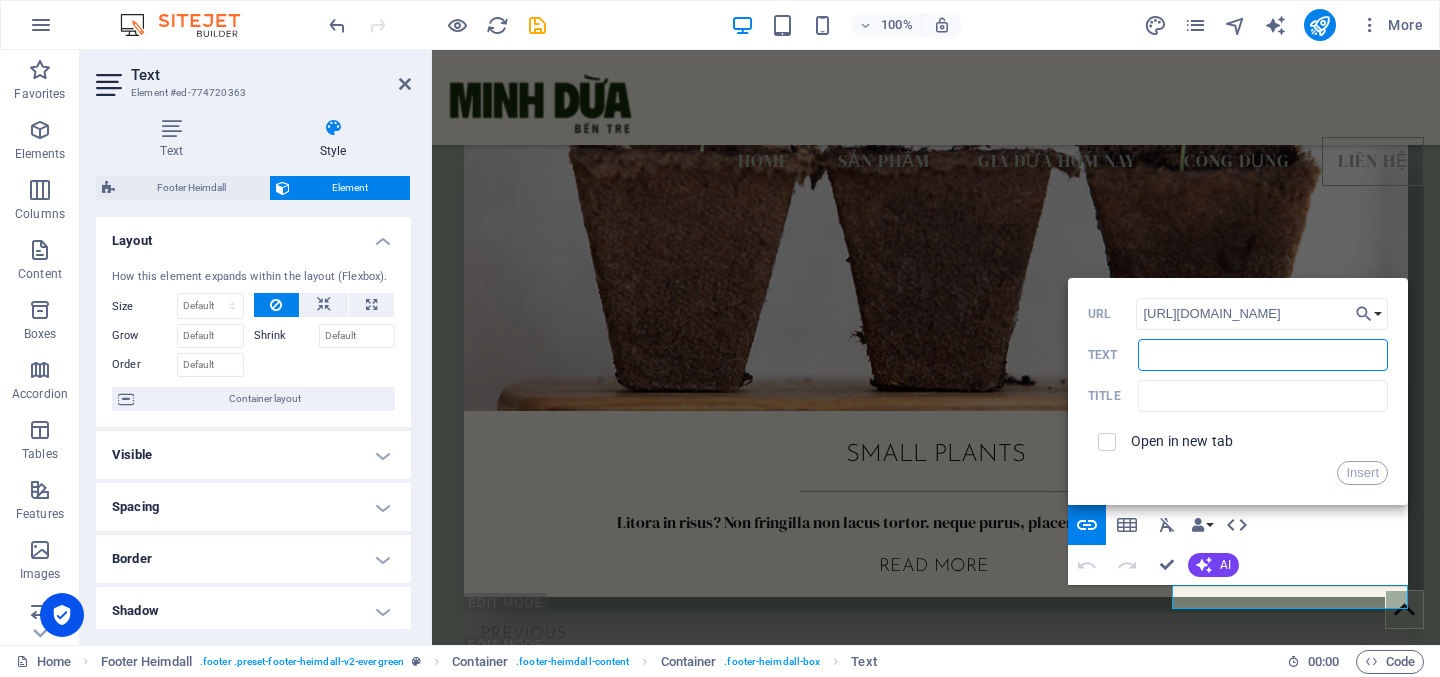 click on "Text" at bounding box center [1263, 355] 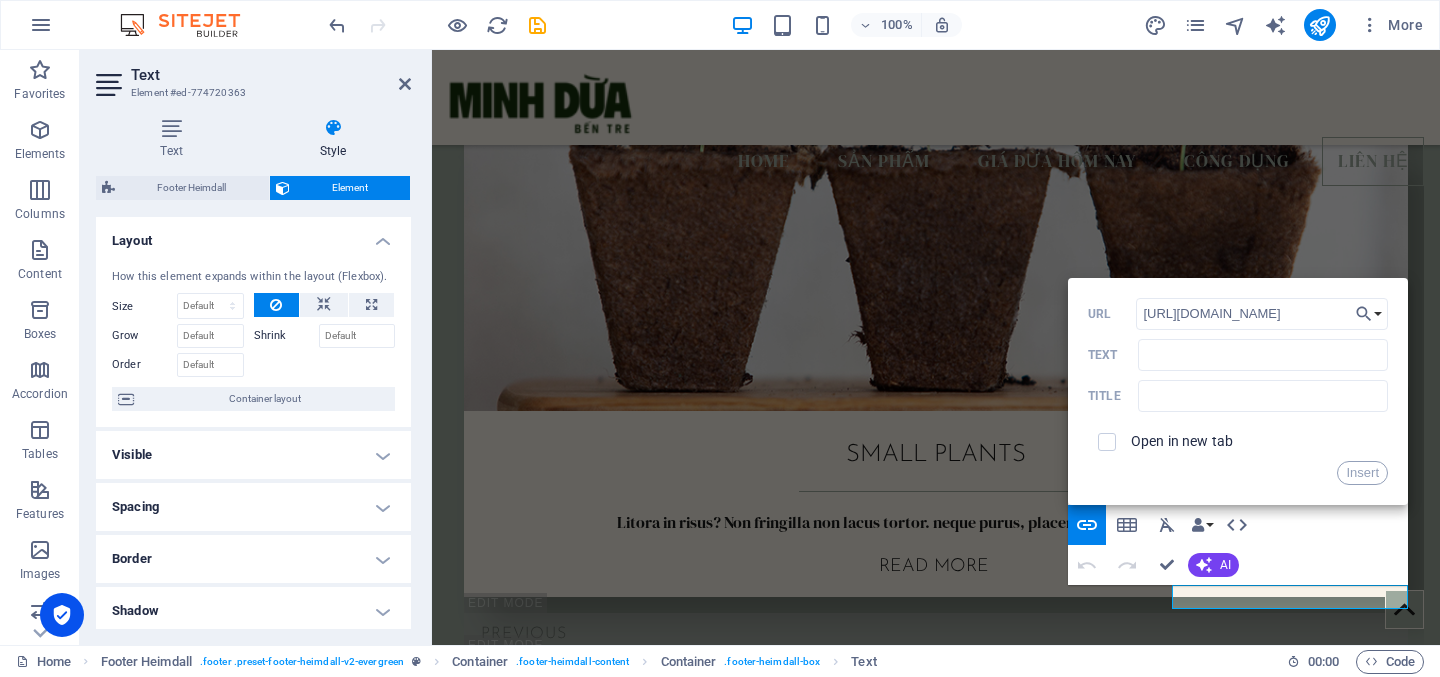 click at bounding box center (1107, 442) 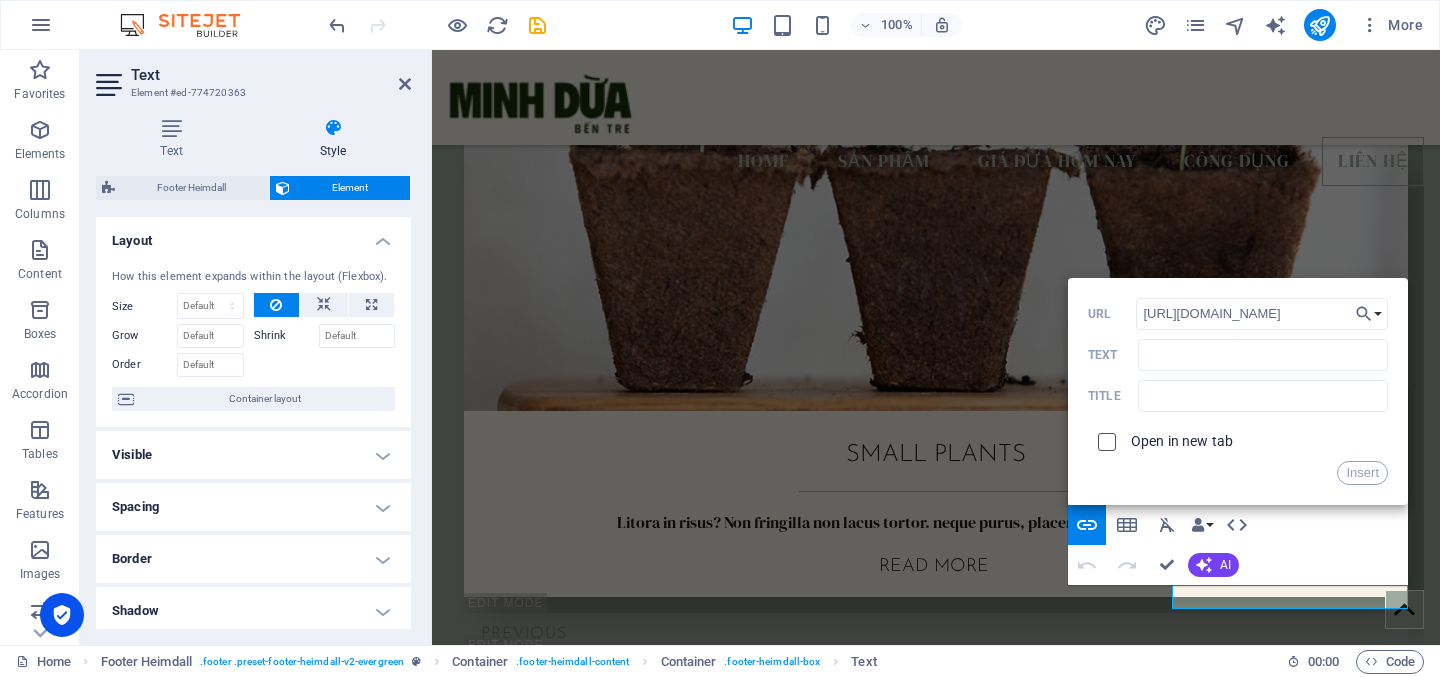click at bounding box center (1104, 439) 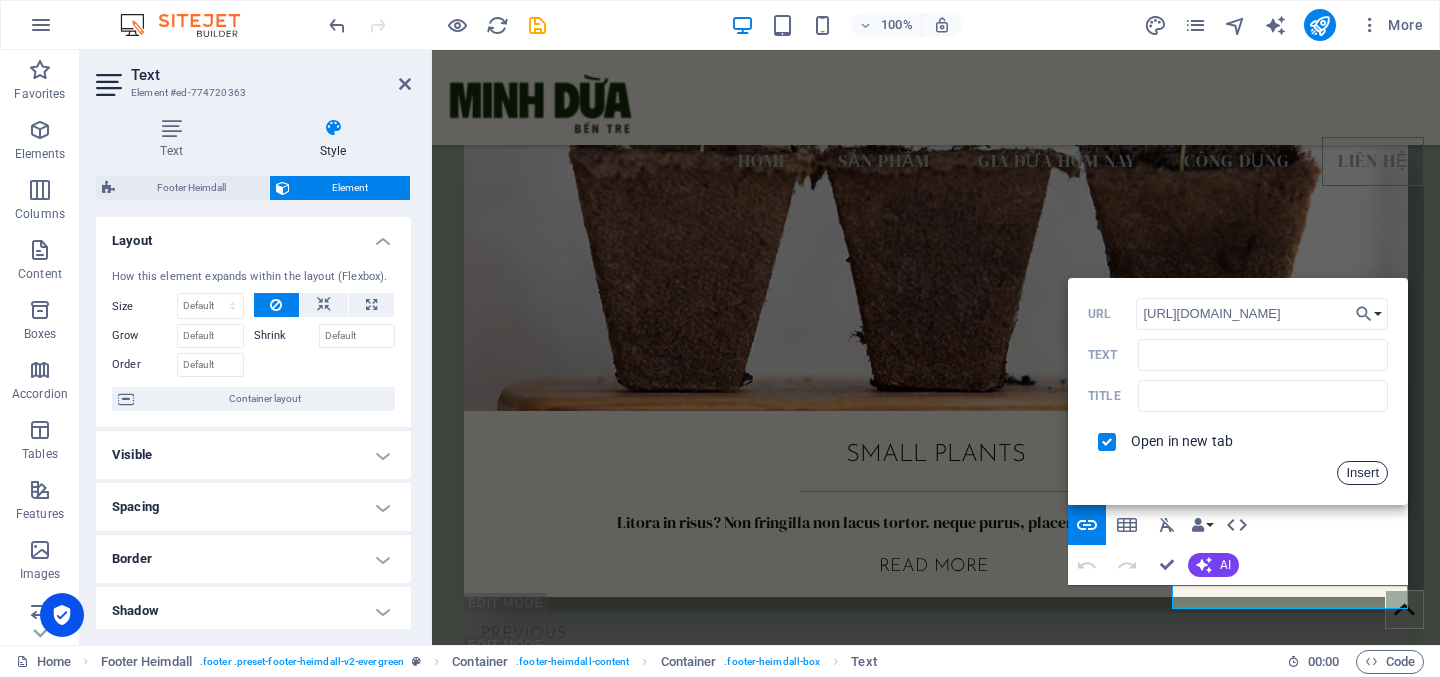 click on "Insert" at bounding box center [1362, 473] 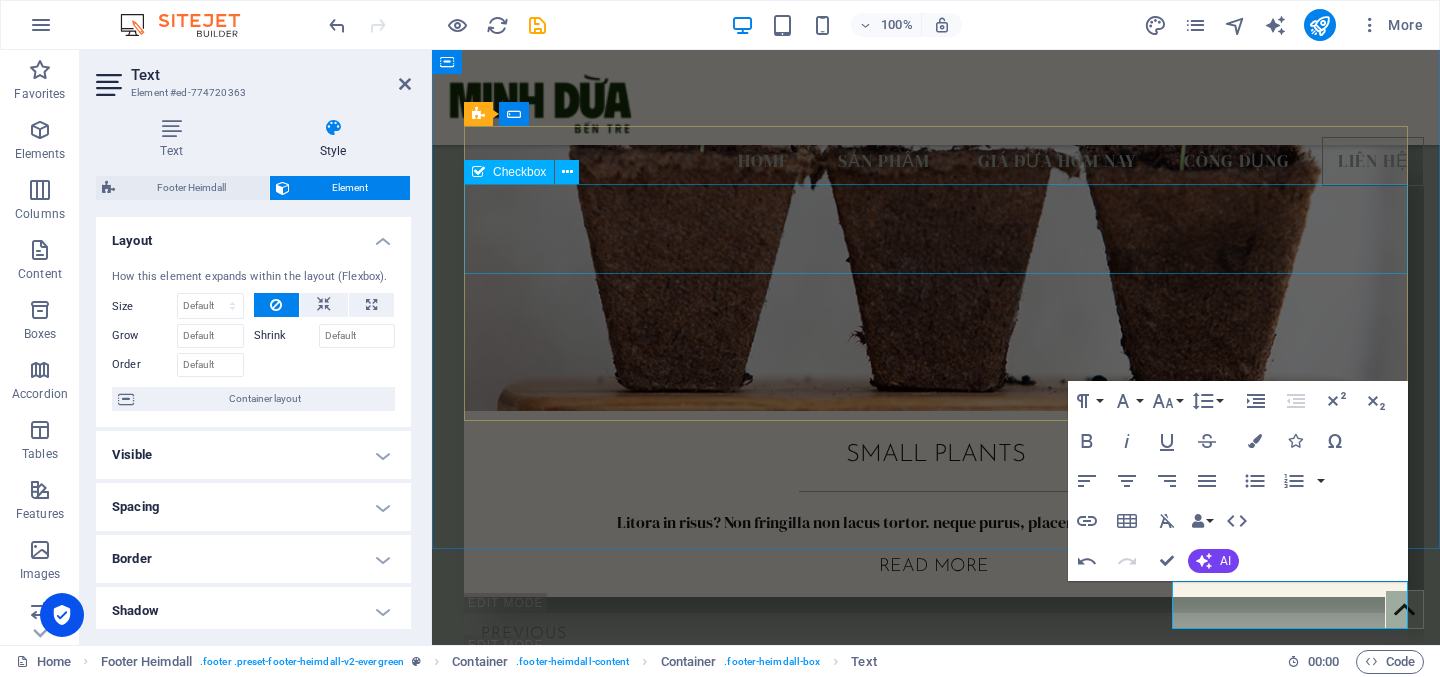 click on "I have read and understand the privacy policy." at bounding box center [936, 5584] 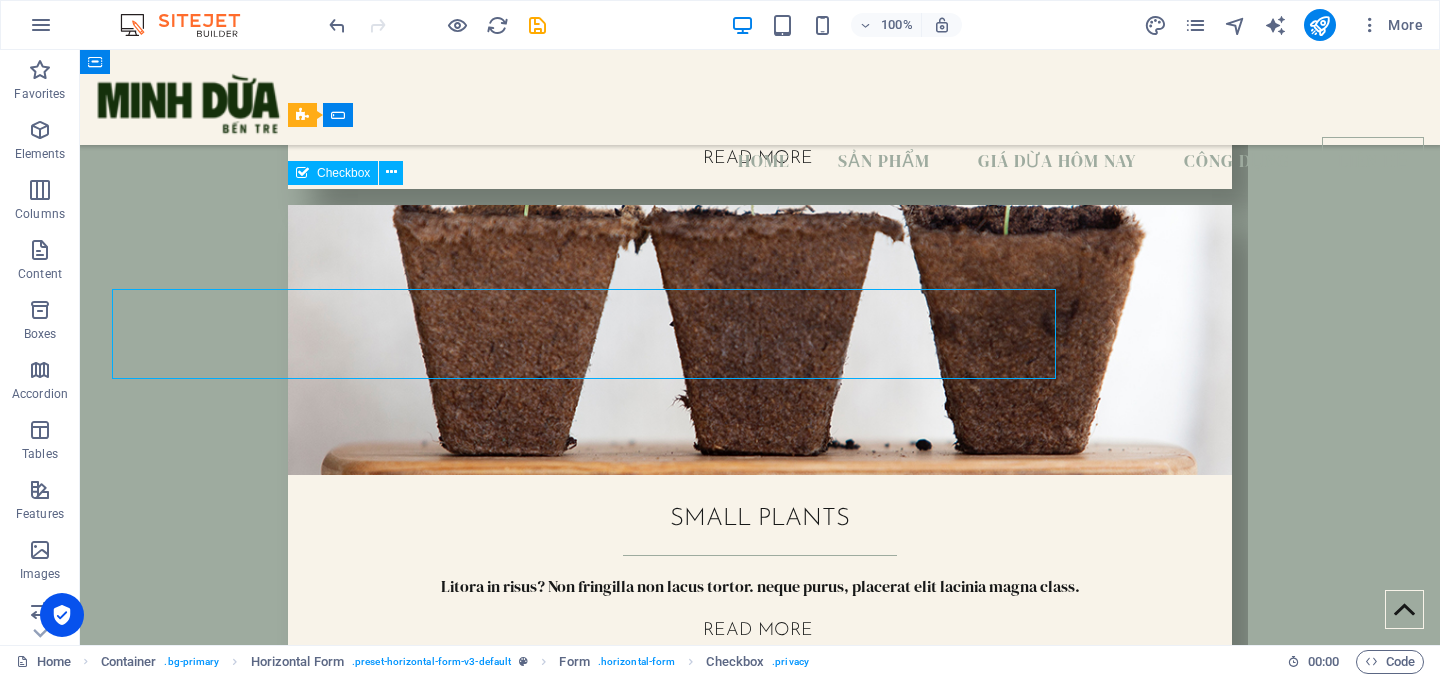 scroll, scrollTop: 5680, scrollLeft: 0, axis: vertical 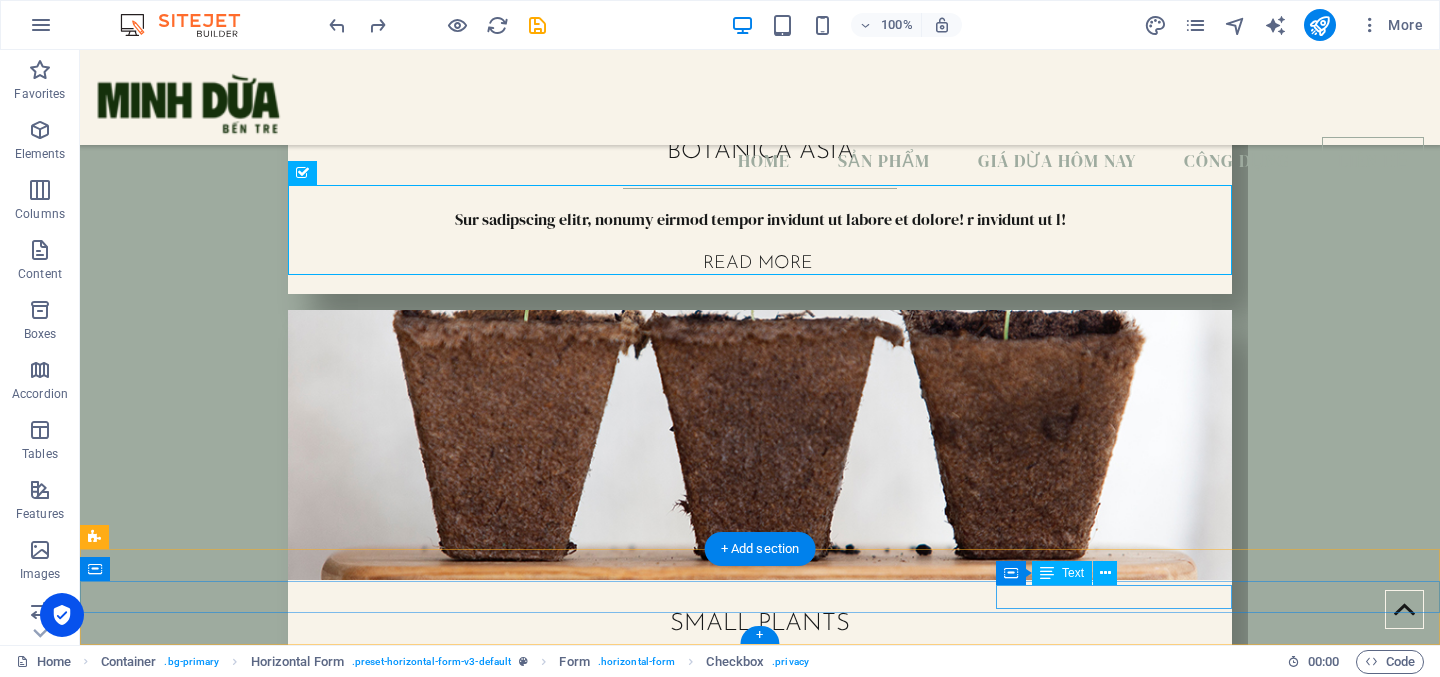 click on "Đặt hàng |  Privacy Policy" at bounding box center [214, 6153] 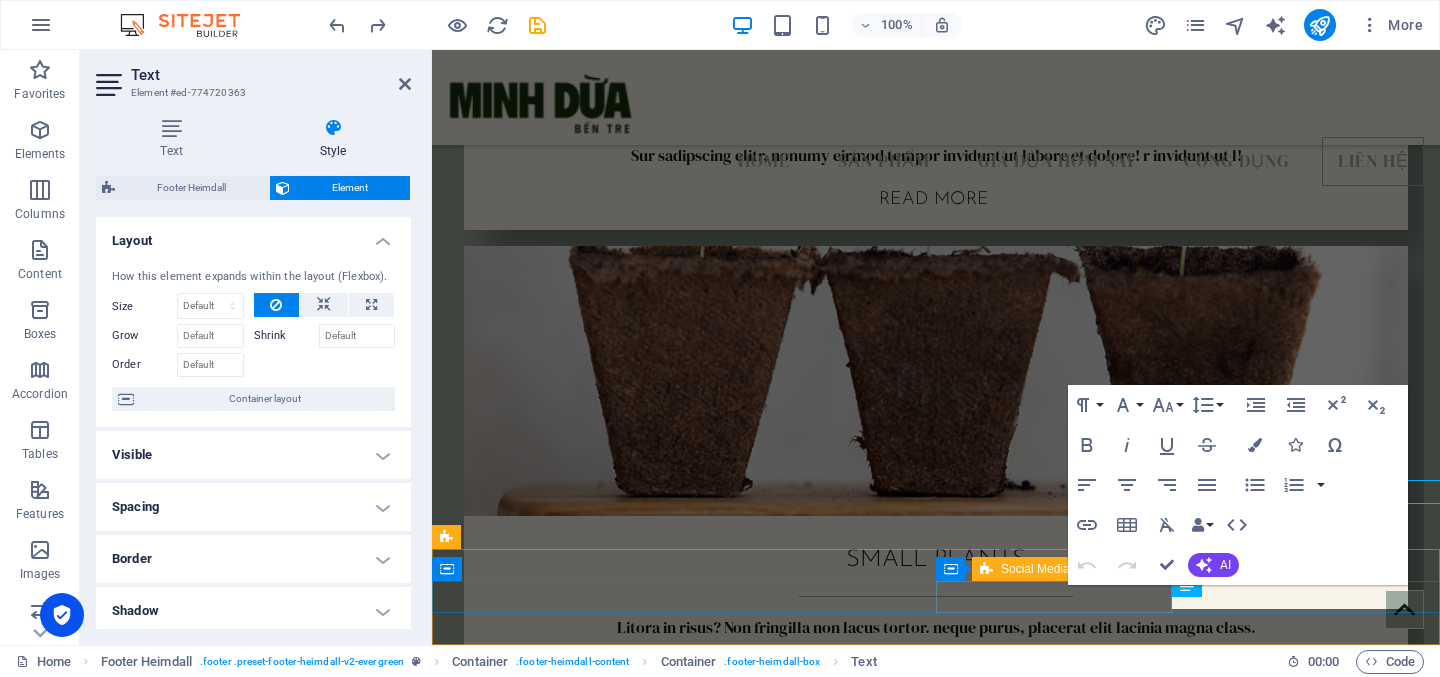 scroll, scrollTop: 5785, scrollLeft: 0, axis: vertical 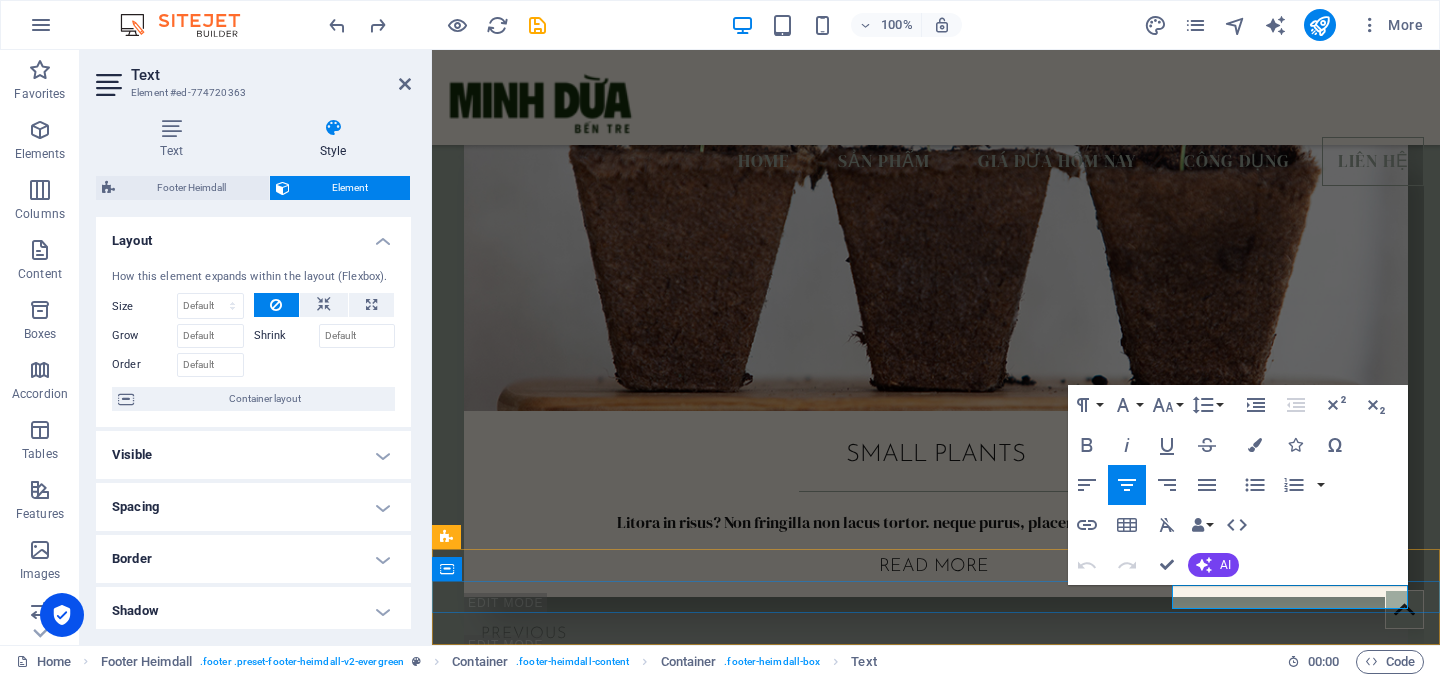 click on "Đặt hàng |  Privacy Policy" at bounding box center [566, 6153] 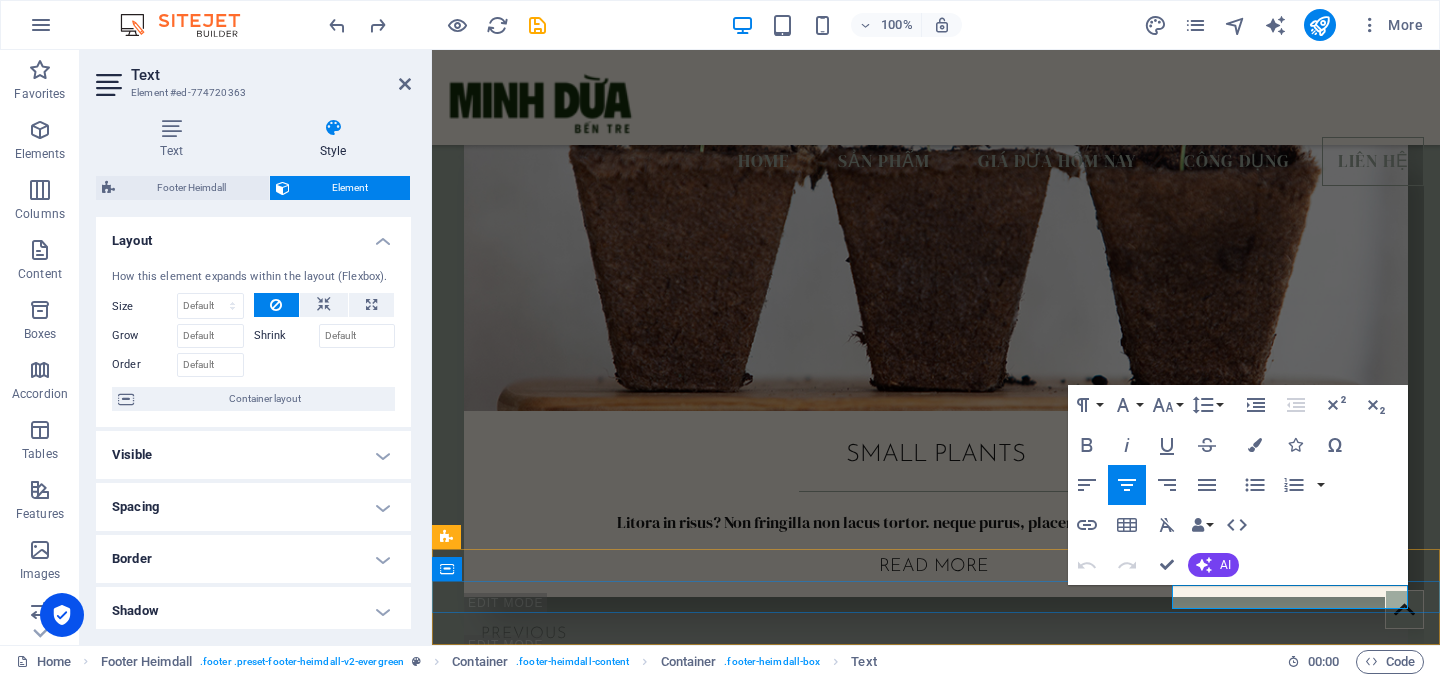 click on "Đặt hàng |  Privacy Policy" at bounding box center (566, 6153) 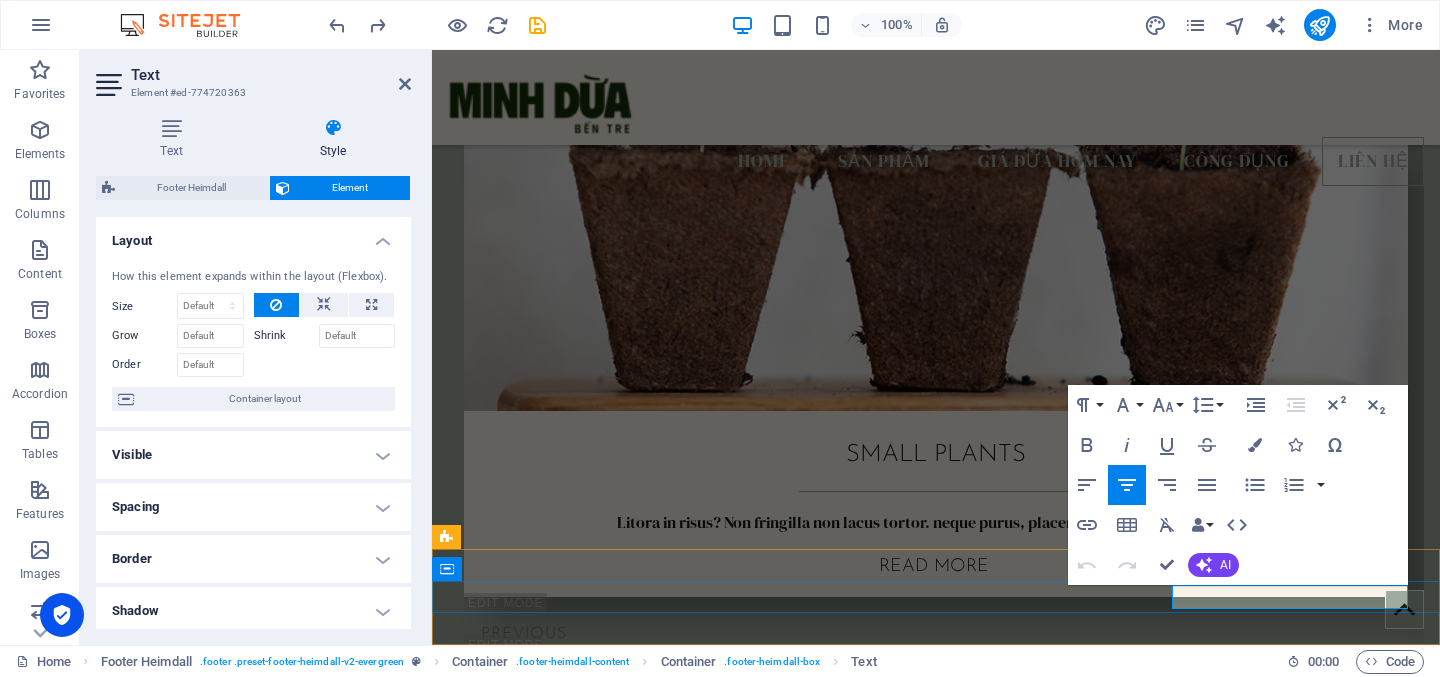drag, startPoint x: 1269, startPoint y: 602, endPoint x: 1206, endPoint y: 598, distance: 63.126858 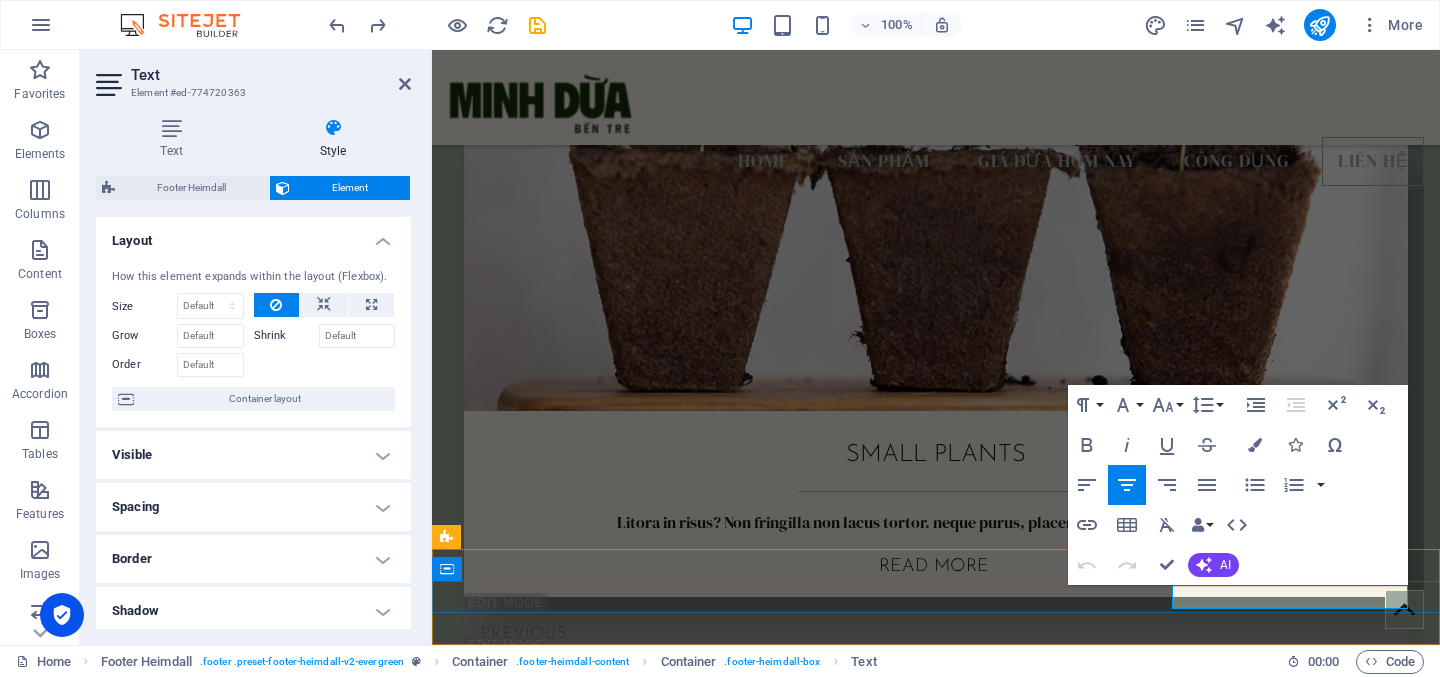 click on "Đặt hàng |  Privacy Policy" at bounding box center (566, 6153) 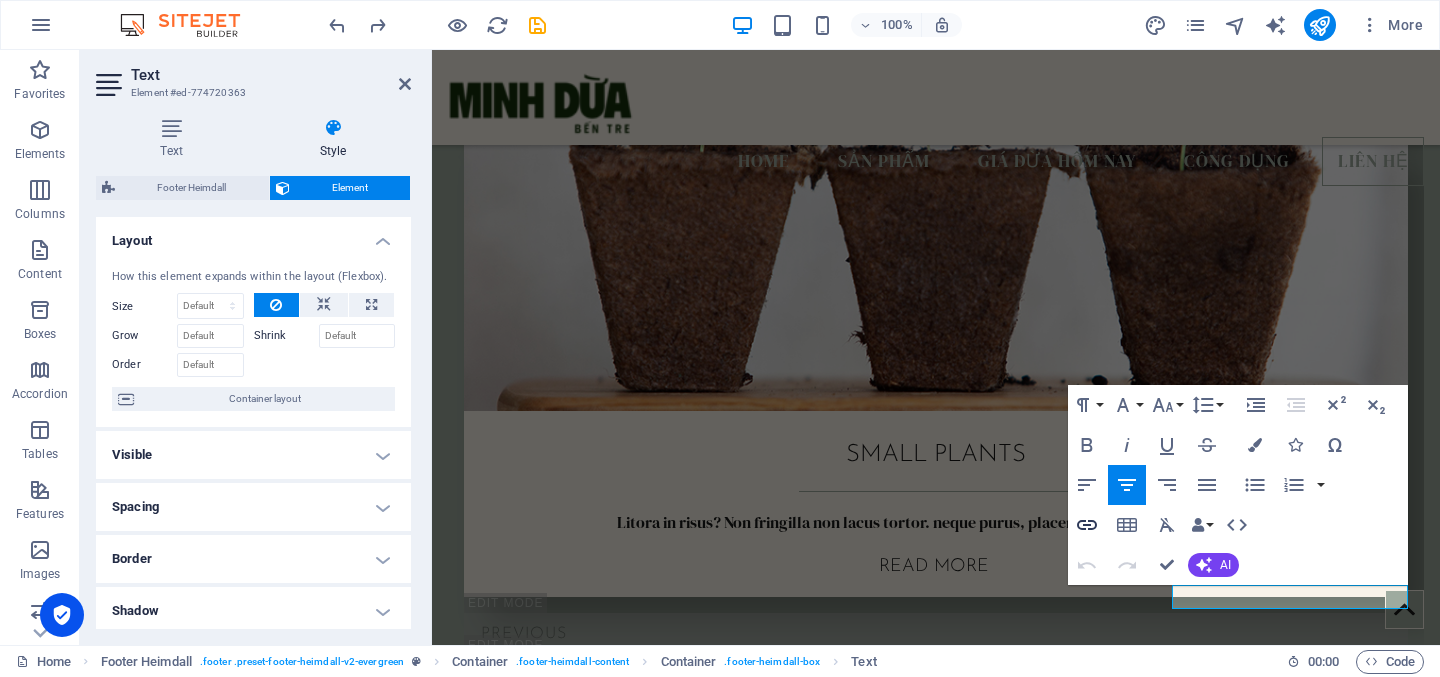 click 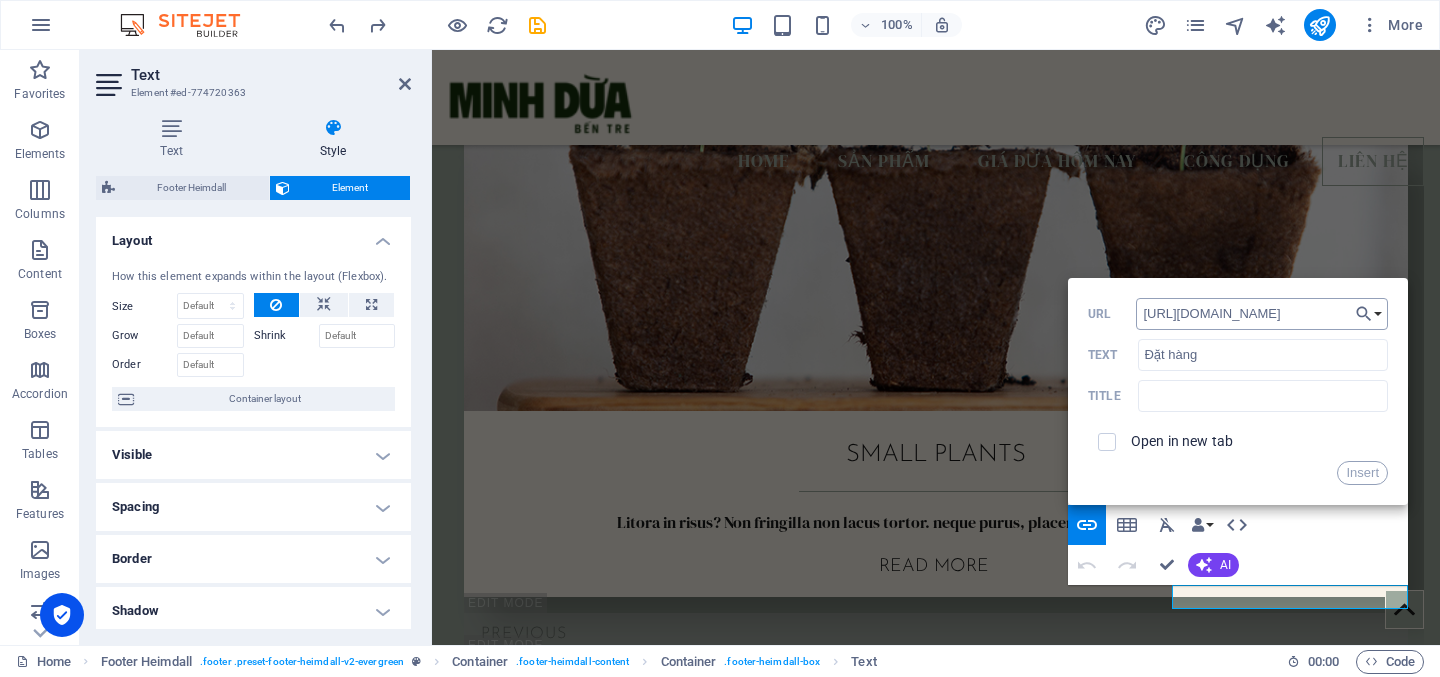scroll, scrollTop: 0, scrollLeft: 25, axis: horizontal 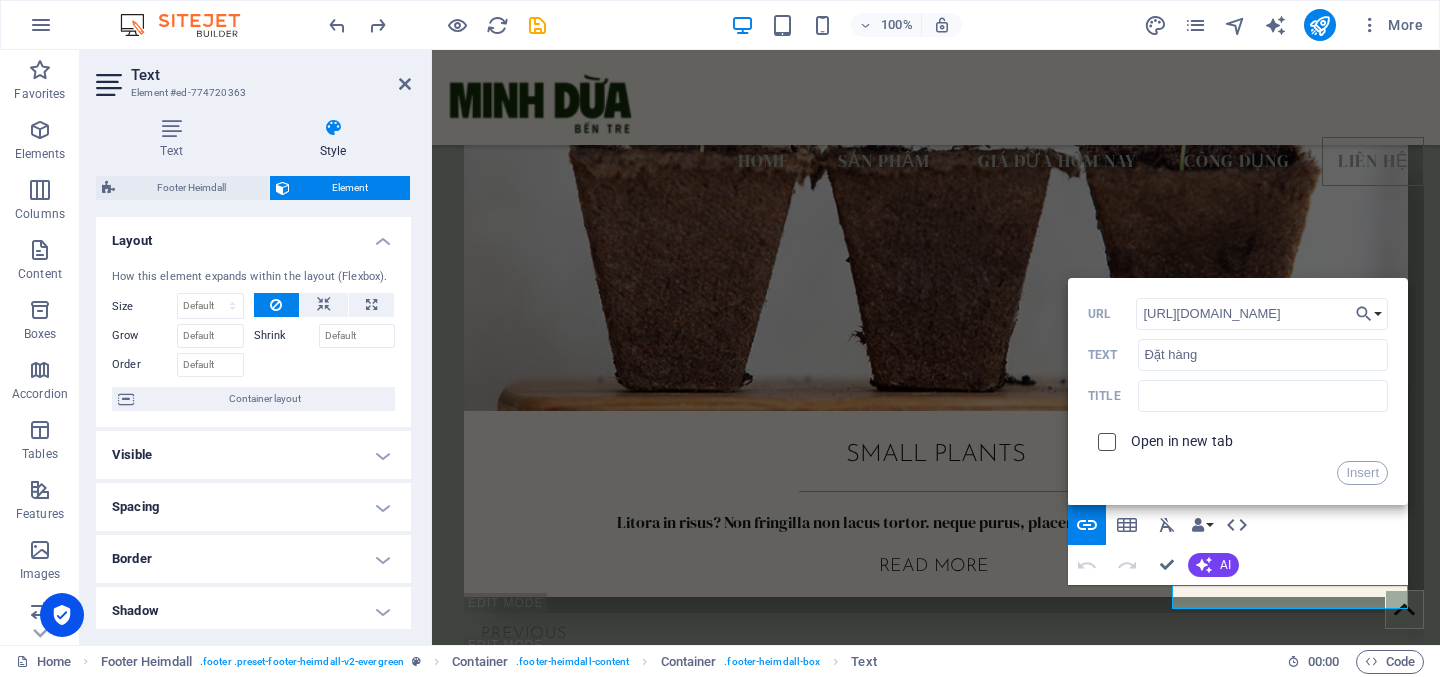 type on "[URL][DOMAIN_NAME]" 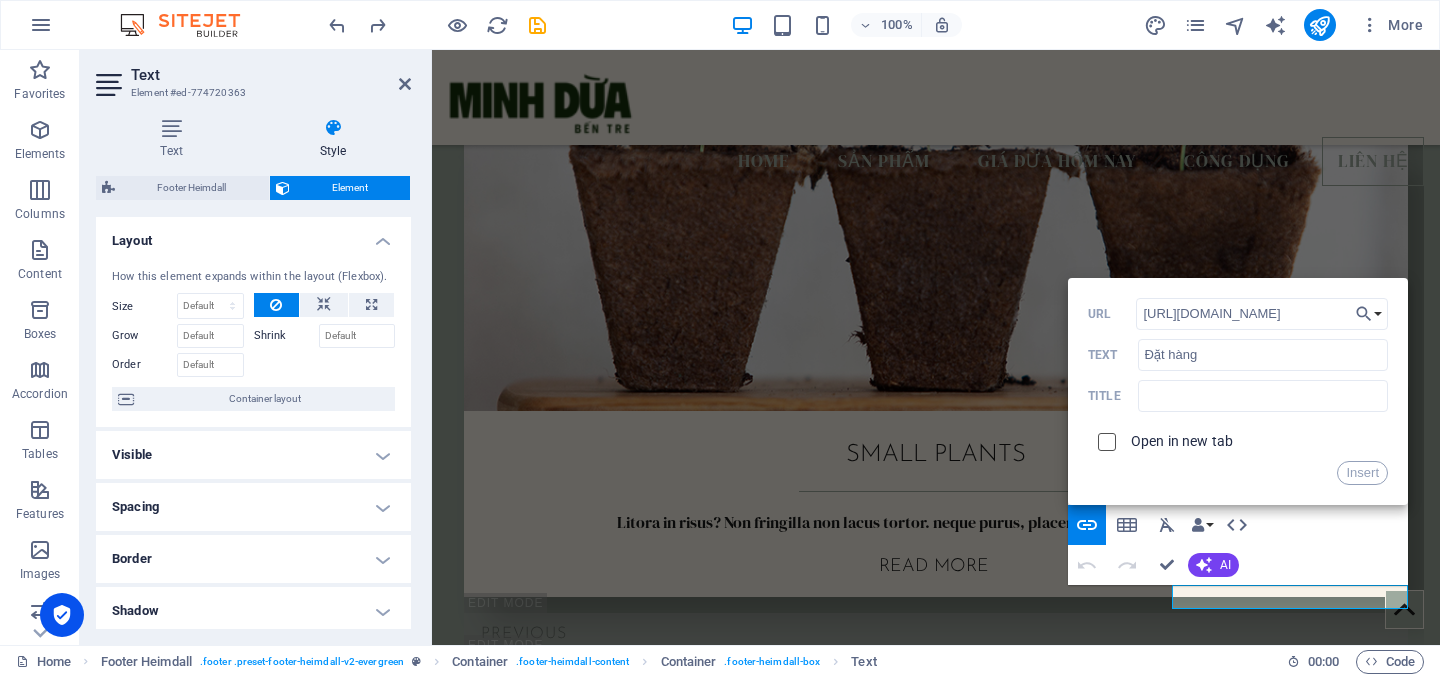 click at bounding box center [1104, 439] 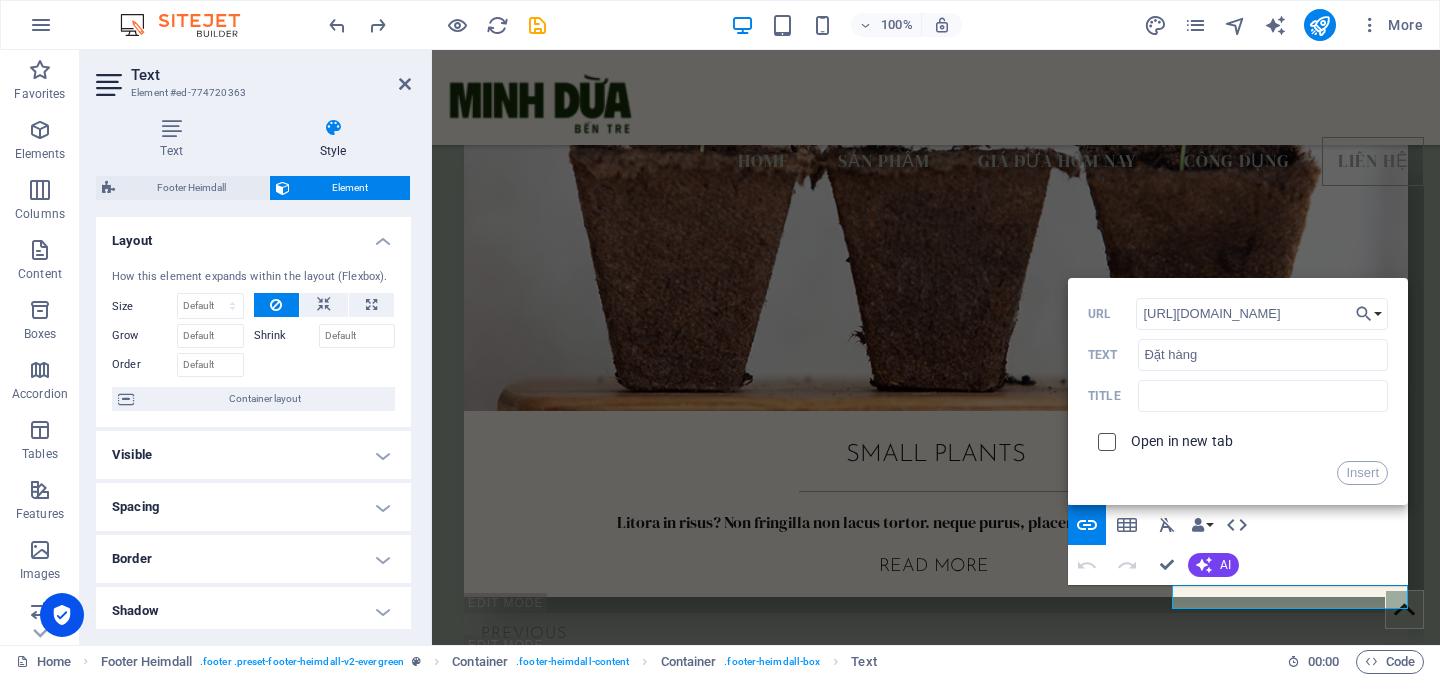 checkbox on "true" 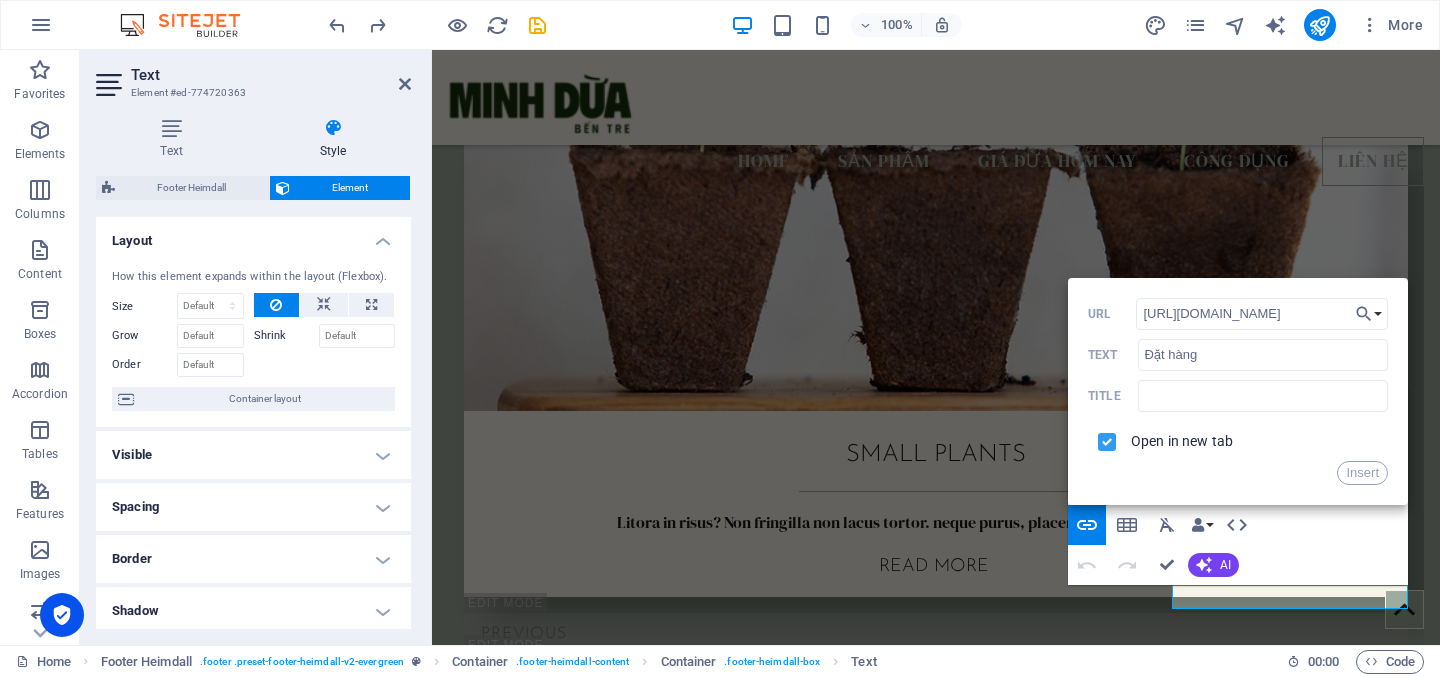 scroll, scrollTop: 0, scrollLeft: 0, axis: both 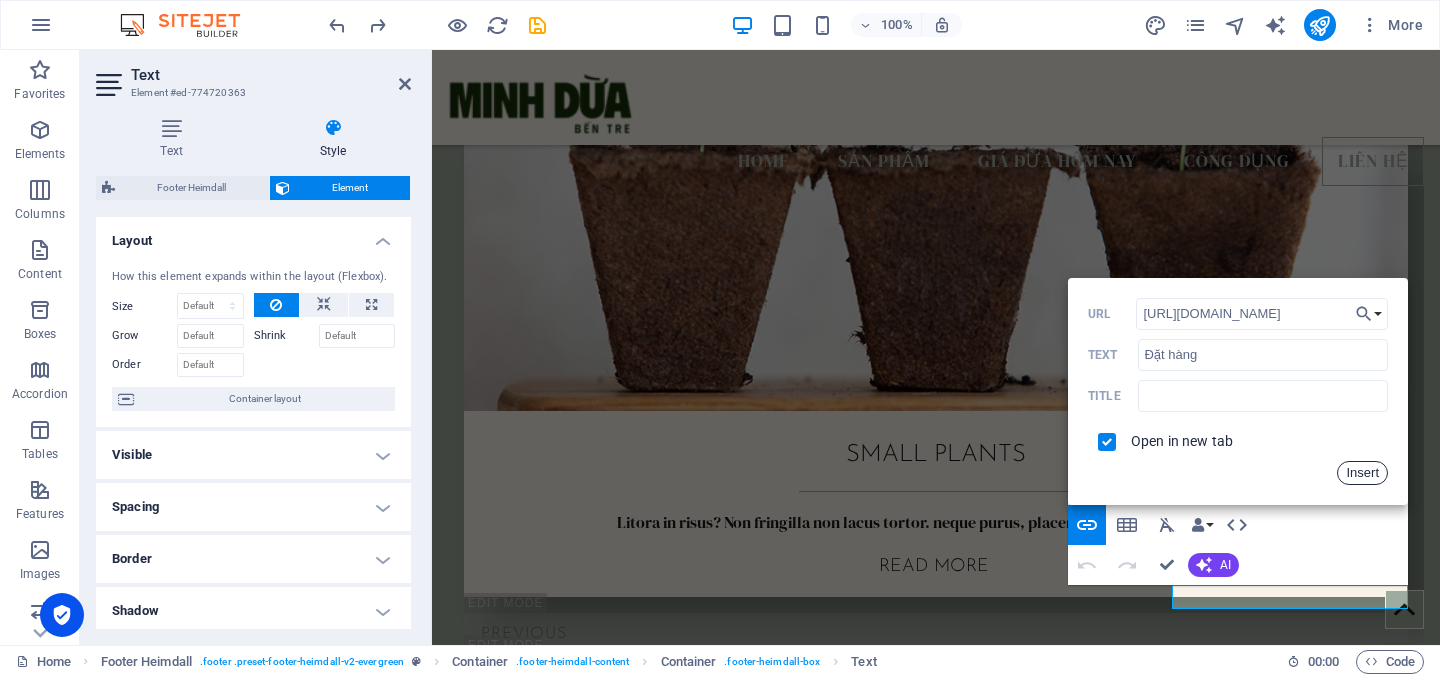 click on "Insert" at bounding box center [1362, 473] 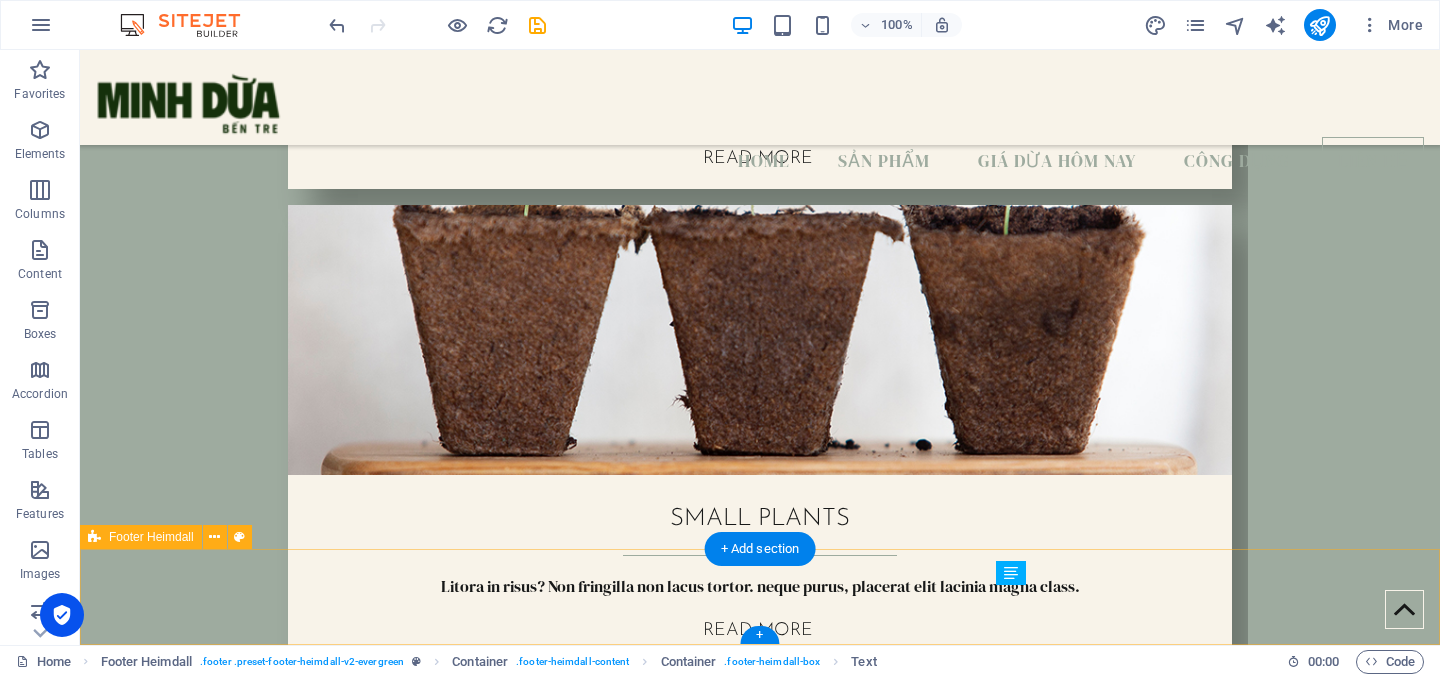scroll, scrollTop: 5680, scrollLeft: 0, axis: vertical 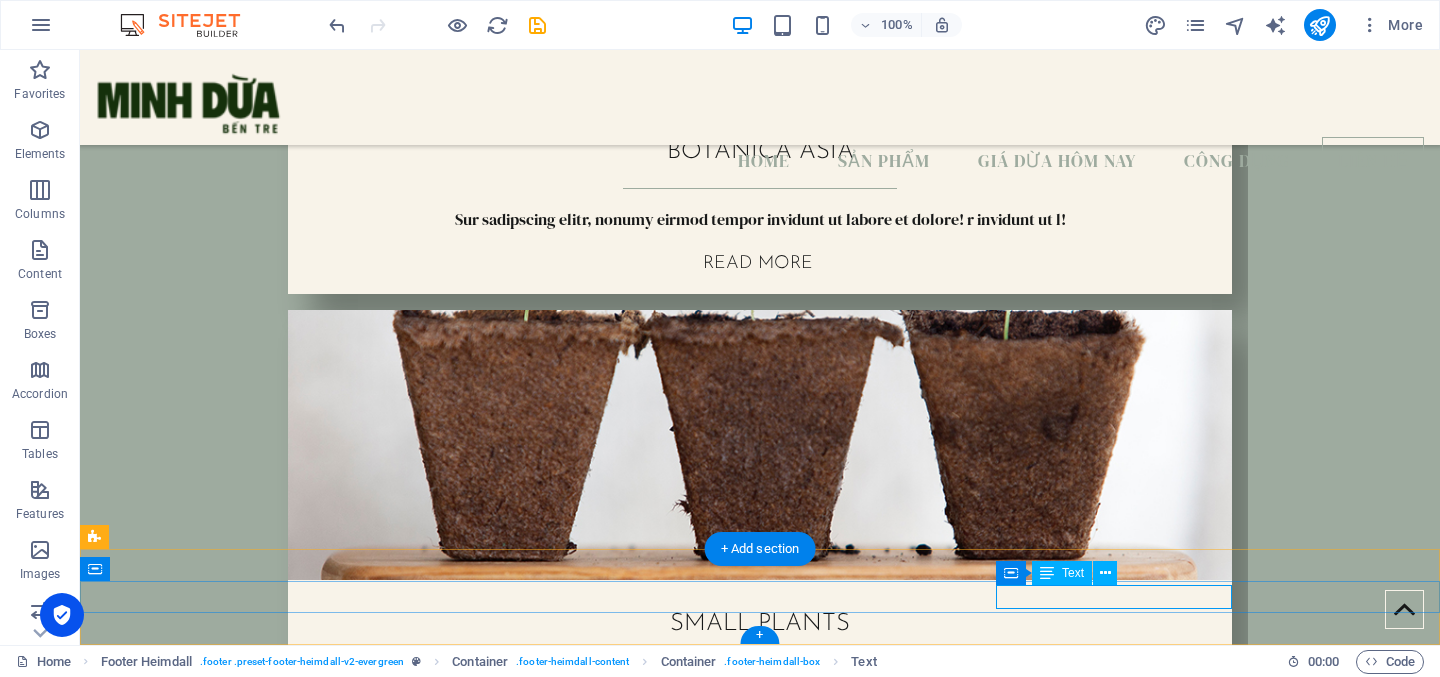 click on "Đặt hàng  |  Privacy Policy" at bounding box center [214, 6153] 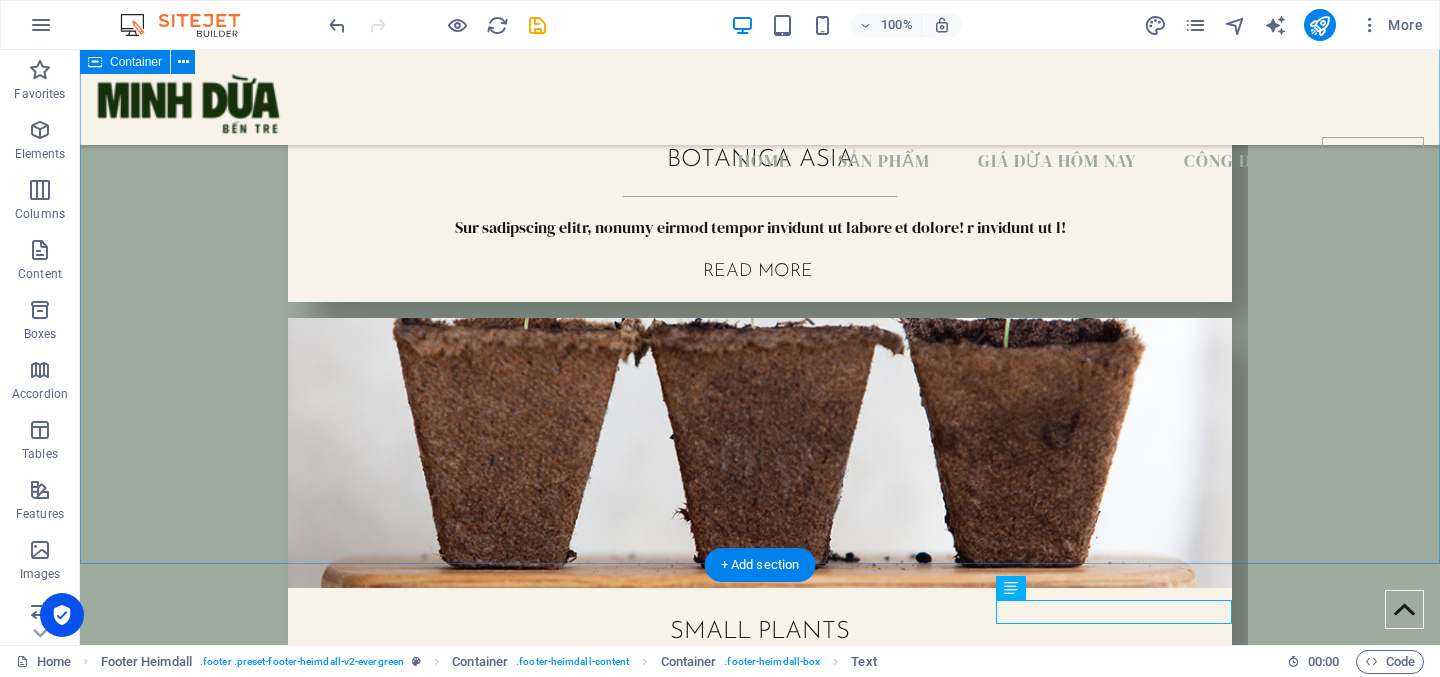 scroll, scrollTop: 5680, scrollLeft: 0, axis: vertical 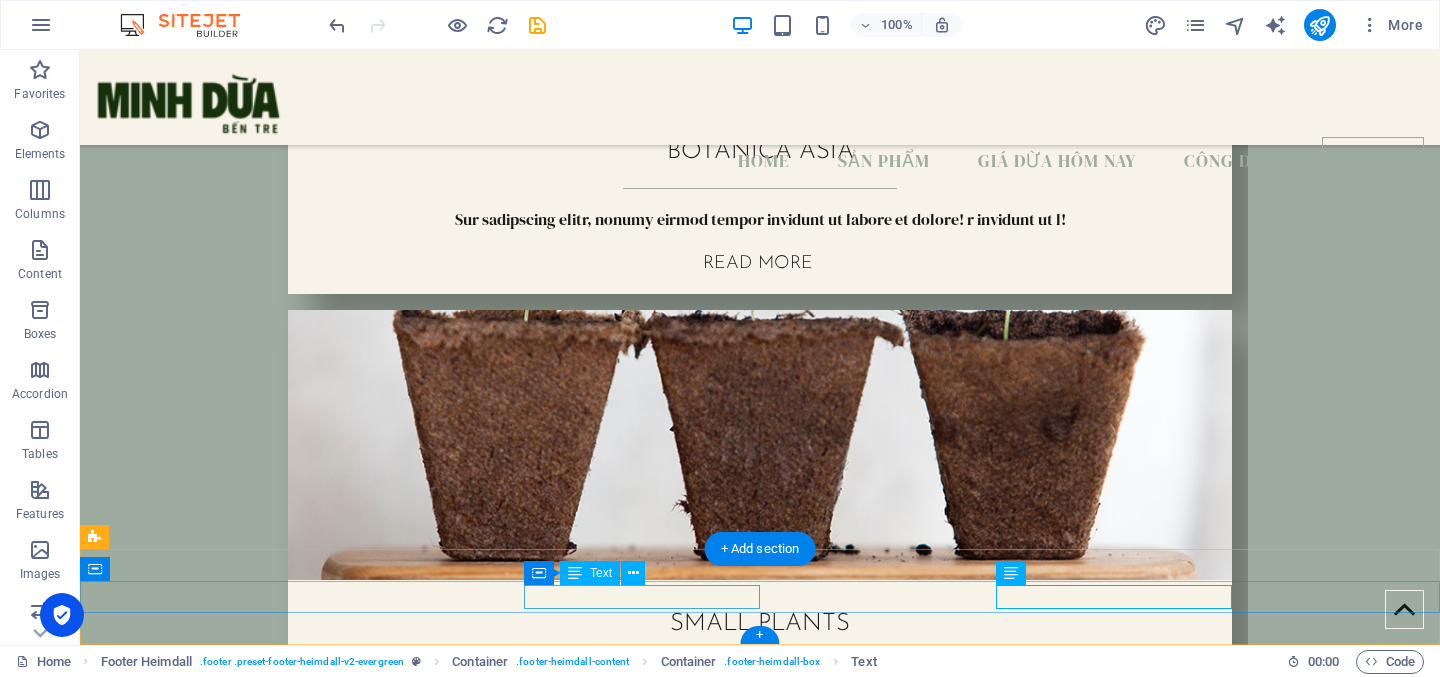 click on "[URL][DOMAIN_NAME]" at bounding box center [214, 6017] 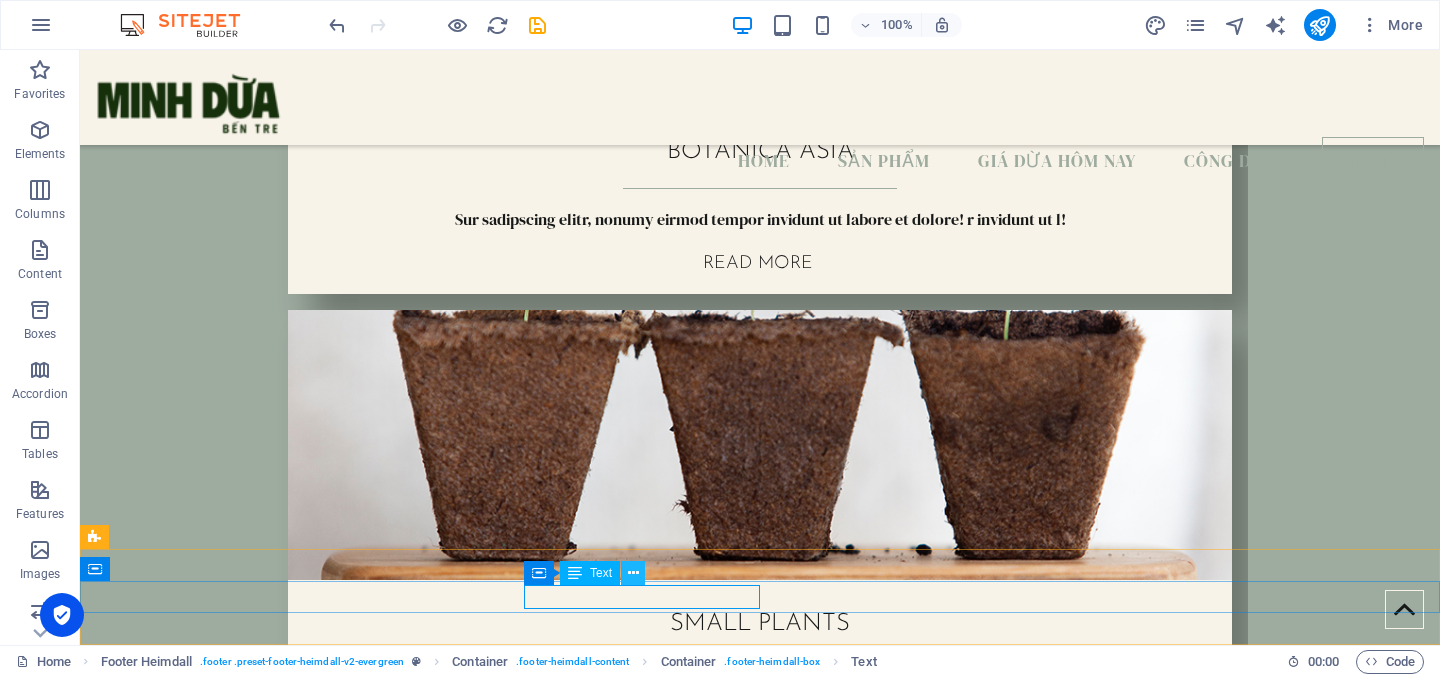 click at bounding box center (633, 573) 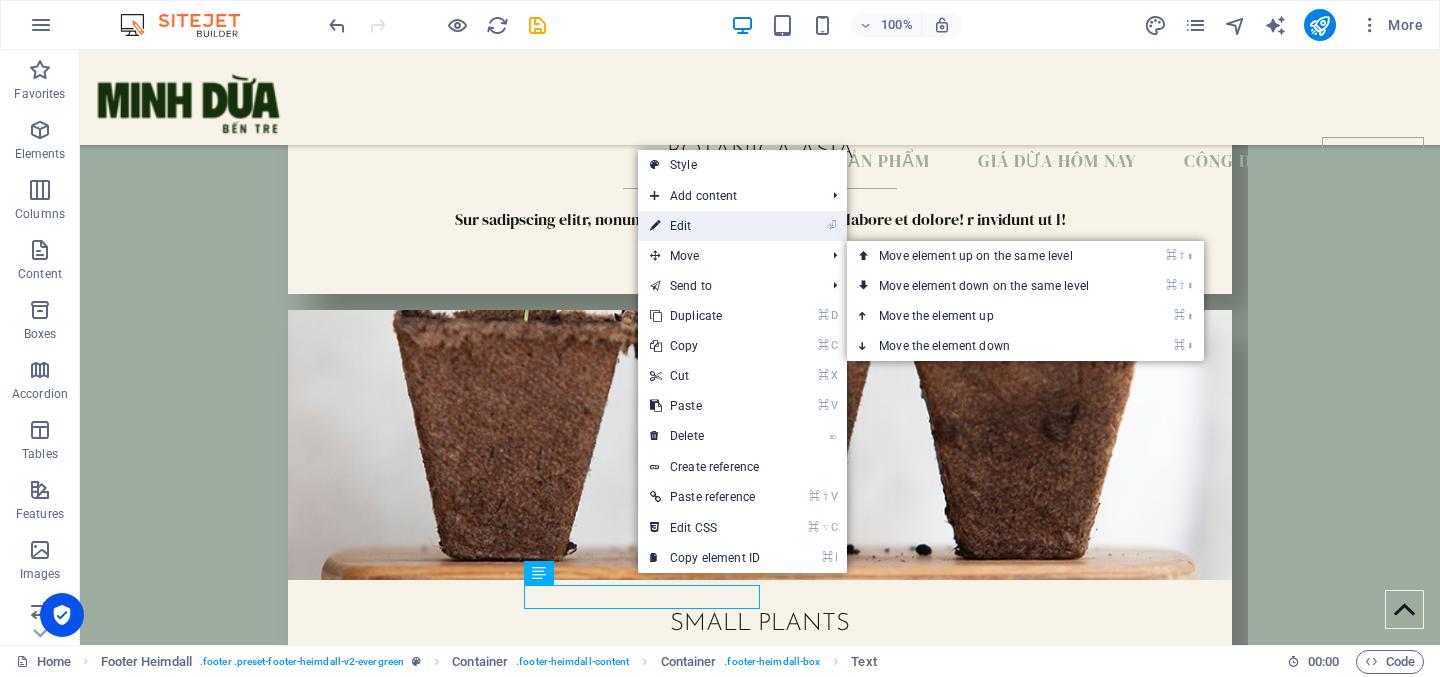 click on "⏎  Edit" at bounding box center (705, 226) 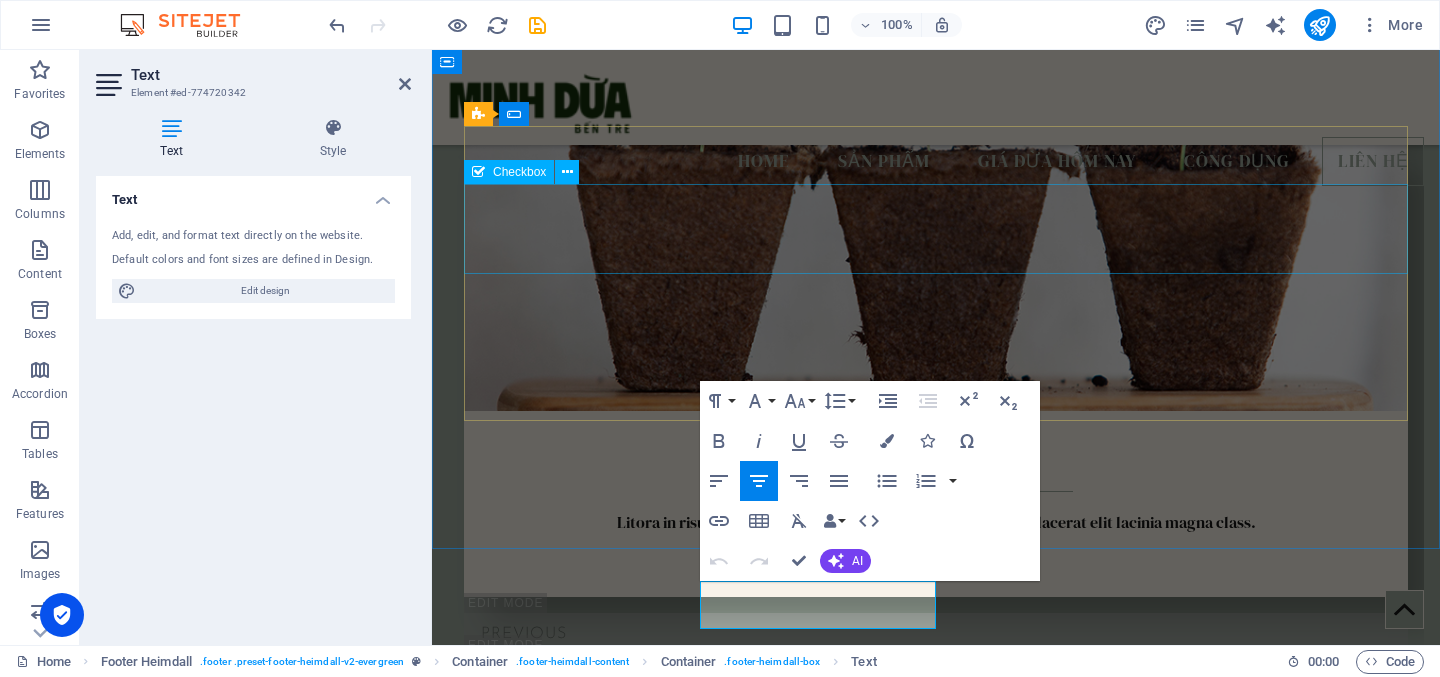 type 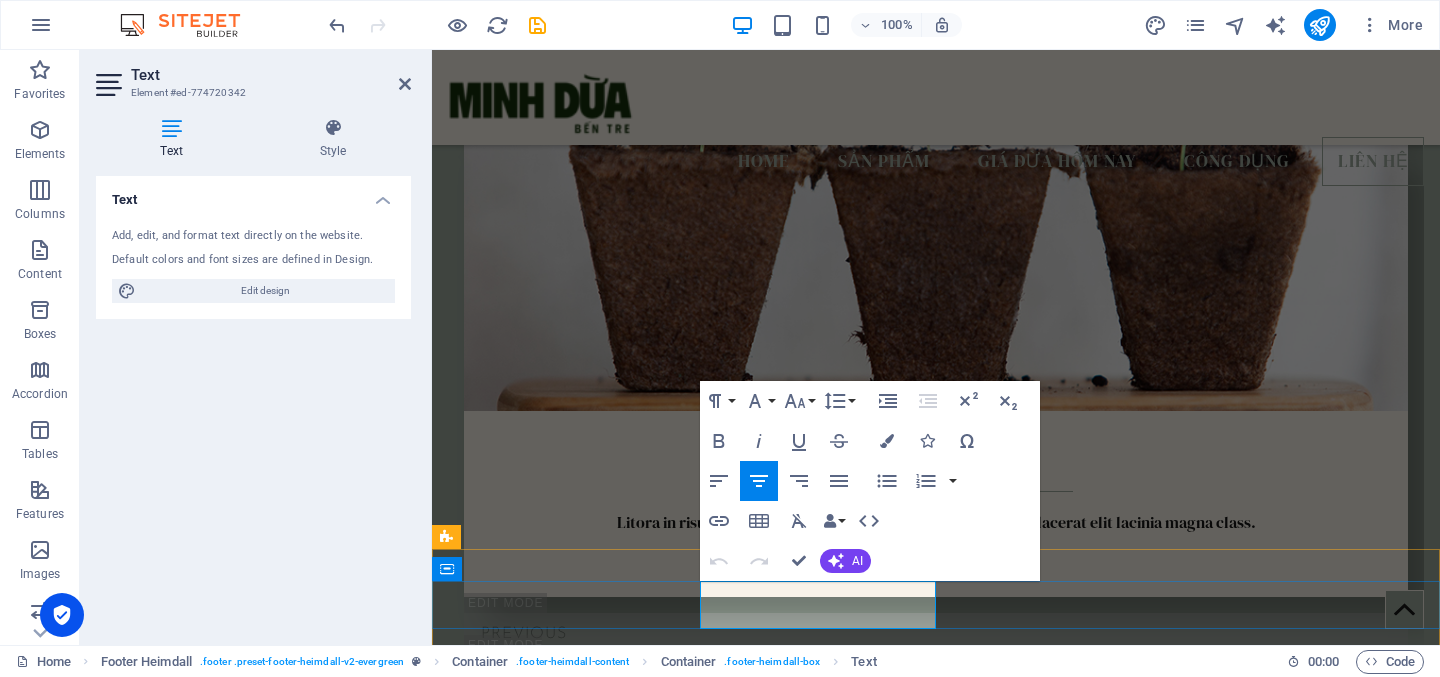 click on "[URL][DOMAIN_NAME]" at bounding box center [566, 6017] 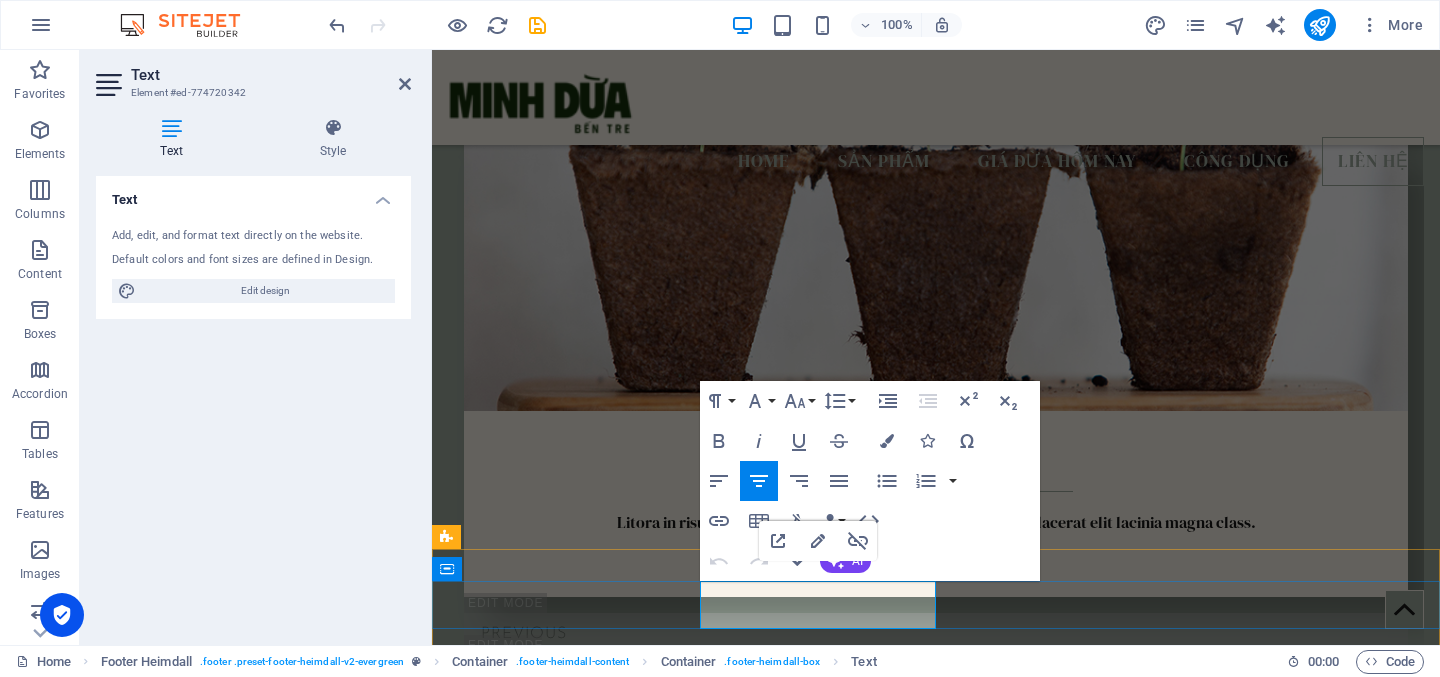 click on "[URL][DOMAIN_NAME]" at bounding box center (566, 6017) 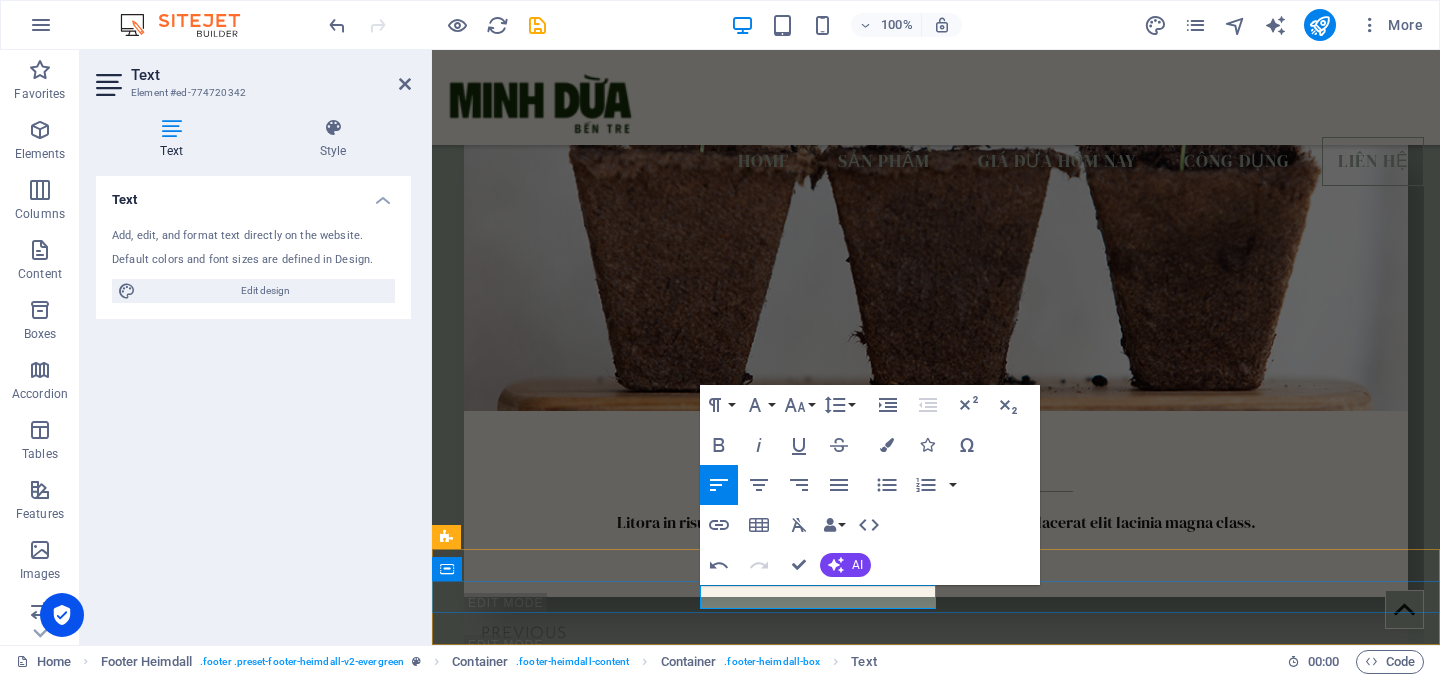 click at bounding box center [566, 6017] 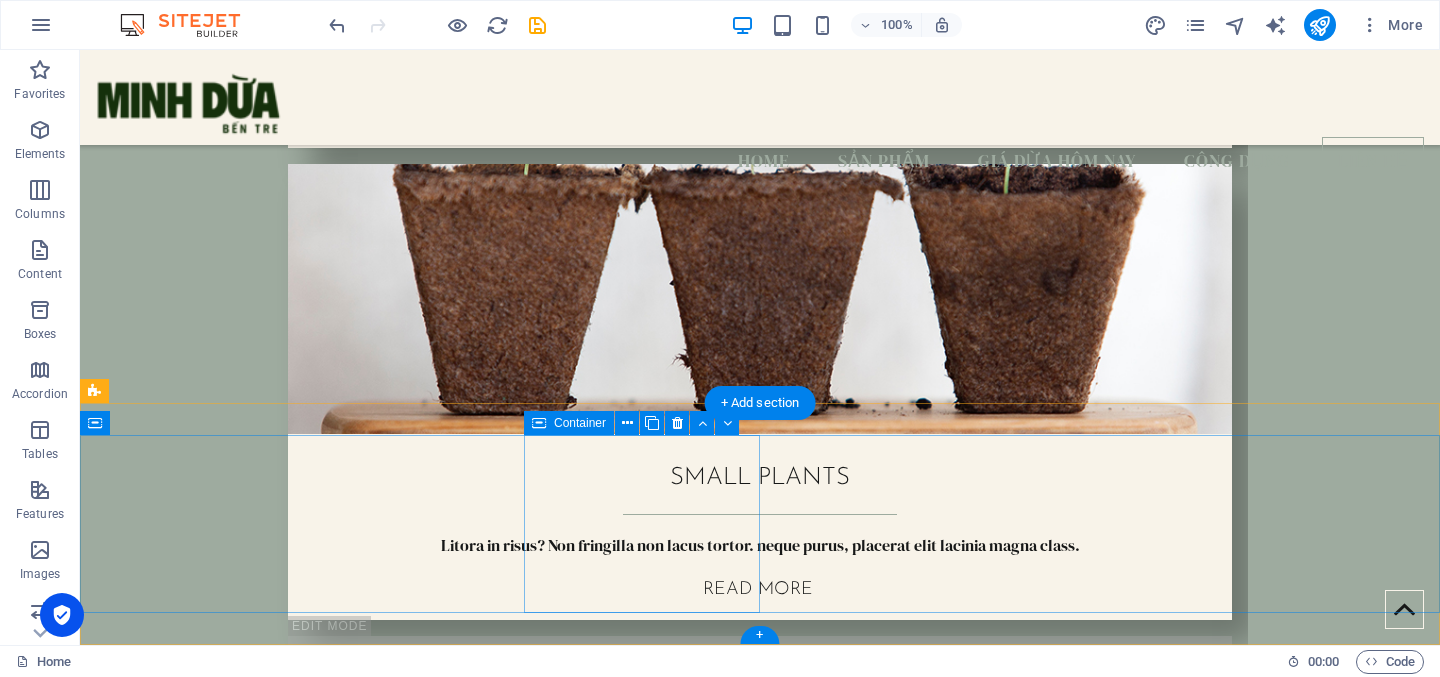 scroll, scrollTop: 5680, scrollLeft: 0, axis: vertical 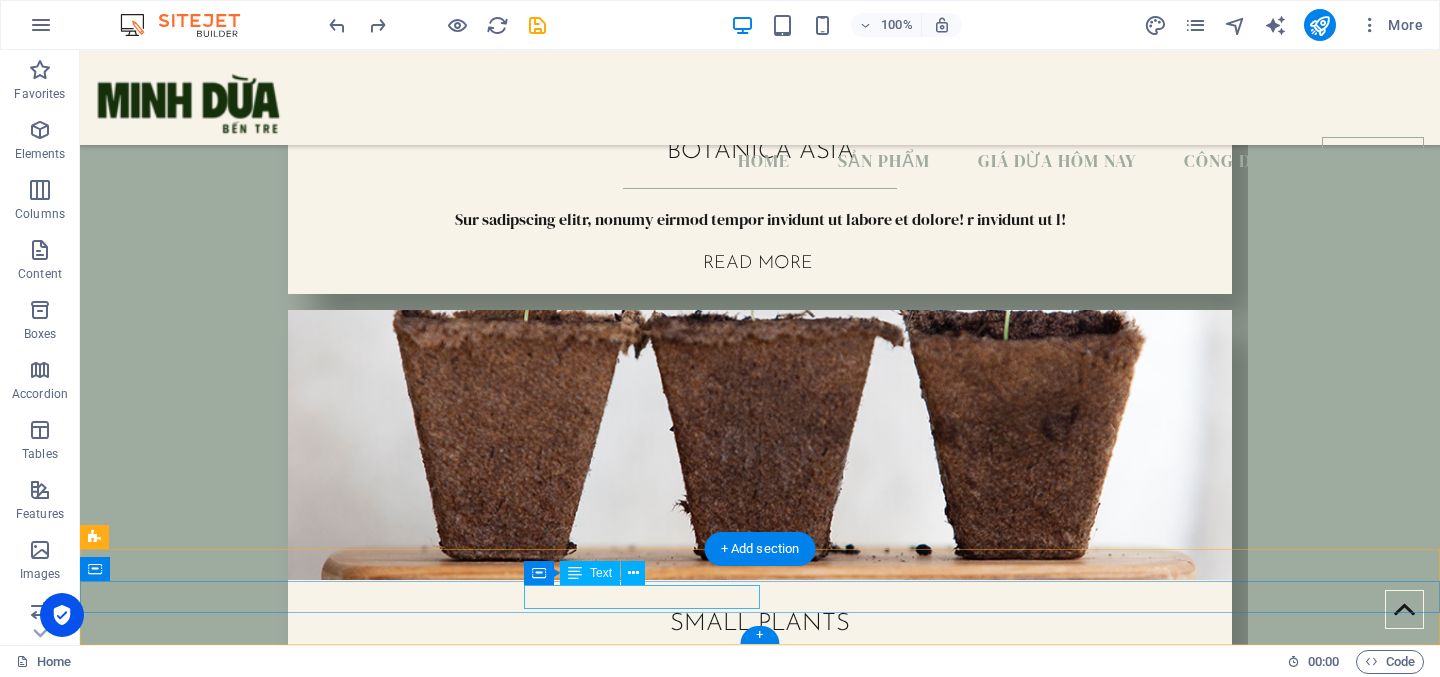 click on "[URL][DOMAIN_NAME]" at bounding box center [214, 6017] 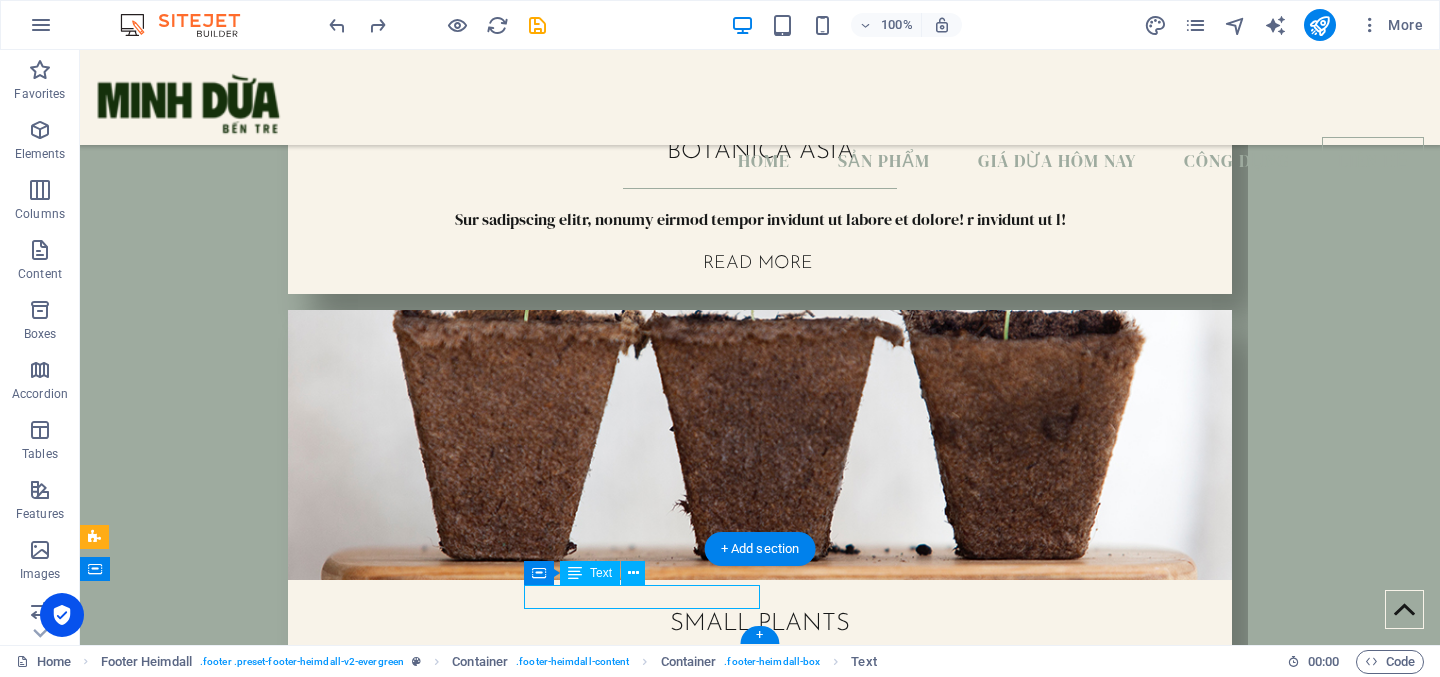 click on "[URL][DOMAIN_NAME]" at bounding box center [214, 6017] 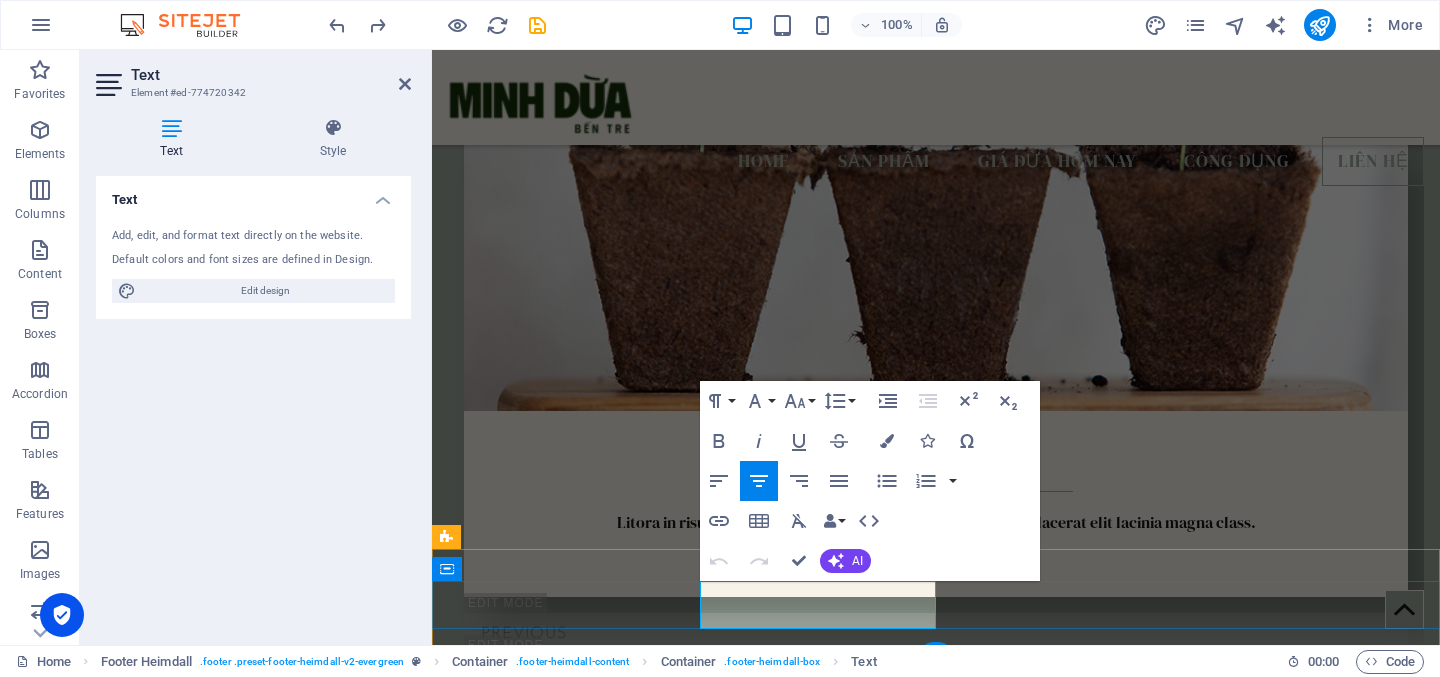 click on "[URL][DOMAIN_NAME]" at bounding box center (566, 6017) 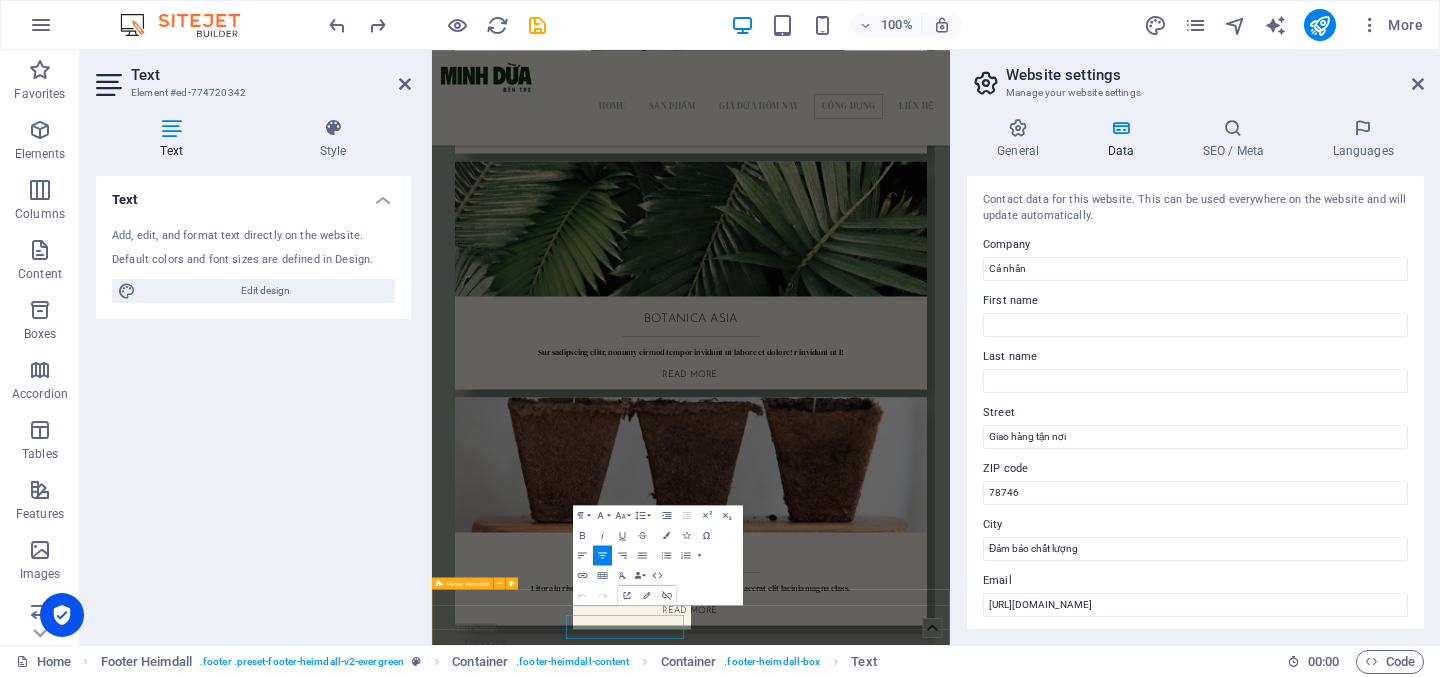 click on "[URL][DOMAIN_NAME] Đặt hàng  |  Privacy Policy" at bounding box center (950, 6675) 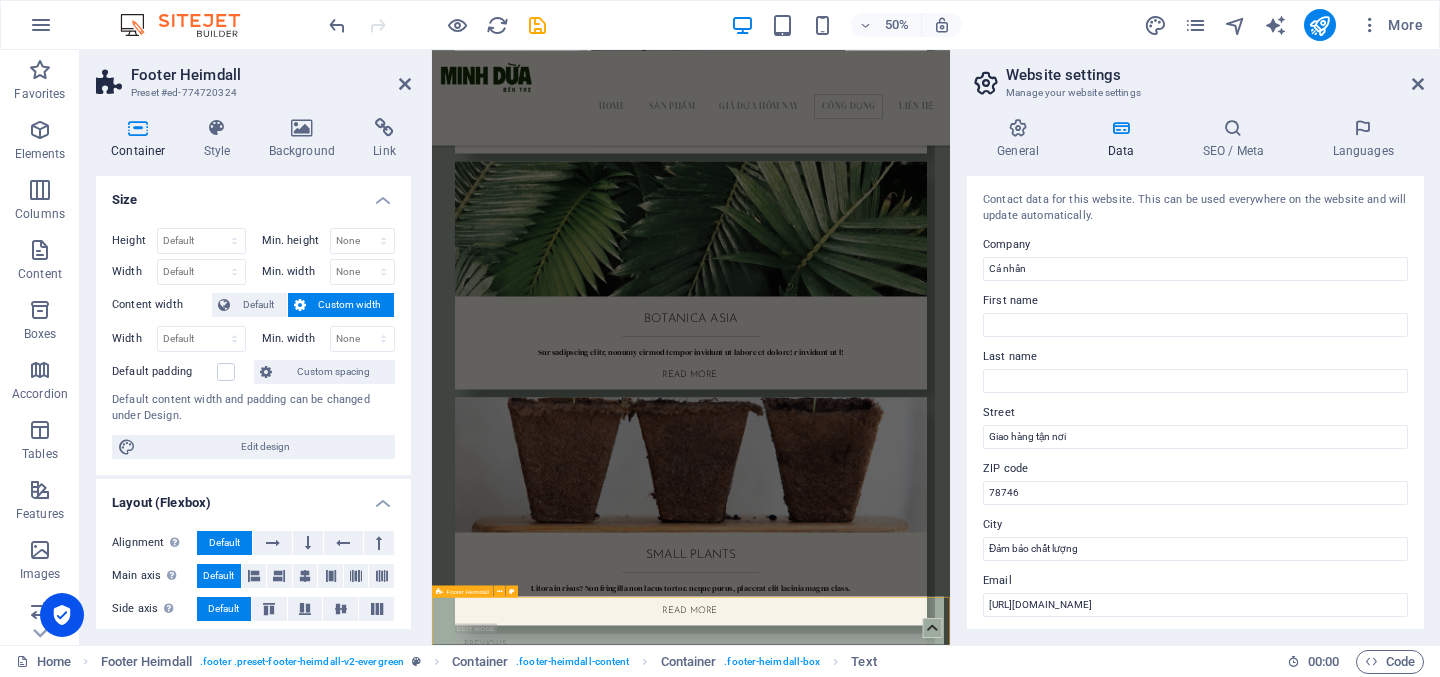 scroll, scrollTop: 5171, scrollLeft: 0, axis: vertical 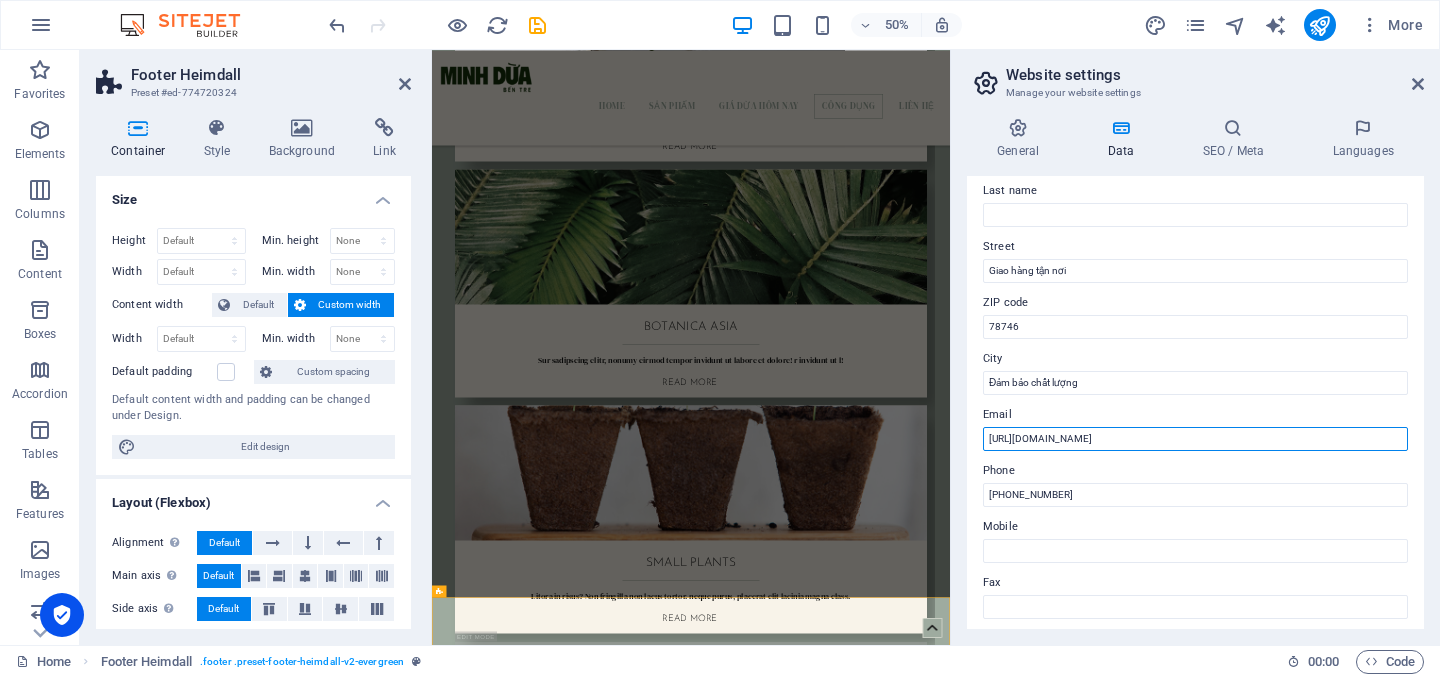 click on "[URL][DOMAIN_NAME]" at bounding box center [1195, 439] 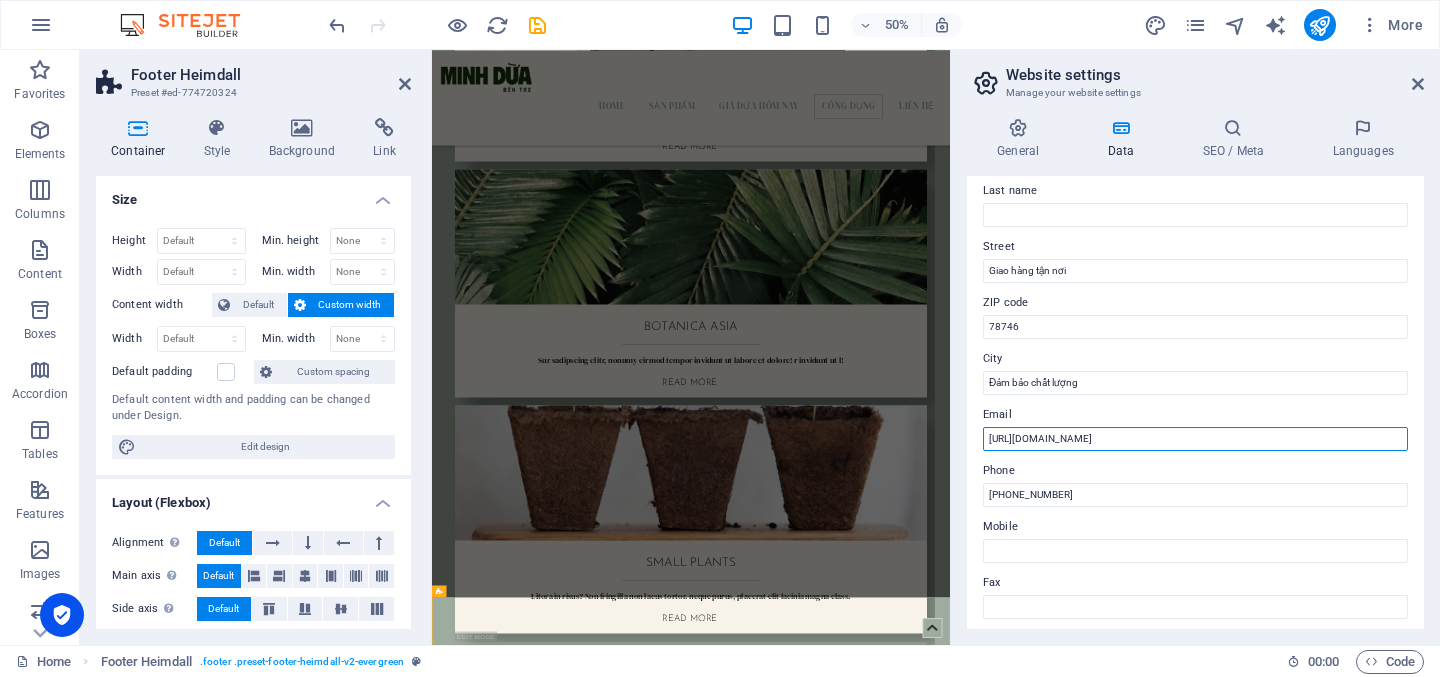 click on "[URL][DOMAIN_NAME]" at bounding box center [1195, 439] 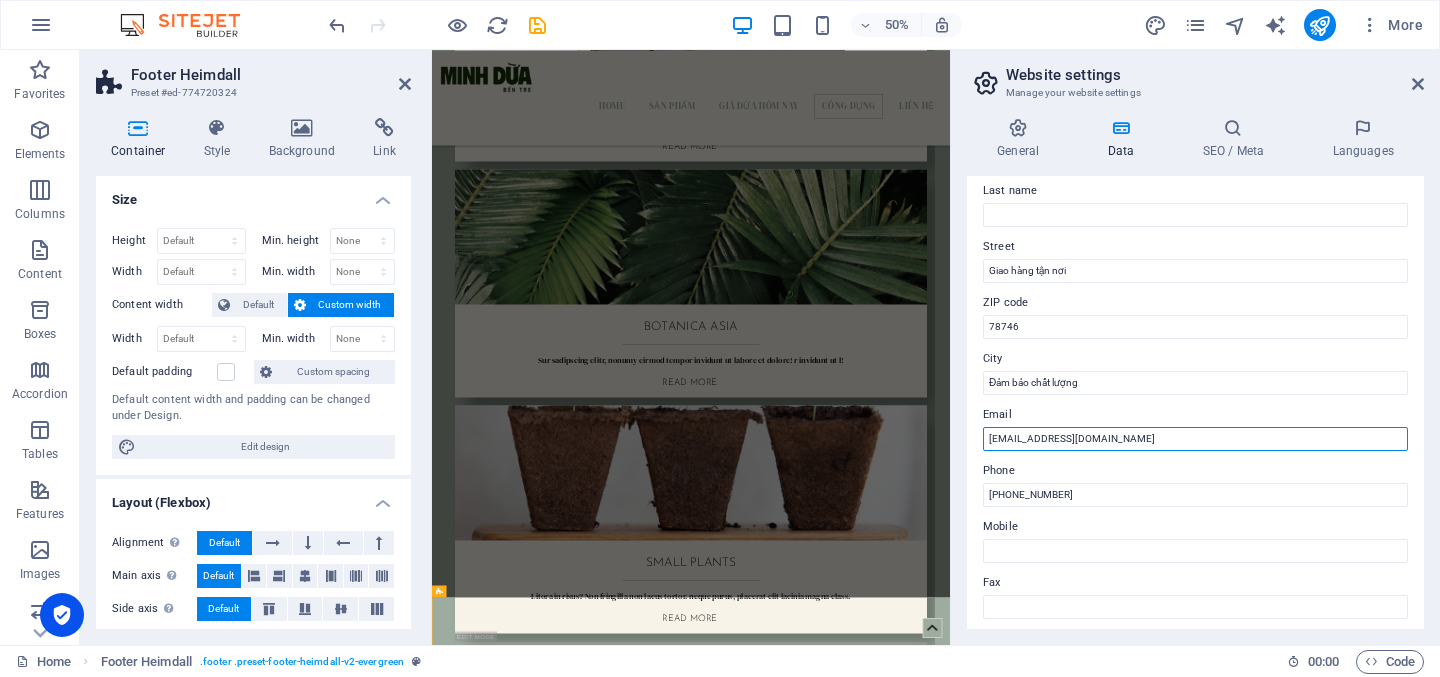 type on "[EMAIL_ADDRESS][DOMAIN_NAME]" 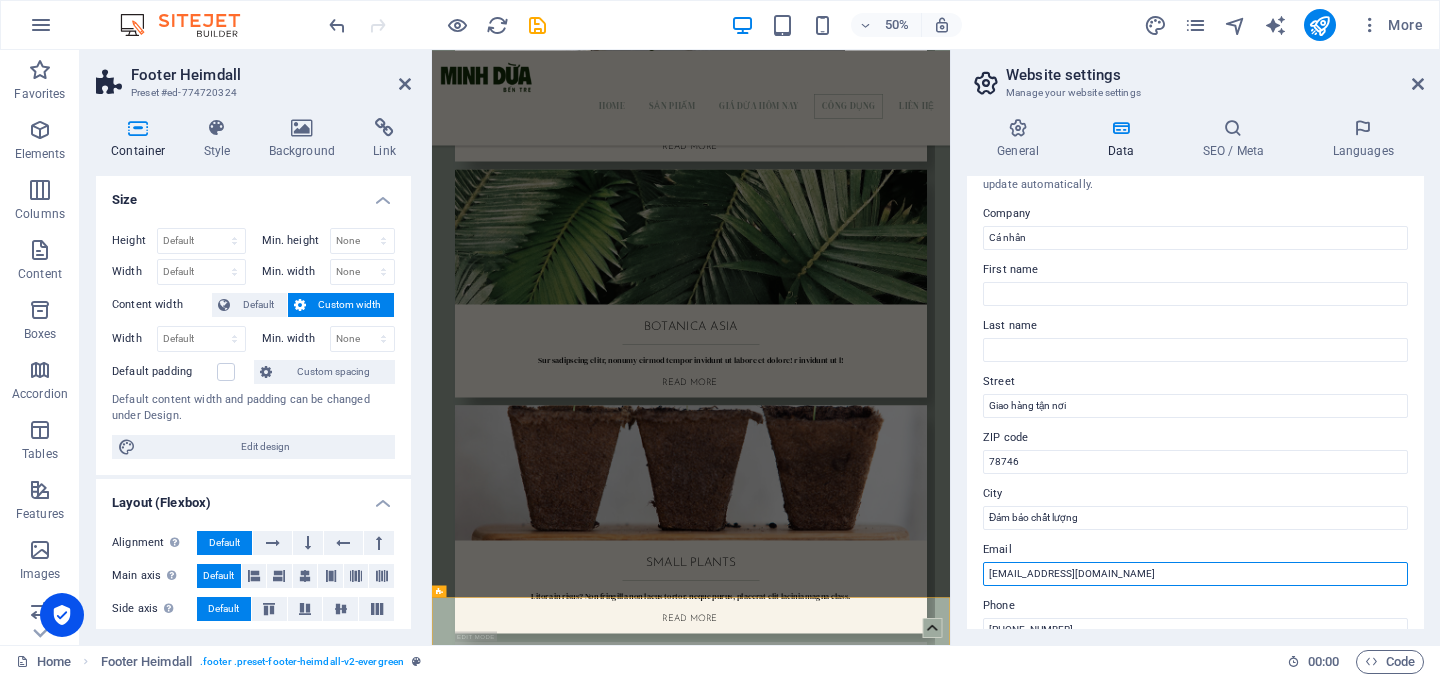 scroll, scrollTop: 0, scrollLeft: 0, axis: both 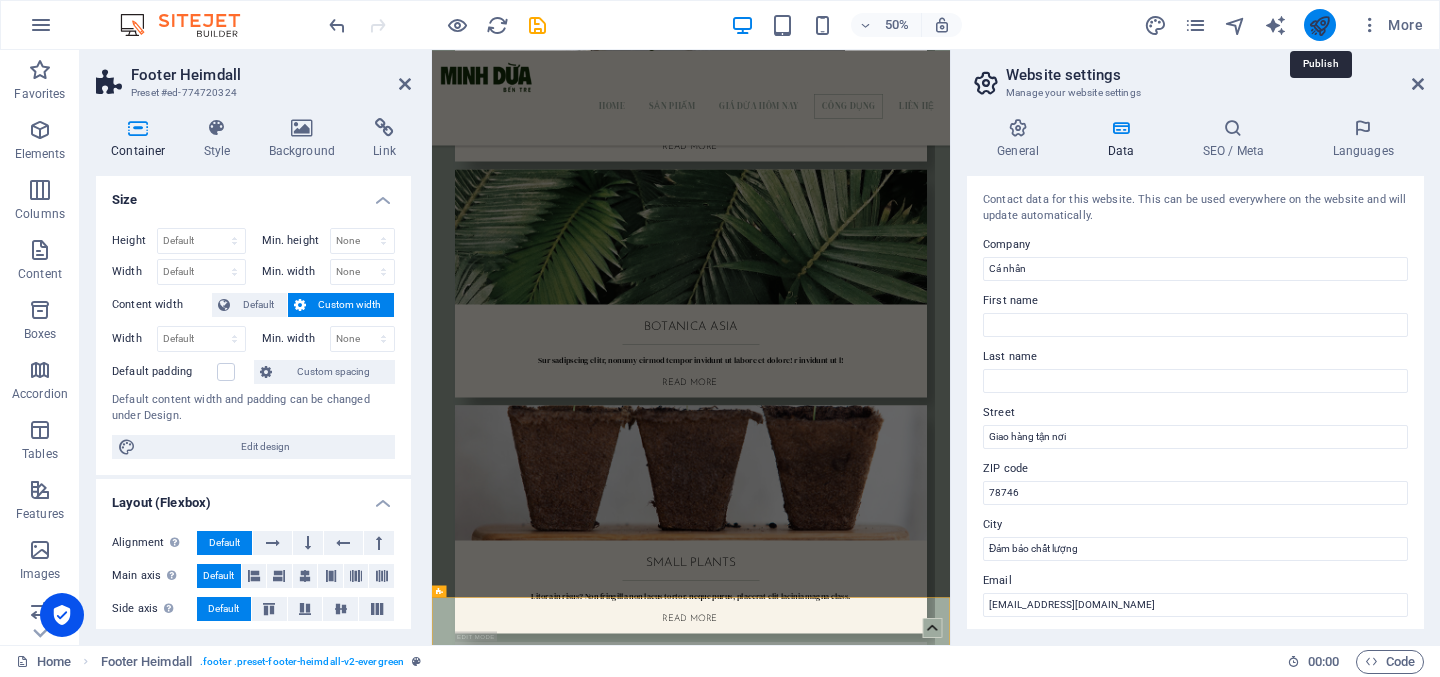 click at bounding box center (1319, 25) 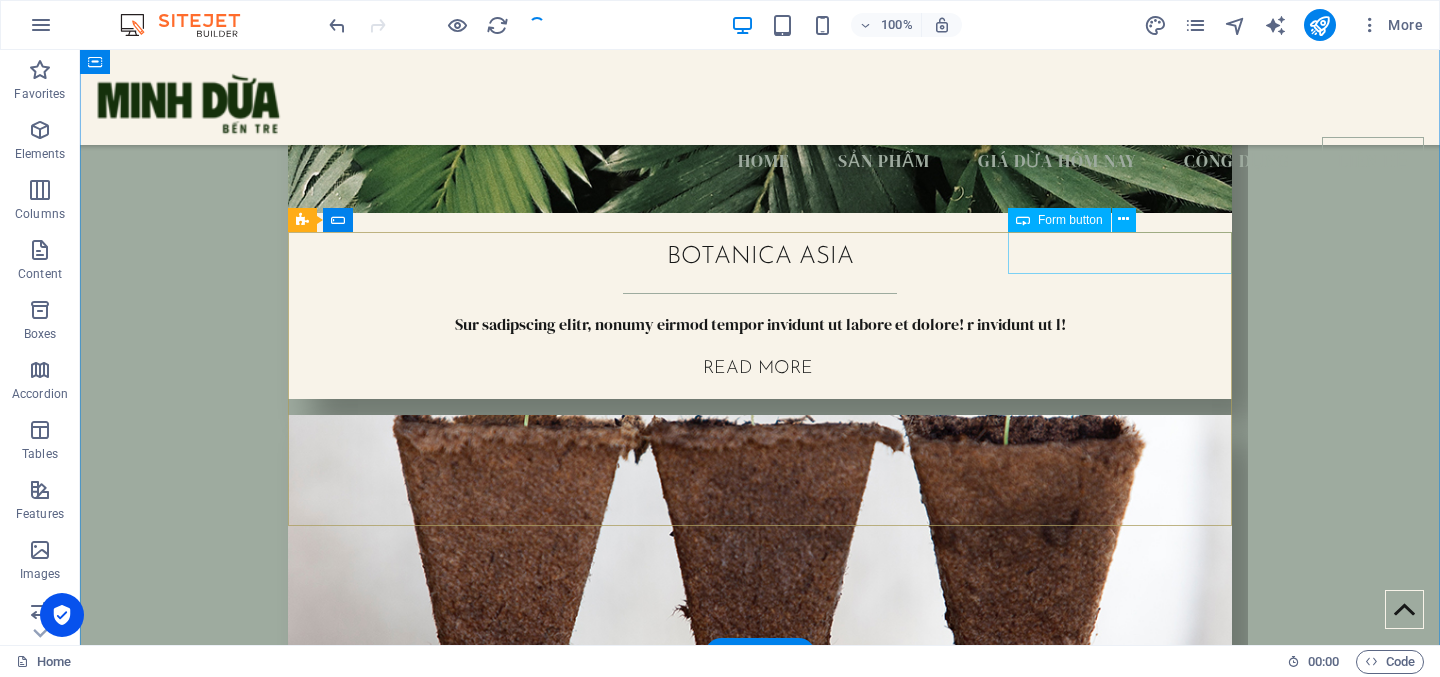 scroll, scrollTop: 5680, scrollLeft: 0, axis: vertical 